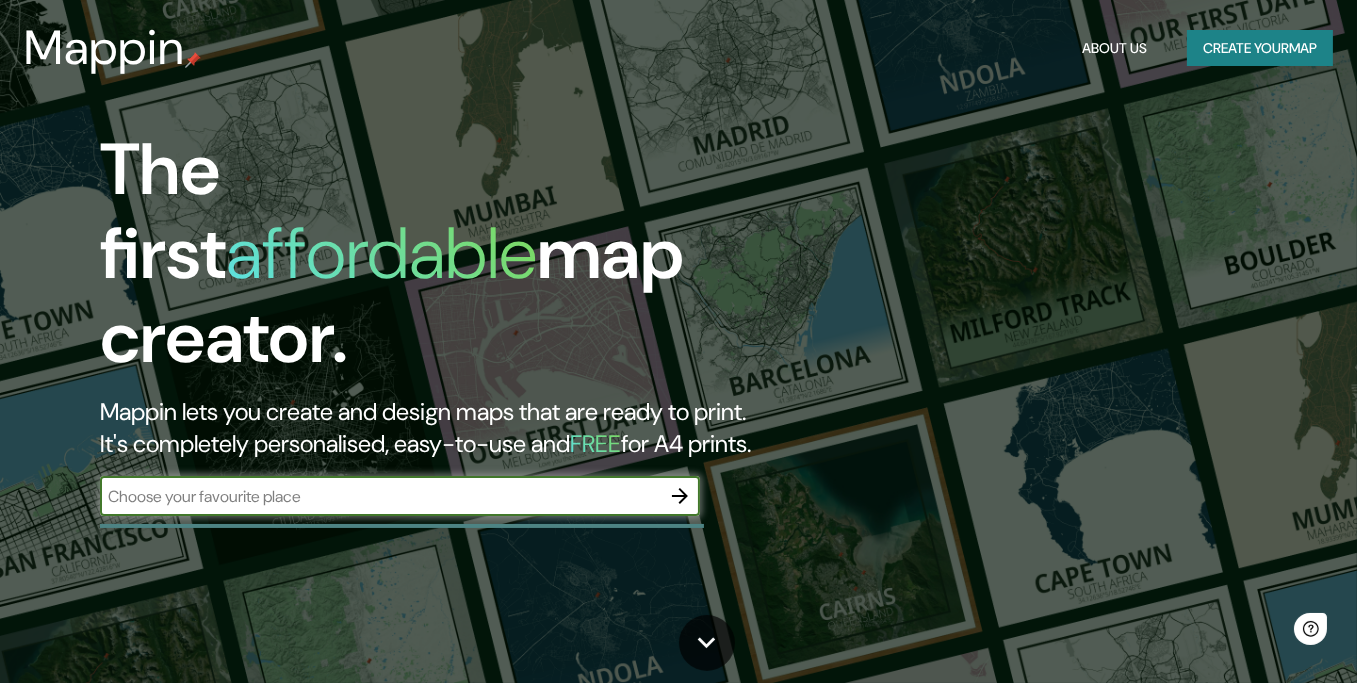 scroll, scrollTop: 0, scrollLeft: 0, axis: both 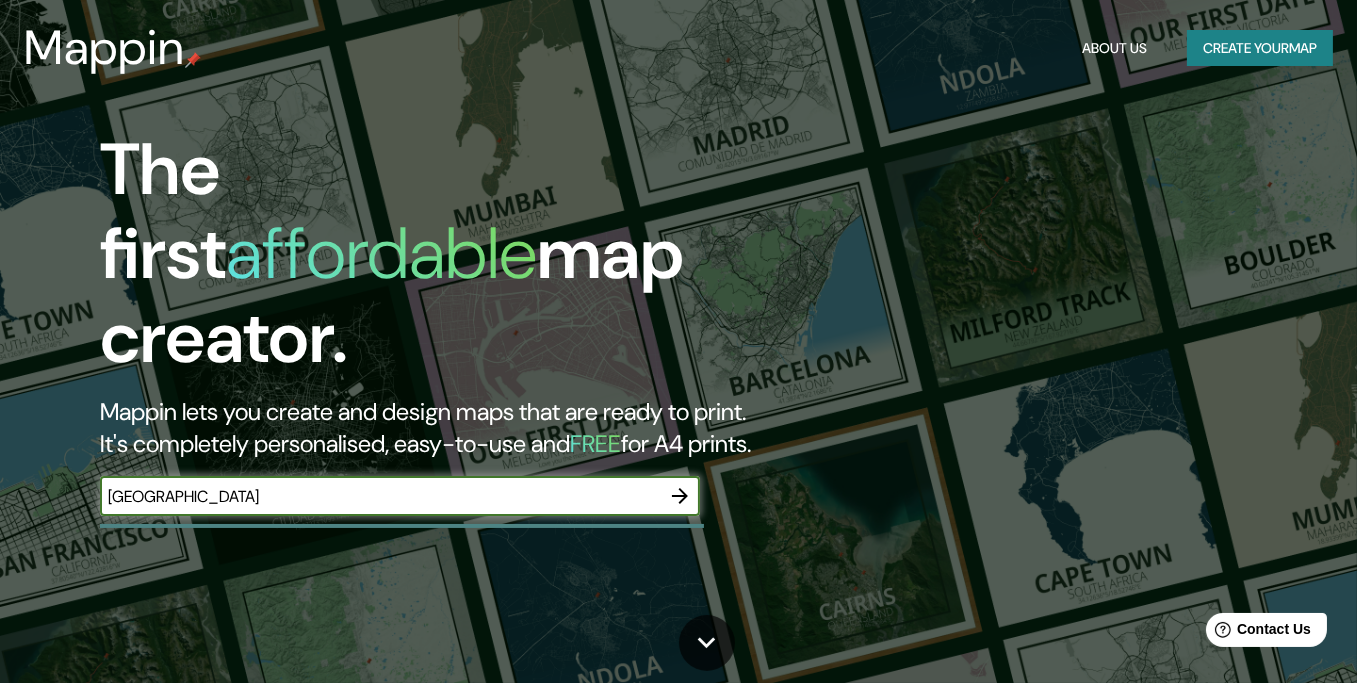 type on "[GEOGRAPHIC_DATA]" 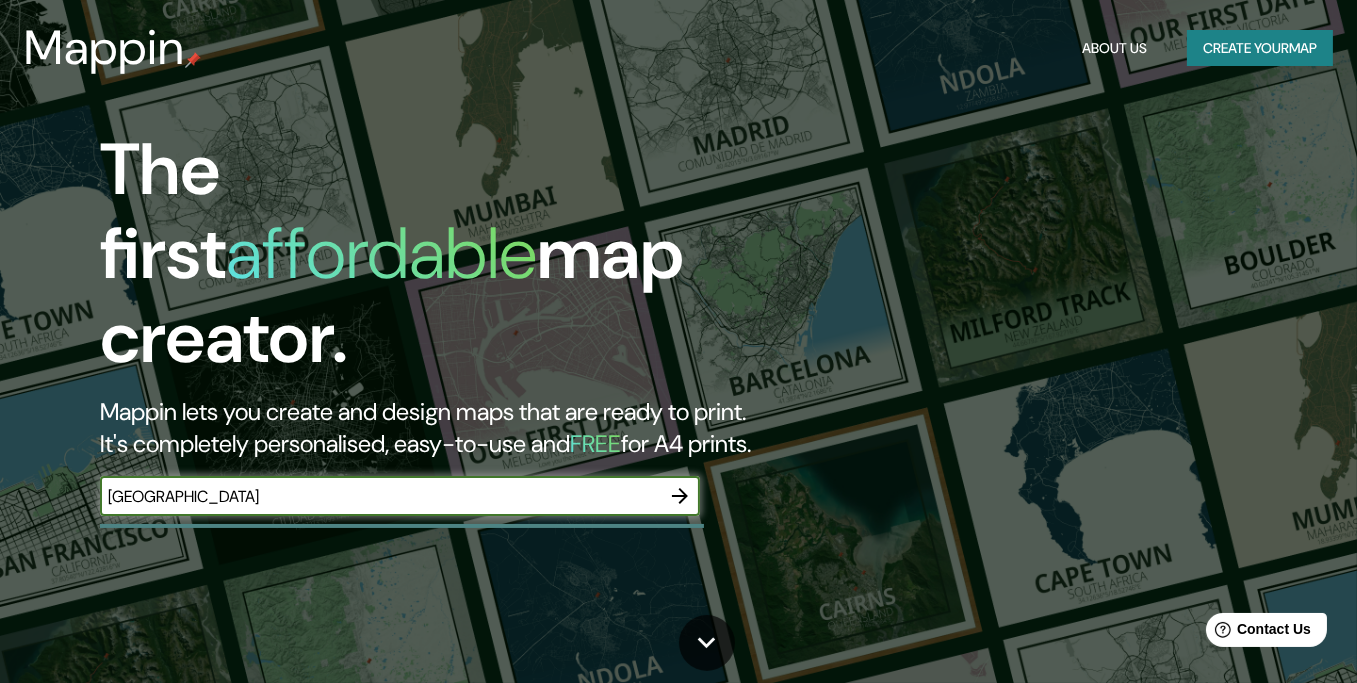 click 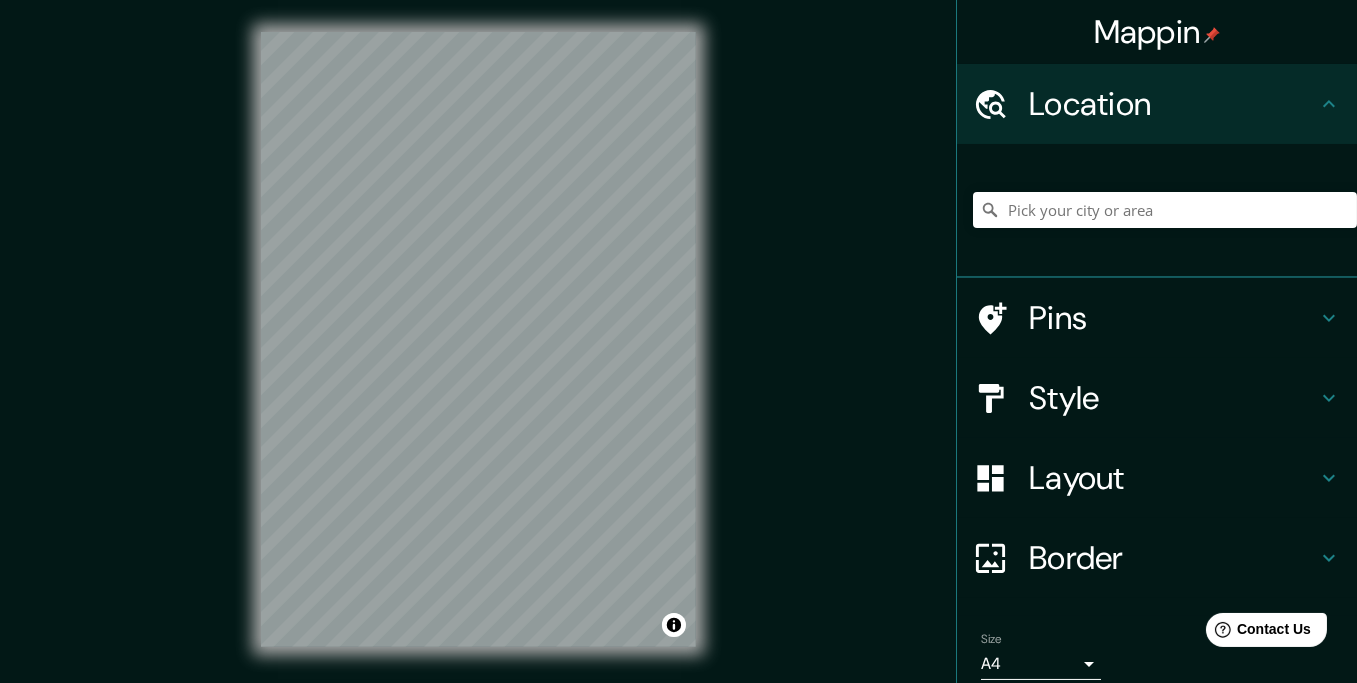 click on "Location" at bounding box center (1173, 104) 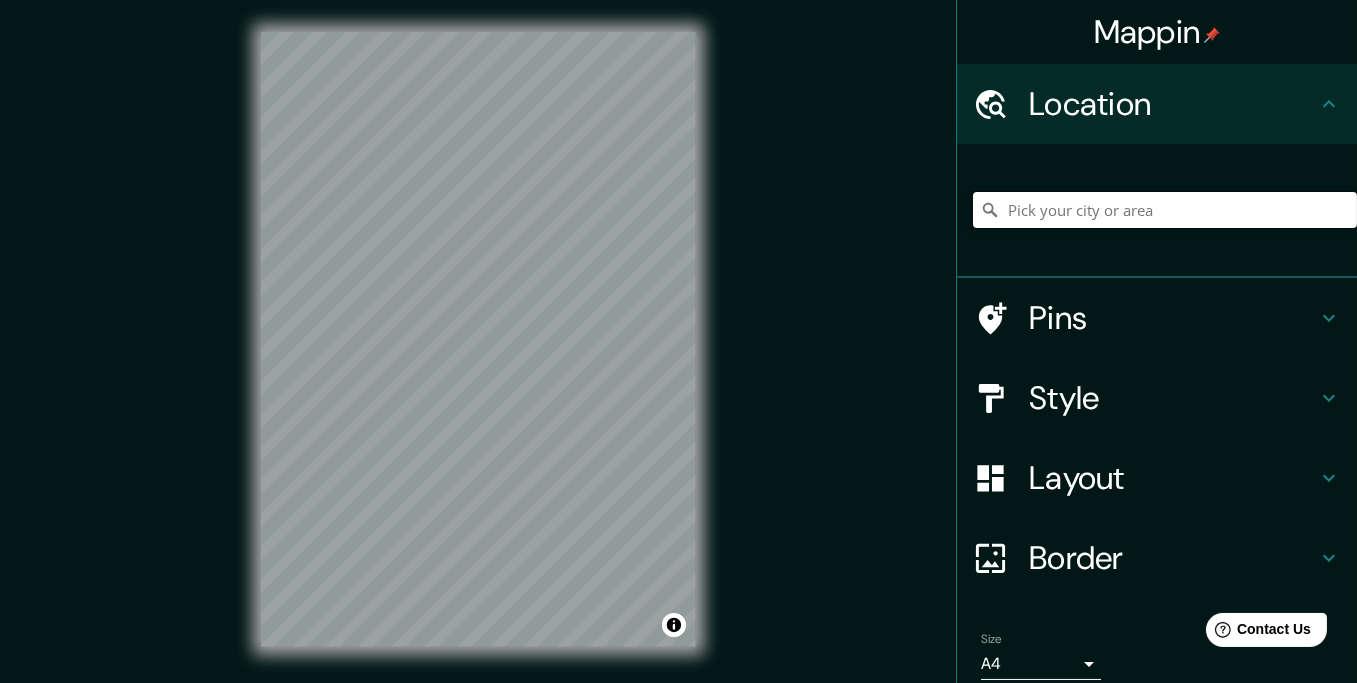 click at bounding box center (1165, 210) 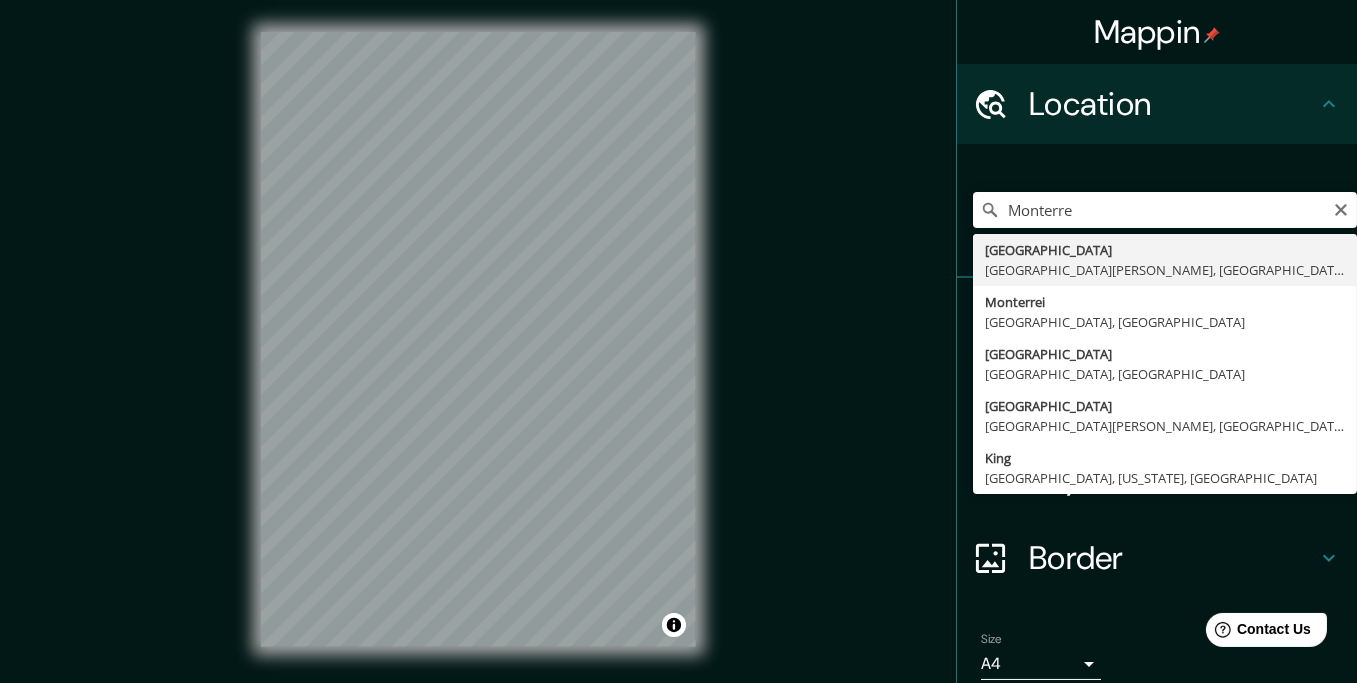 type on "[GEOGRAPHIC_DATA], [GEOGRAPHIC_DATA][PERSON_NAME], [GEOGRAPHIC_DATA]" 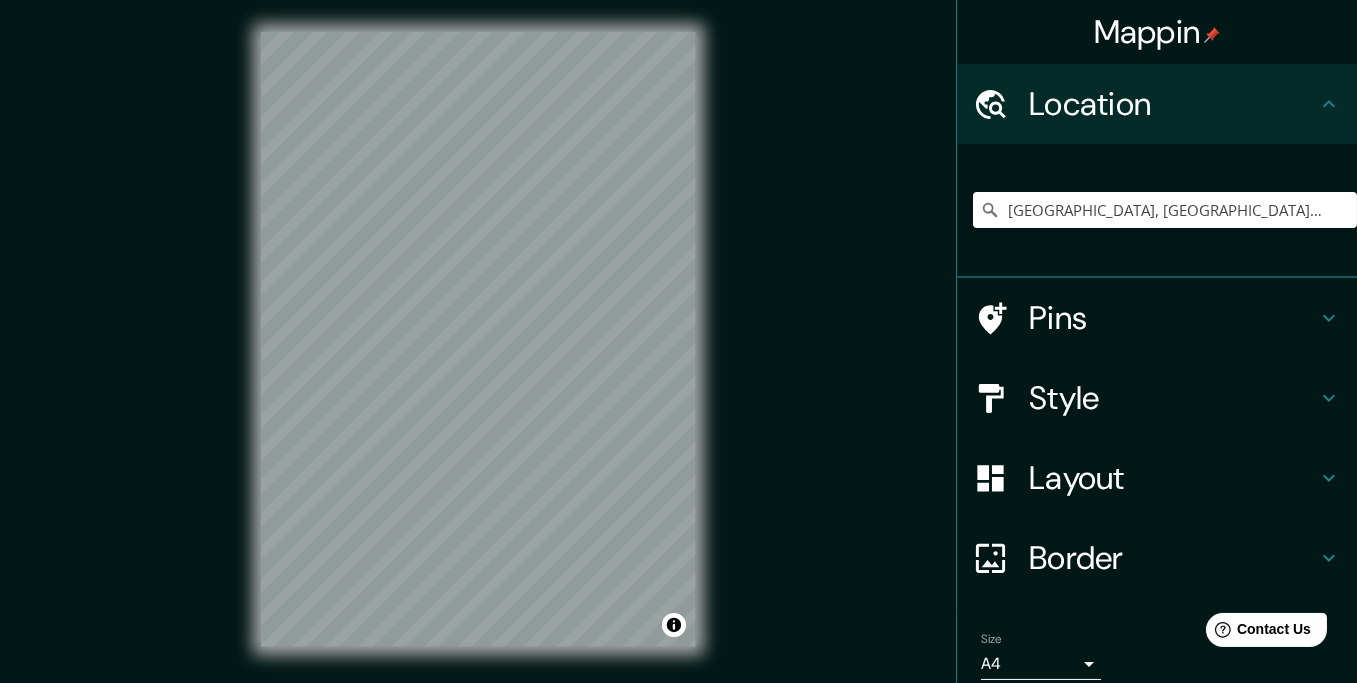 click on "Pins" at bounding box center (1173, 318) 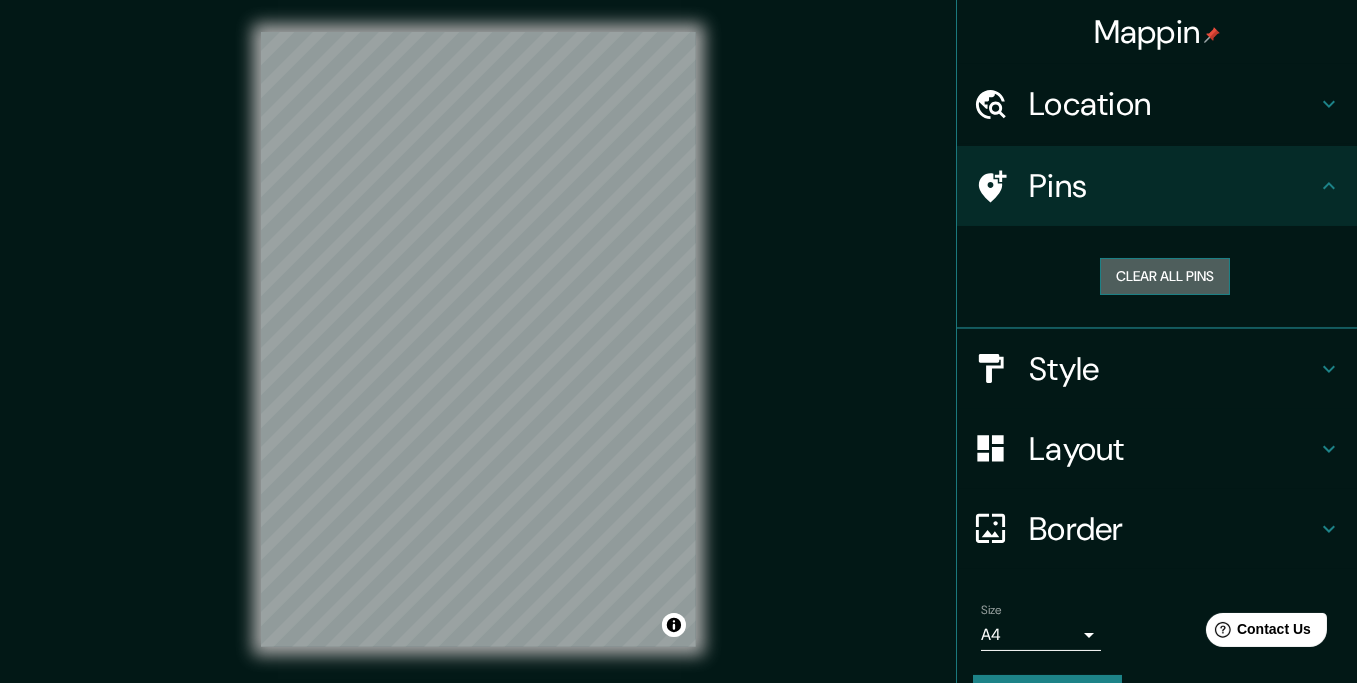 click on "Clear all pins" at bounding box center [1165, 276] 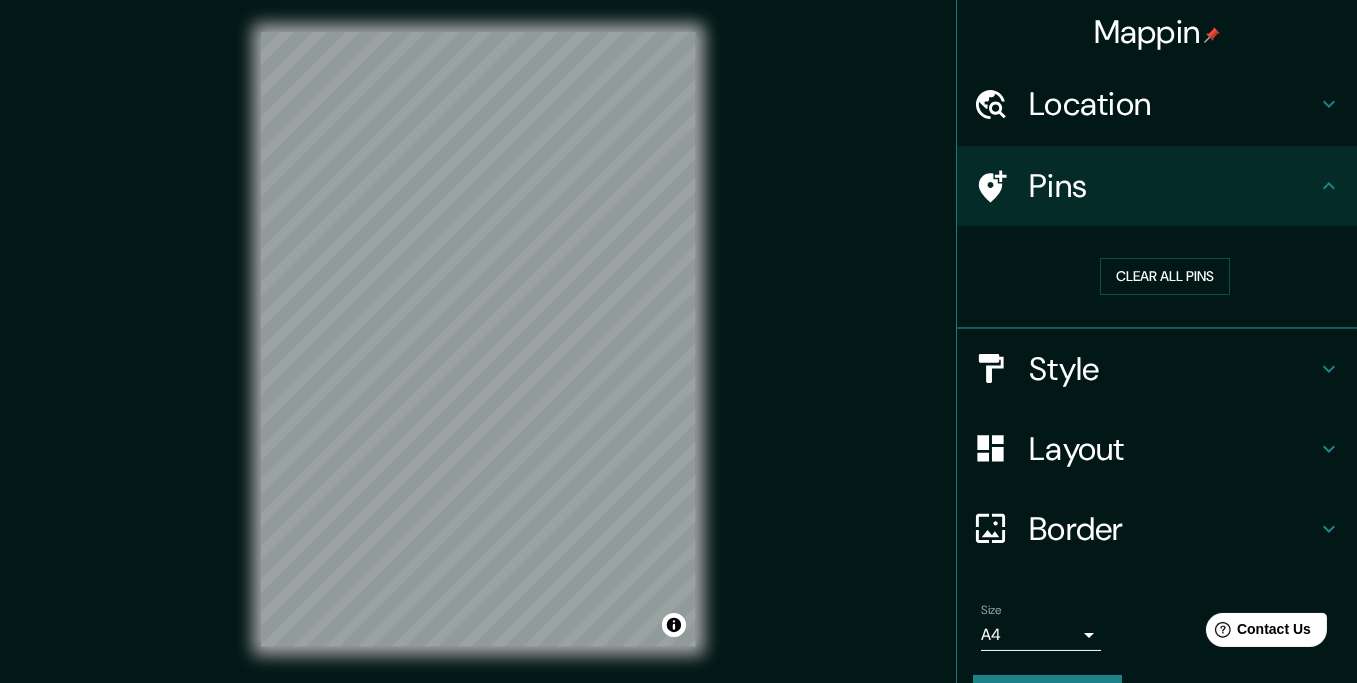 click 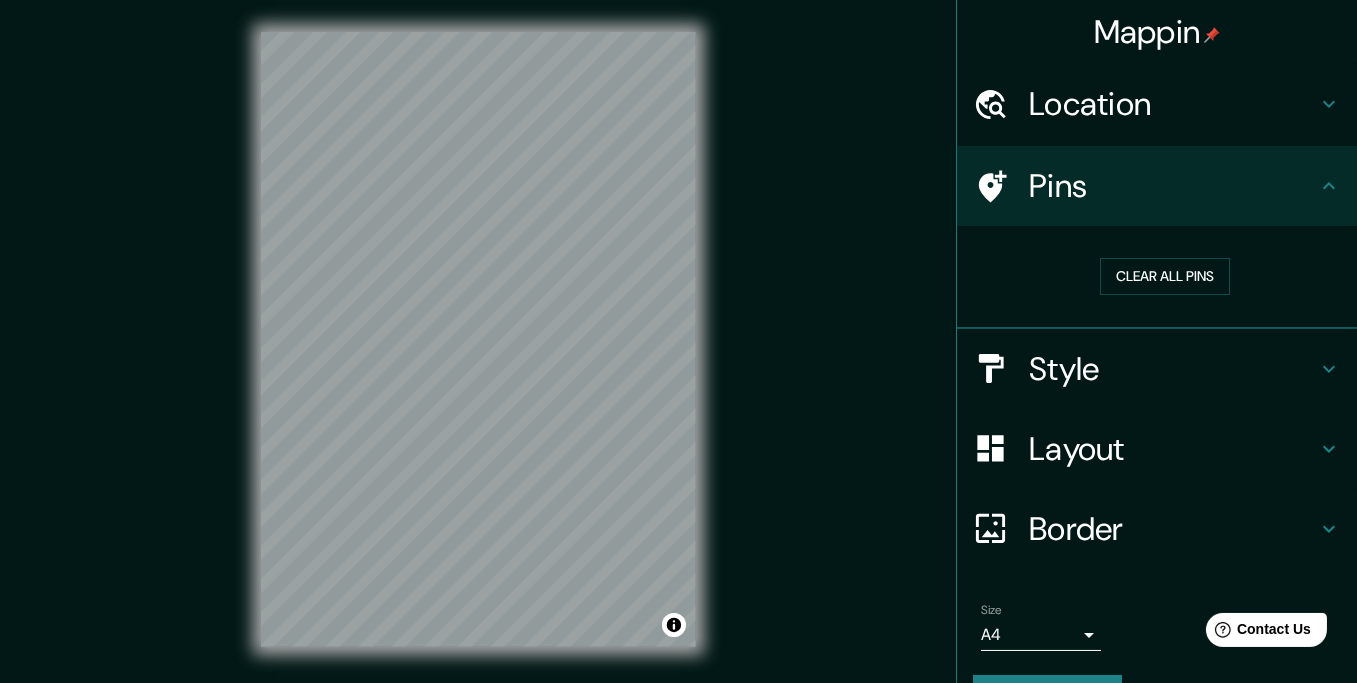 click 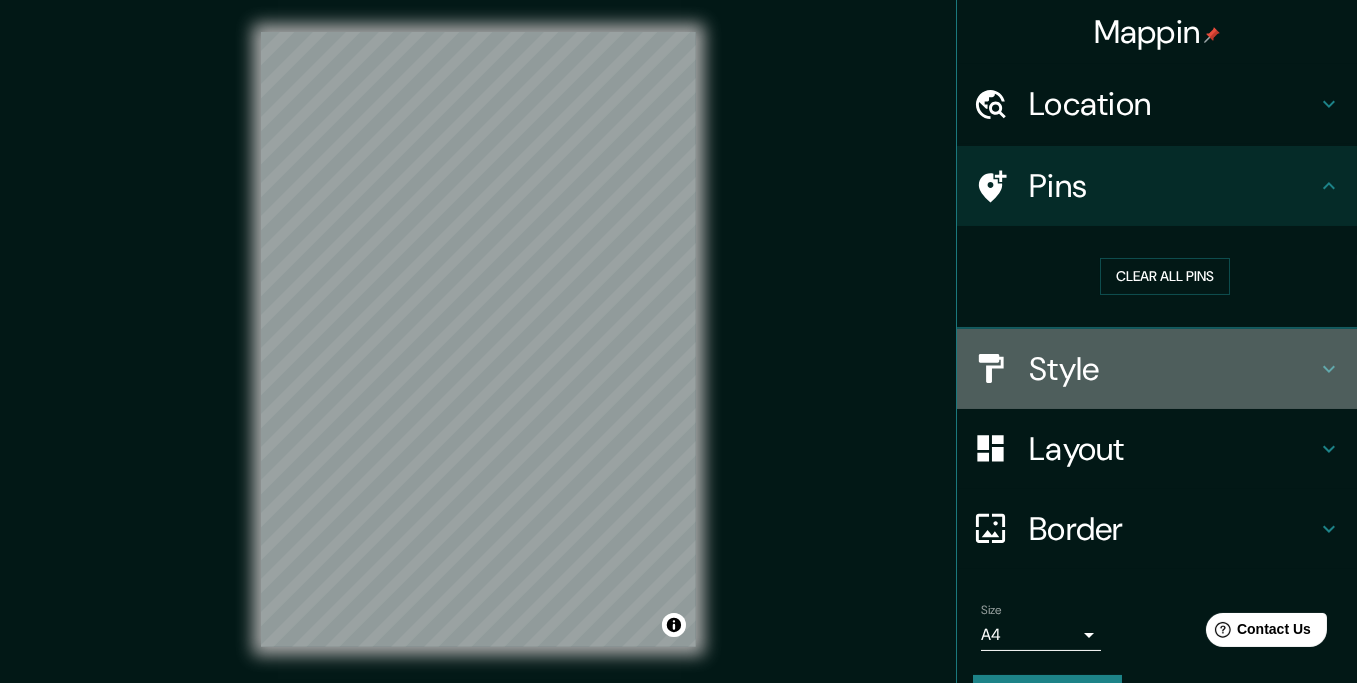 click on "Style" at bounding box center (1173, 369) 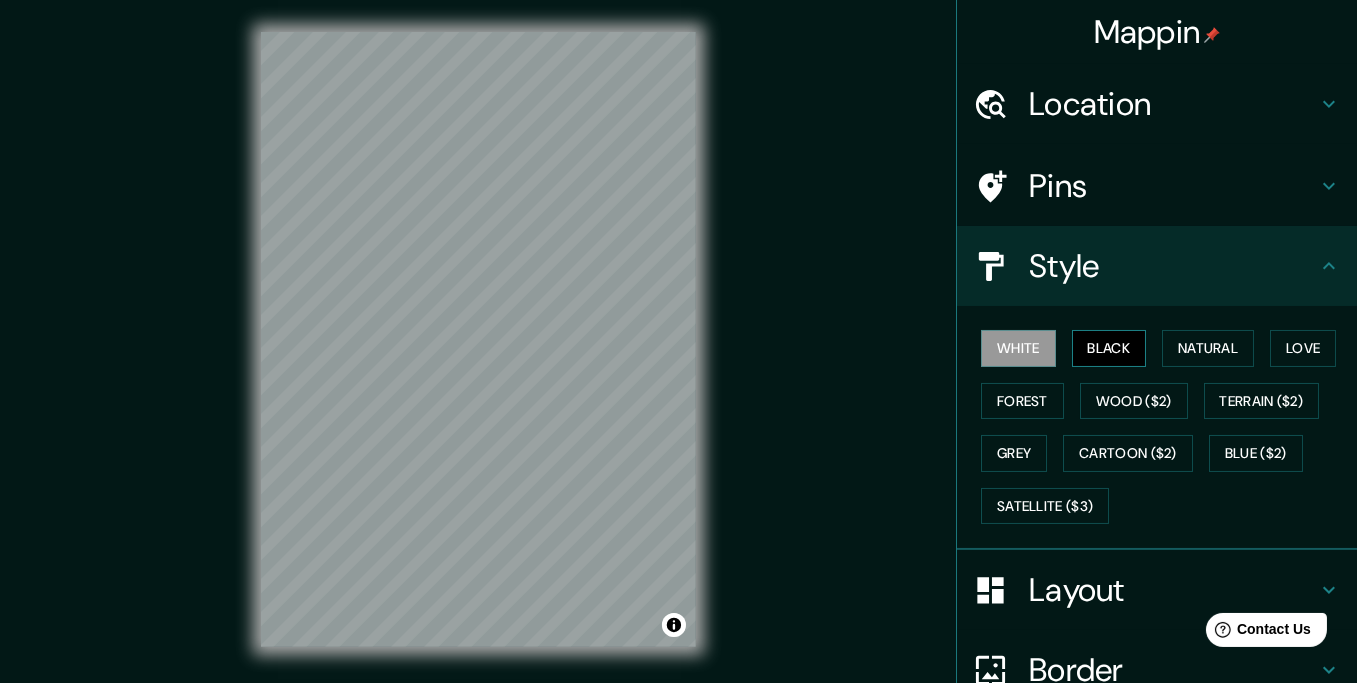 click on "Black" at bounding box center (1109, 348) 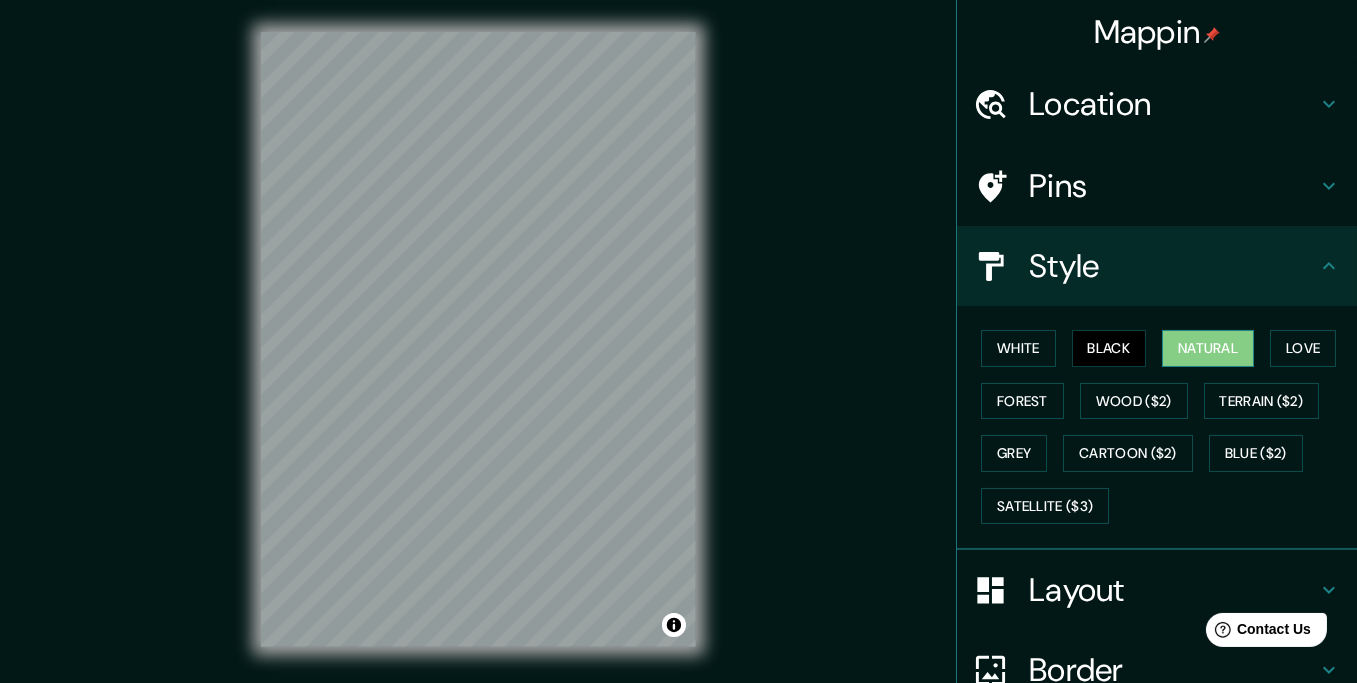 click on "Natural" at bounding box center (1208, 348) 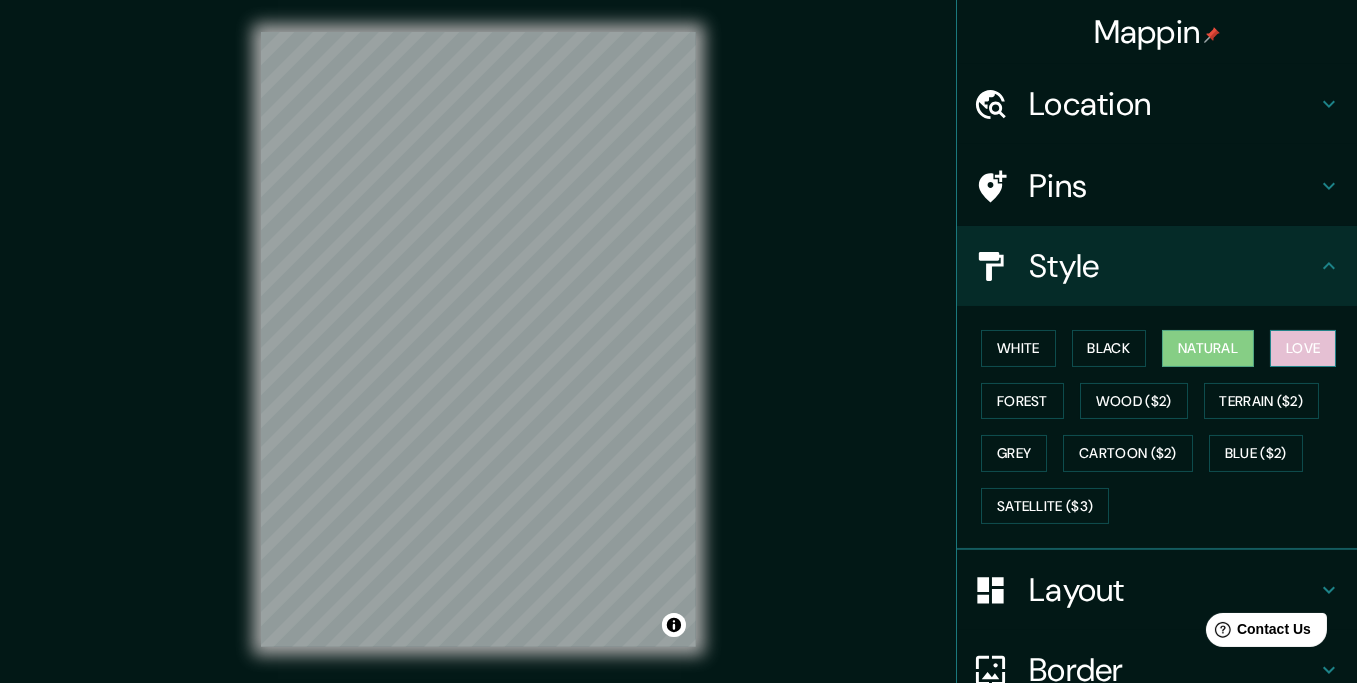 click on "Love" at bounding box center (1303, 348) 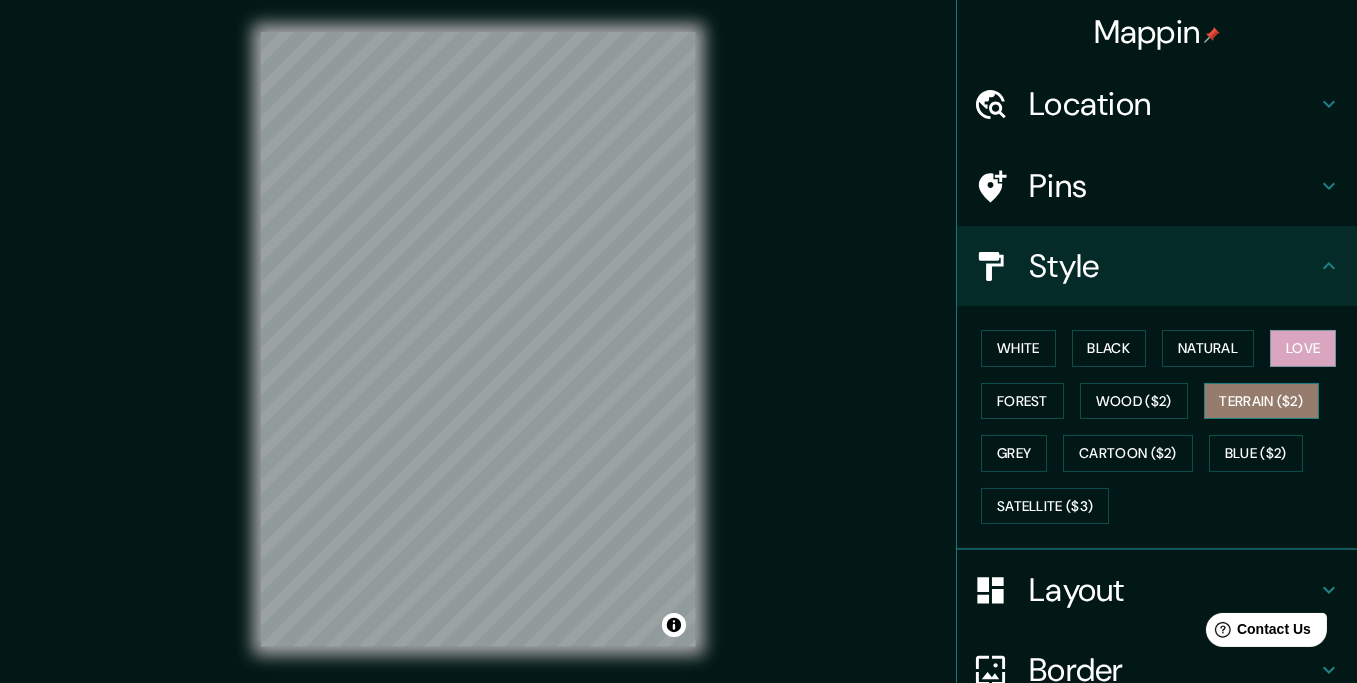 click on "Terrain ($2)" at bounding box center [1262, 401] 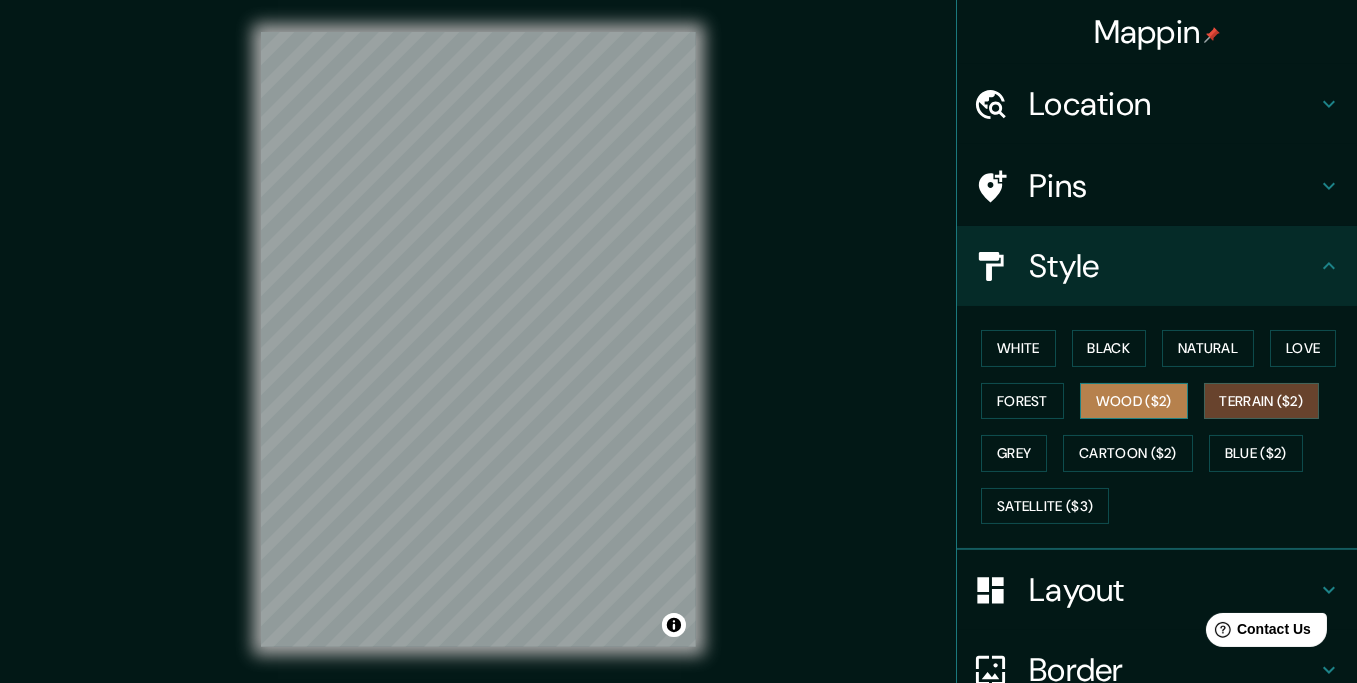 click on "Wood ($2)" at bounding box center [1134, 401] 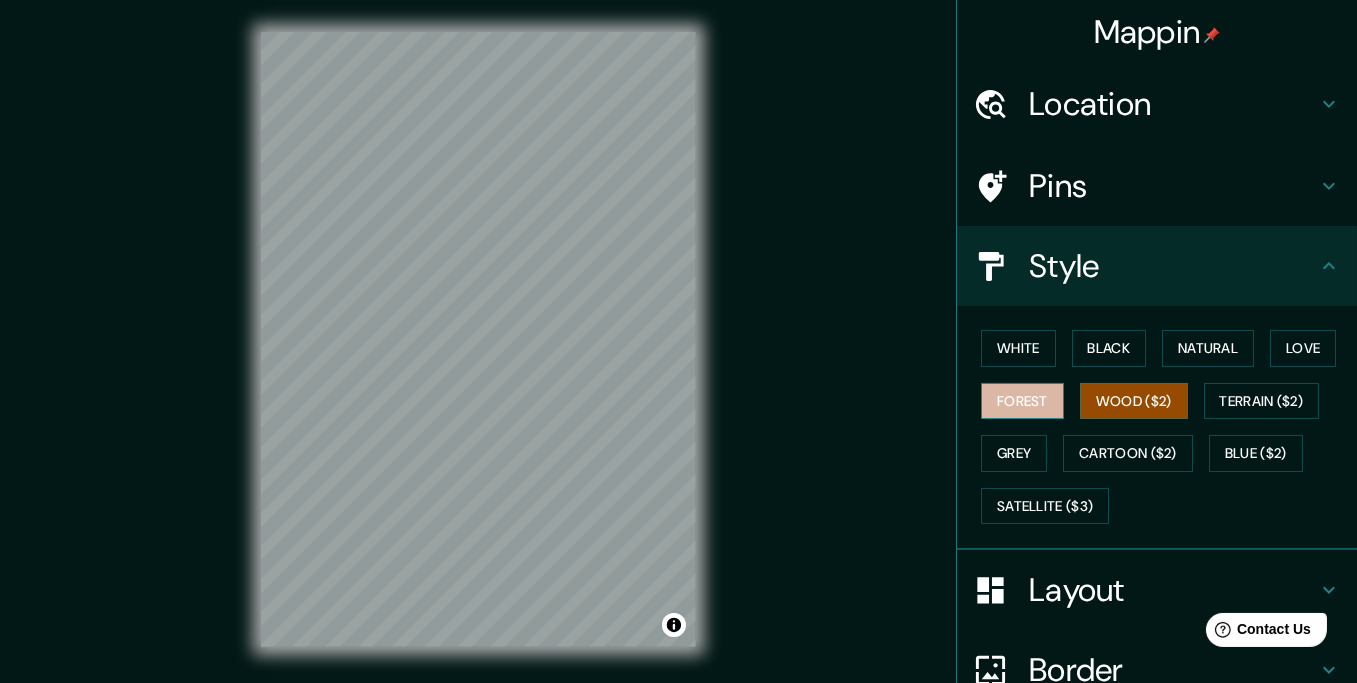 click on "Forest" at bounding box center [1022, 401] 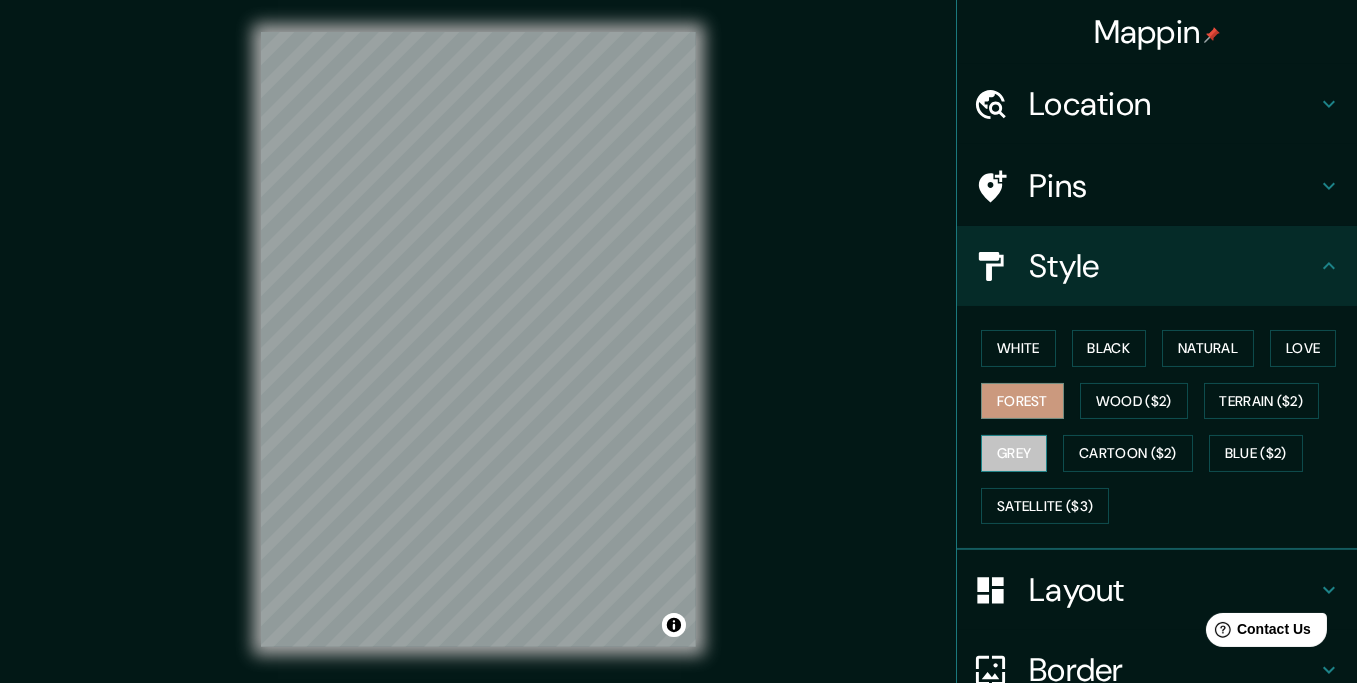 click on "Grey" at bounding box center (1014, 453) 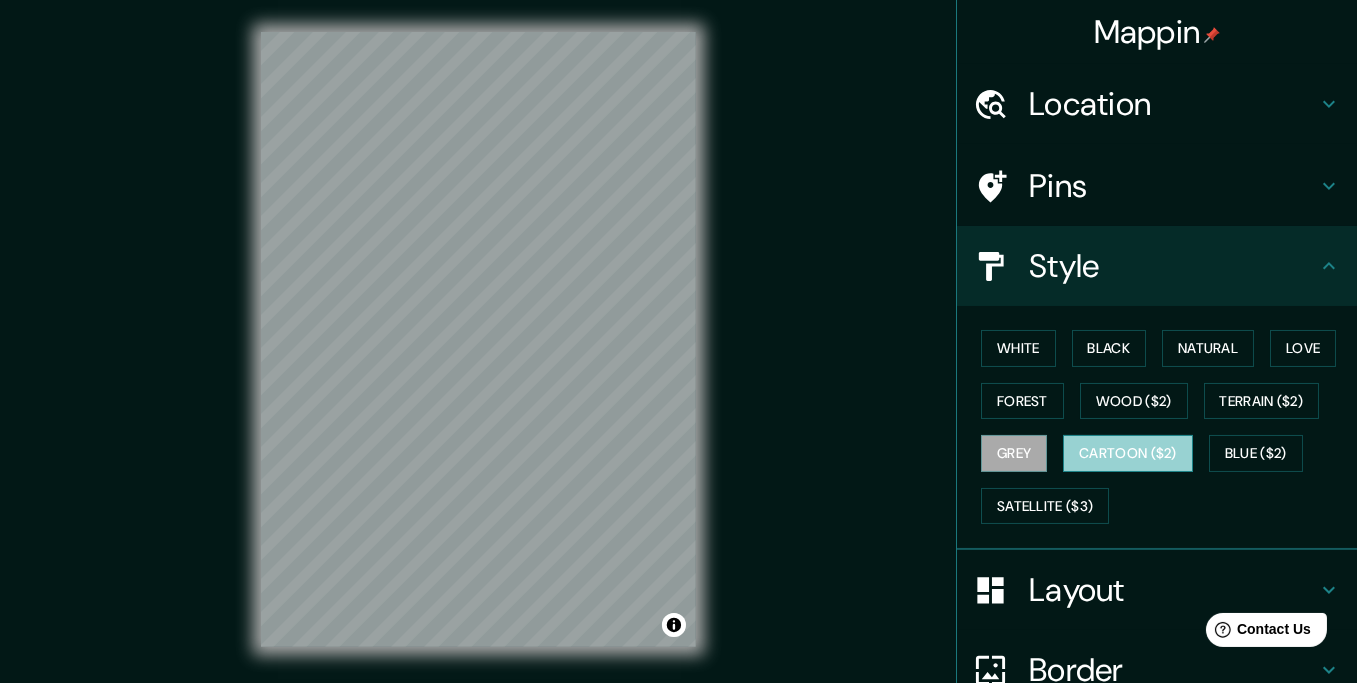 click on "Cartoon ($2)" at bounding box center [1128, 453] 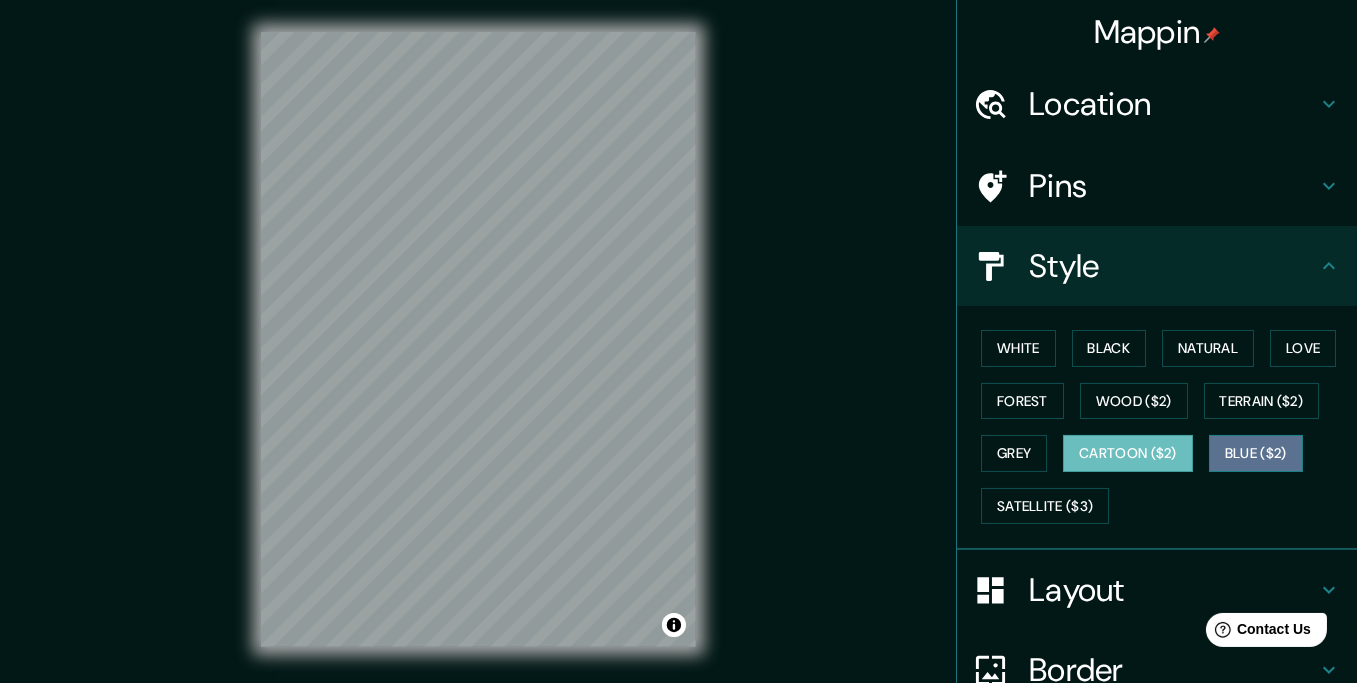 click on "Blue ($2)" at bounding box center [1256, 453] 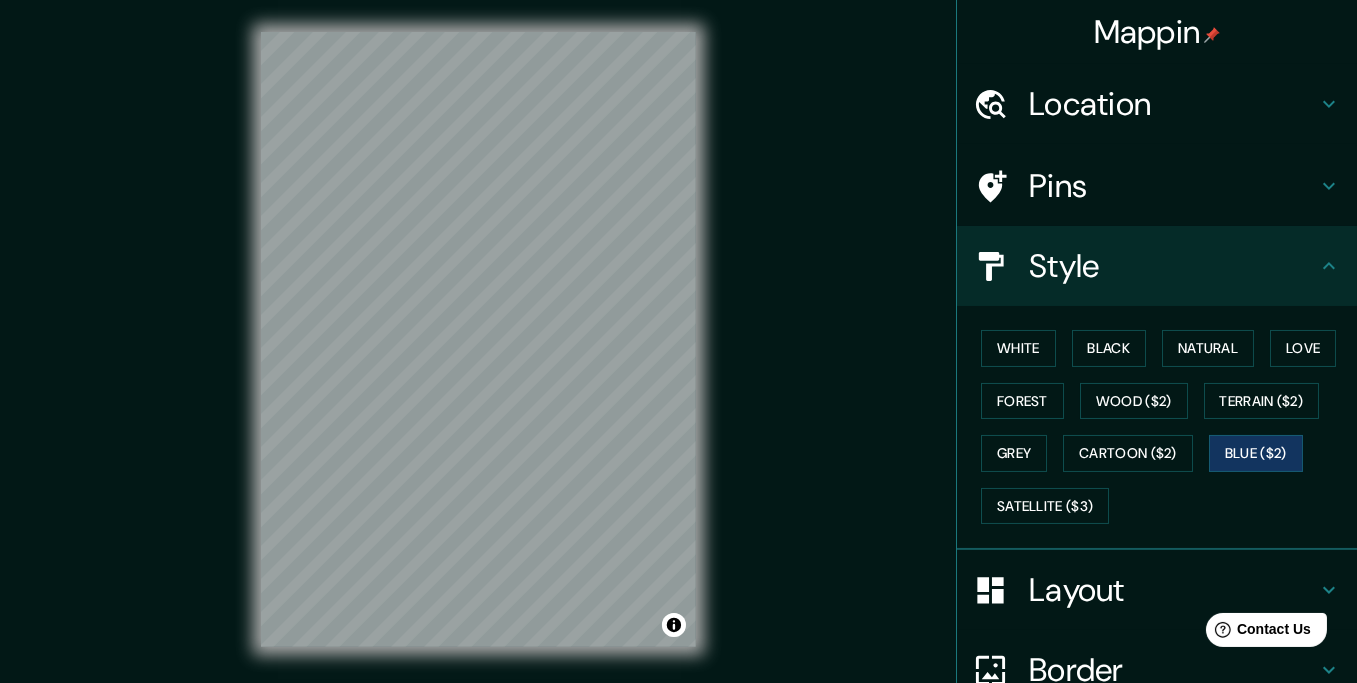 click on "White Black Natural Love Forest Wood ($2) Terrain ($2) Grey Cartoon ($2) Blue ($2) Satellite ($3)" at bounding box center [1165, 427] 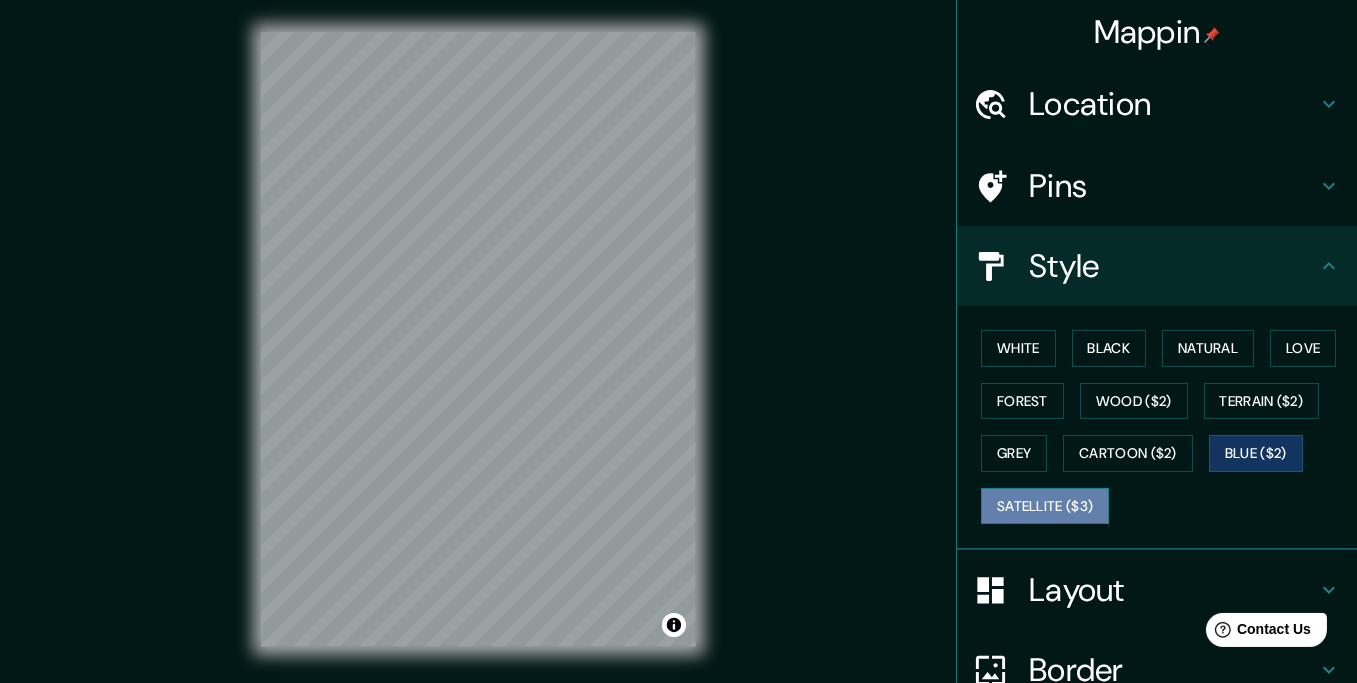 click on "Satellite ($3)" at bounding box center [1045, 506] 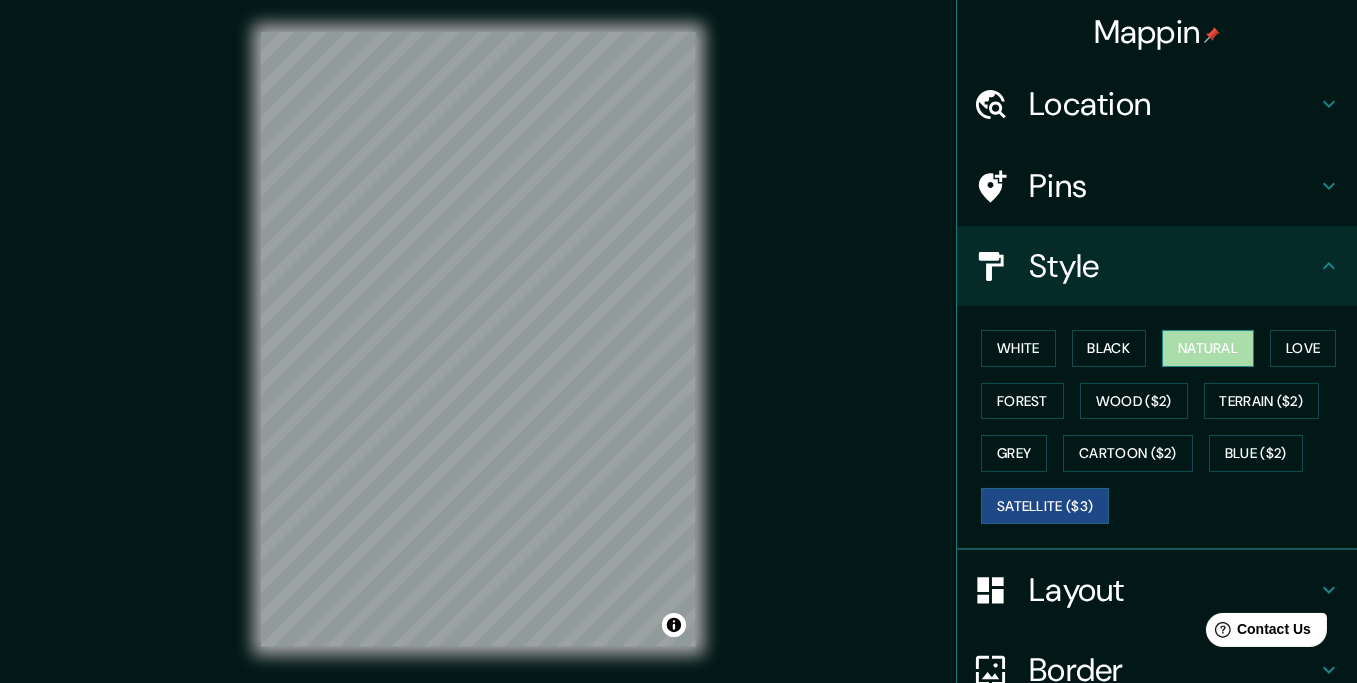 click on "Natural" at bounding box center [1208, 348] 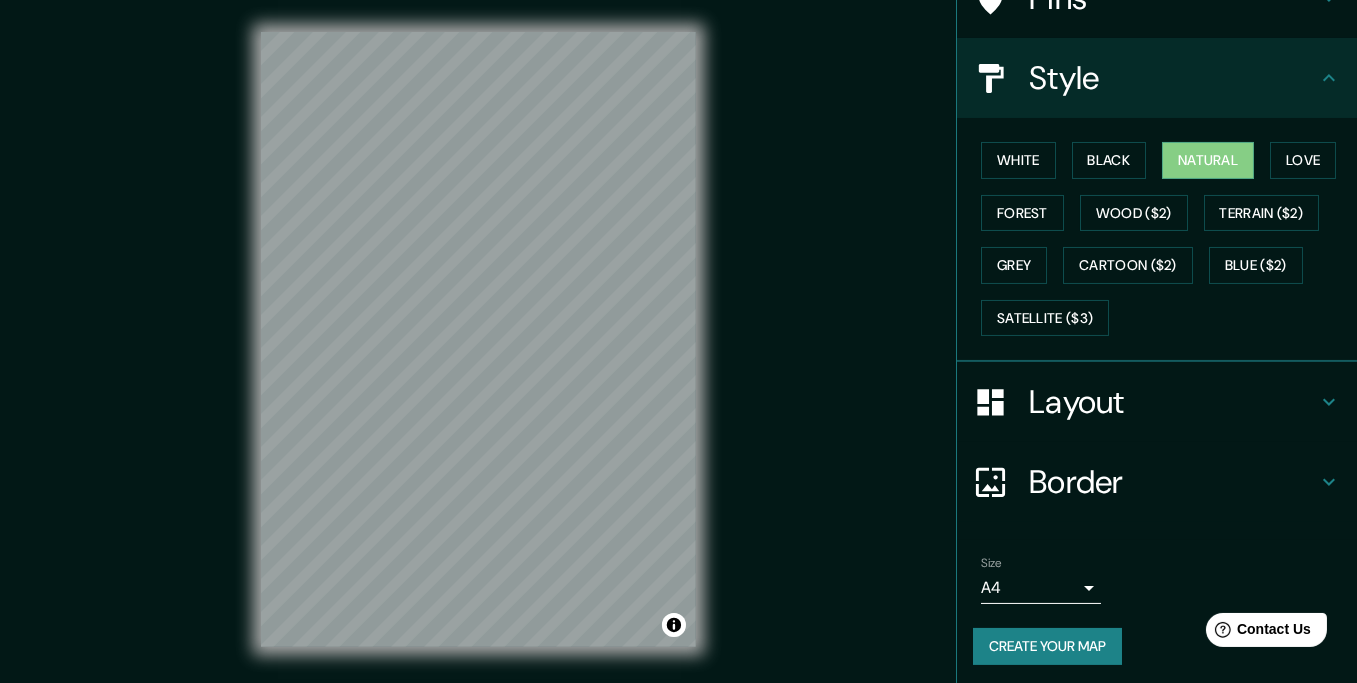 click on "Layout" at bounding box center (1173, 402) 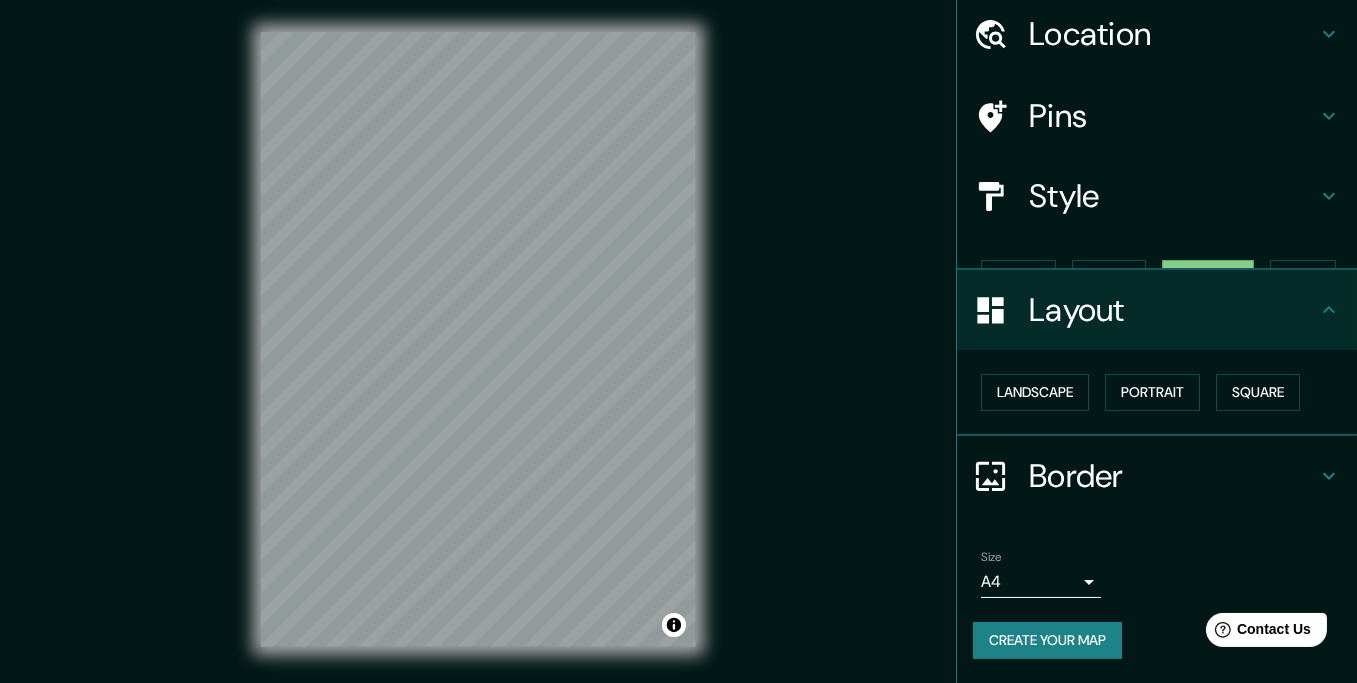 scroll, scrollTop: 32, scrollLeft: 0, axis: vertical 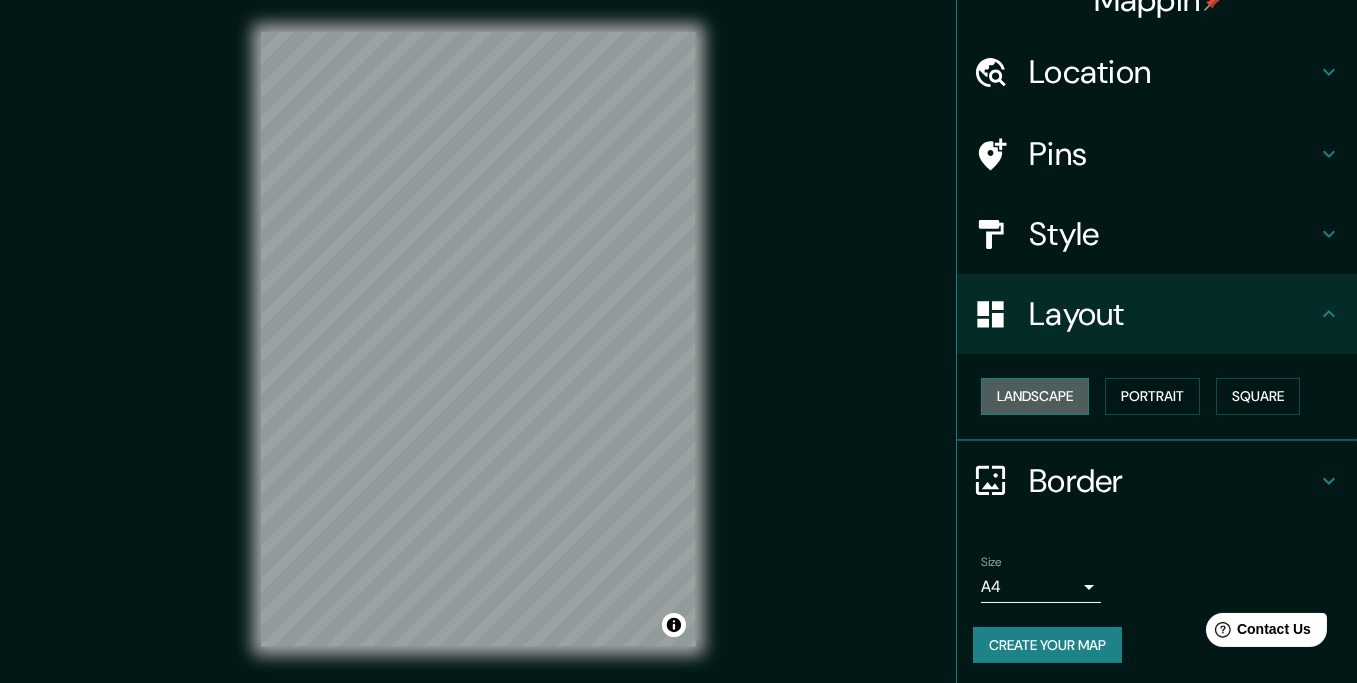 click on "Landscape" at bounding box center [1035, 396] 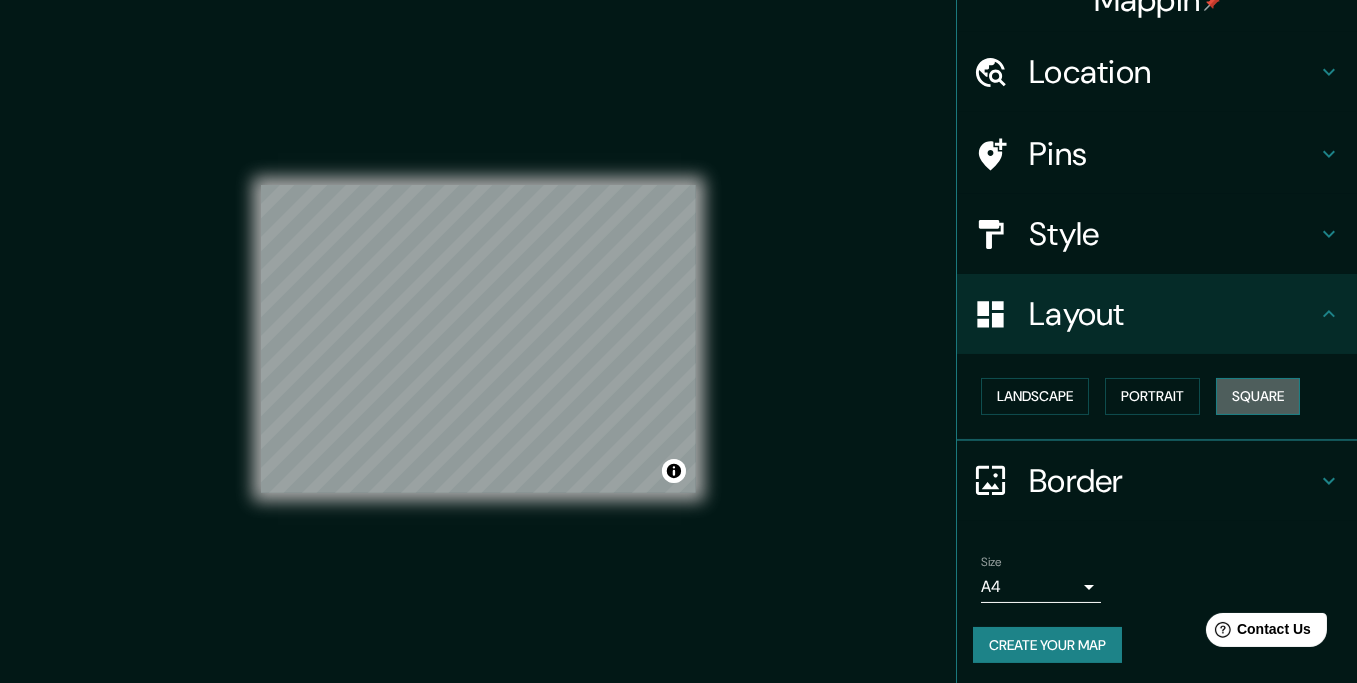 click on "Square" at bounding box center [1258, 396] 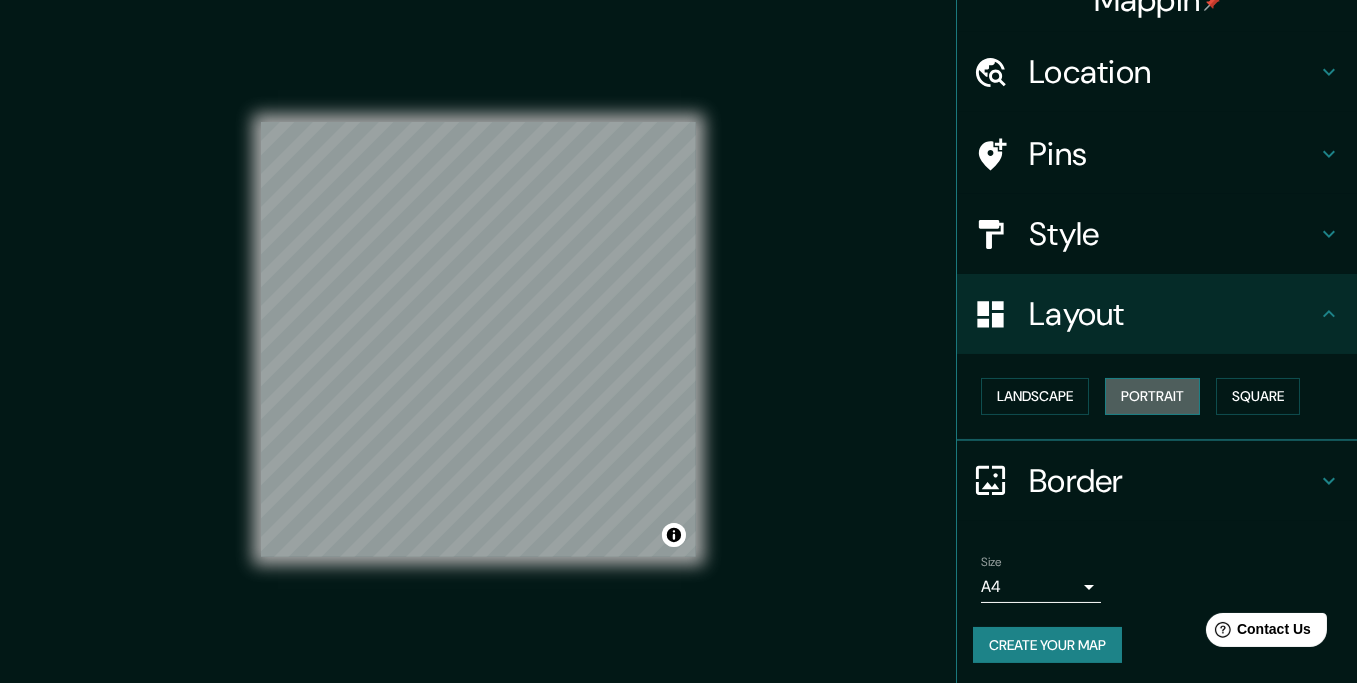 click on "Portrait" at bounding box center [1152, 396] 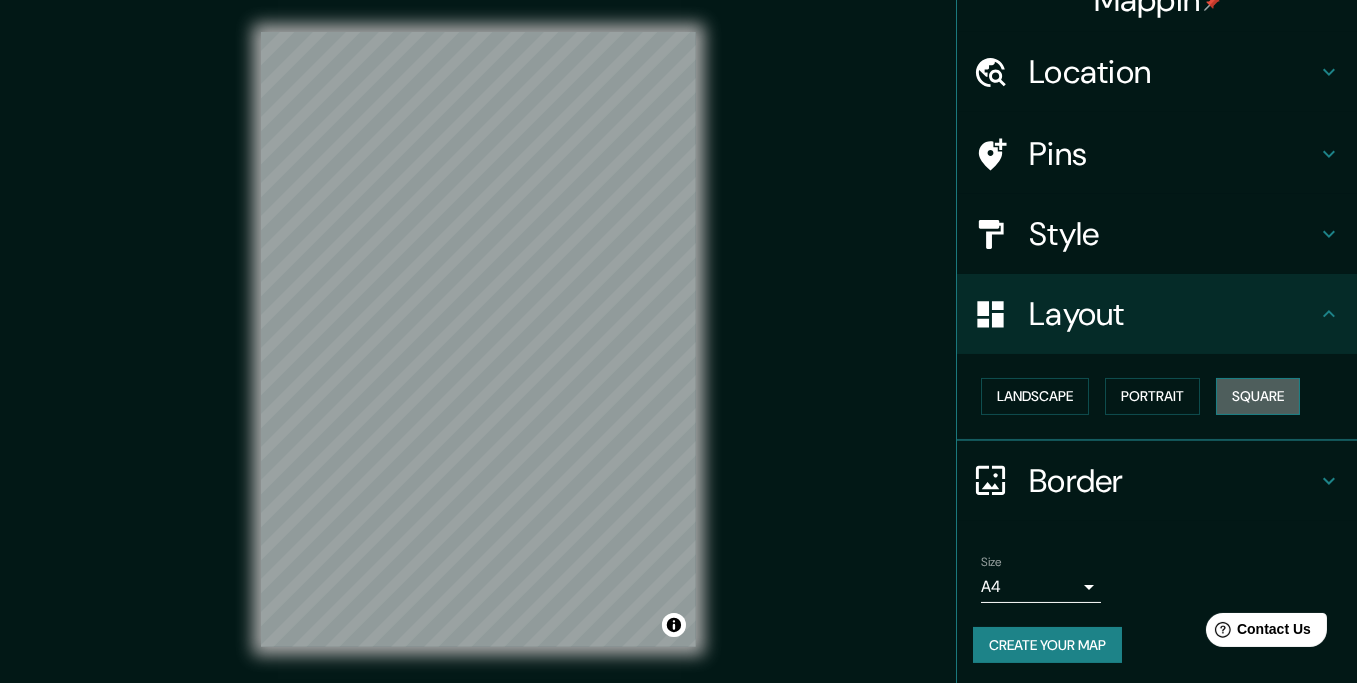 click on "Square" at bounding box center [1258, 396] 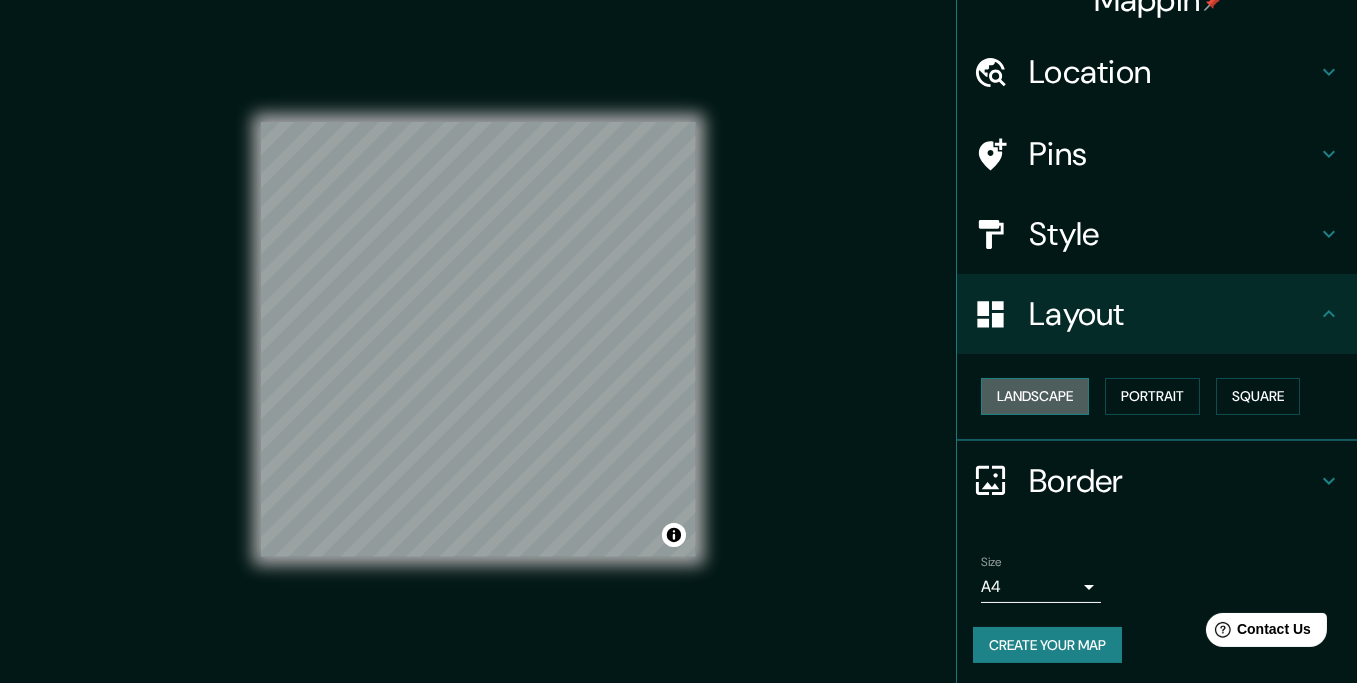 click on "Landscape" at bounding box center (1035, 396) 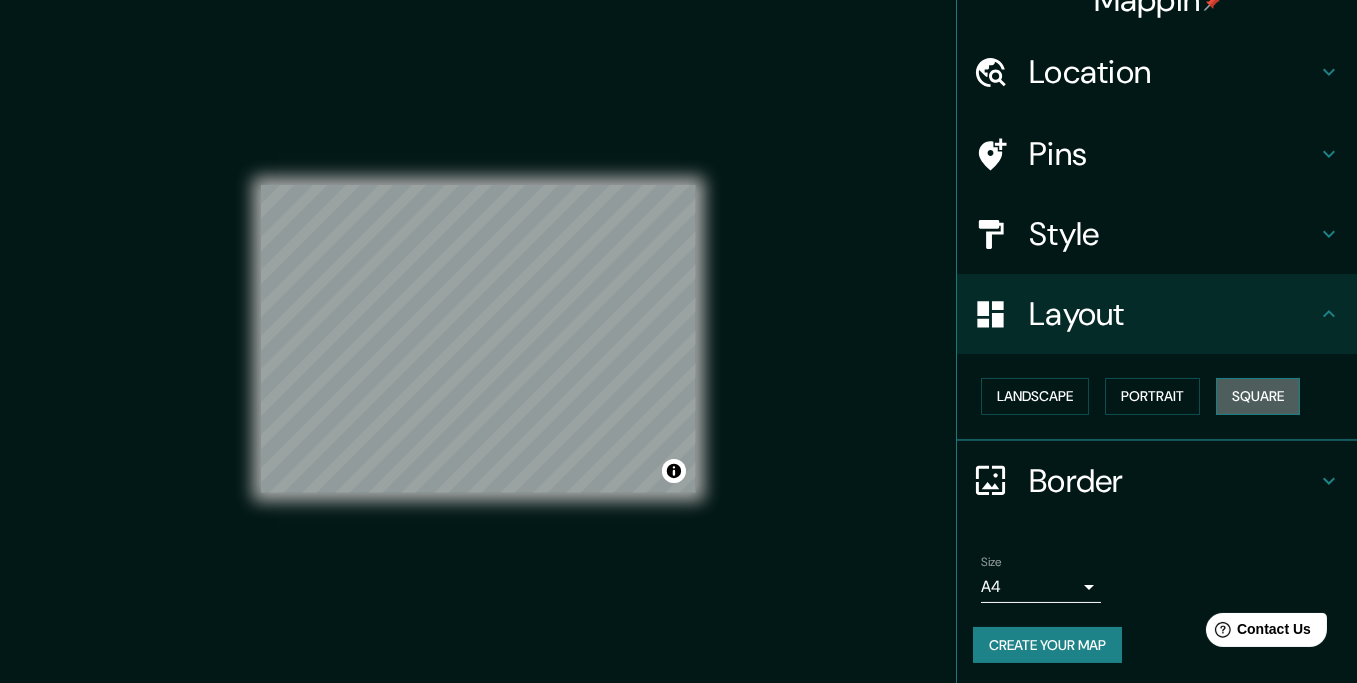 click on "Square" at bounding box center (1258, 396) 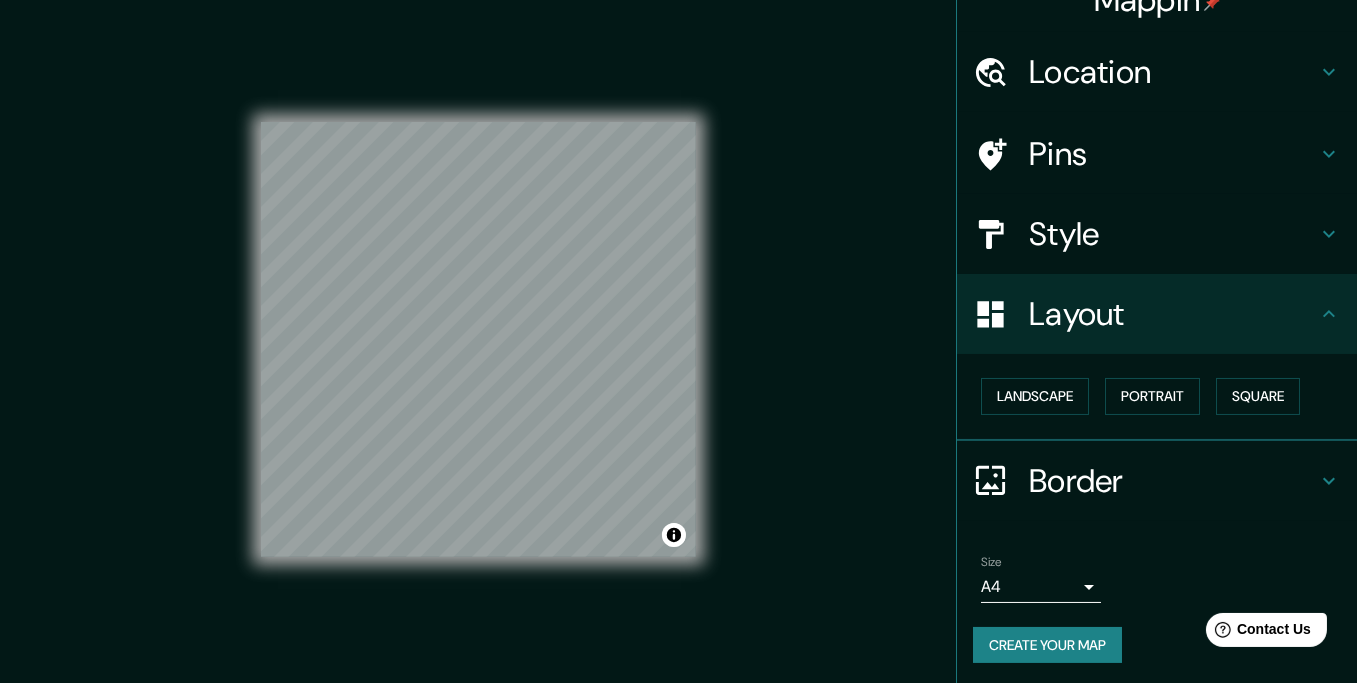 click on "Layout" at bounding box center (1173, 314) 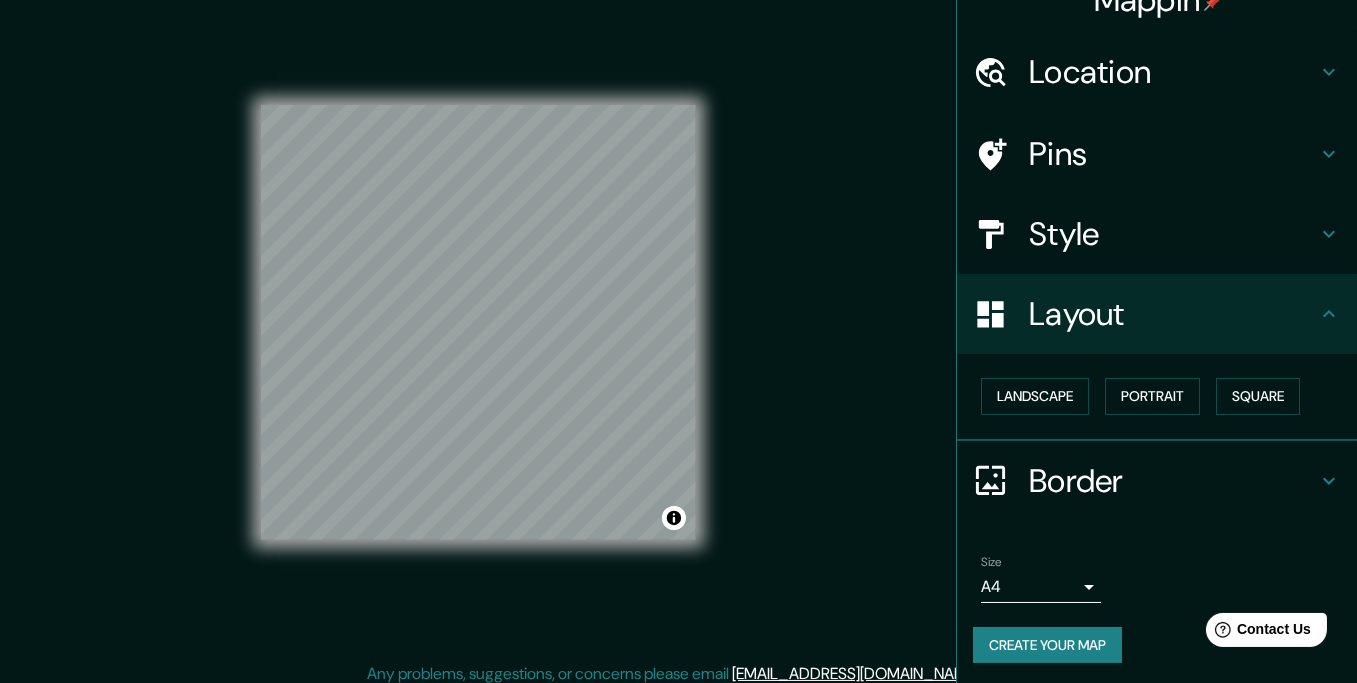 scroll, scrollTop: 27, scrollLeft: 0, axis: vertical 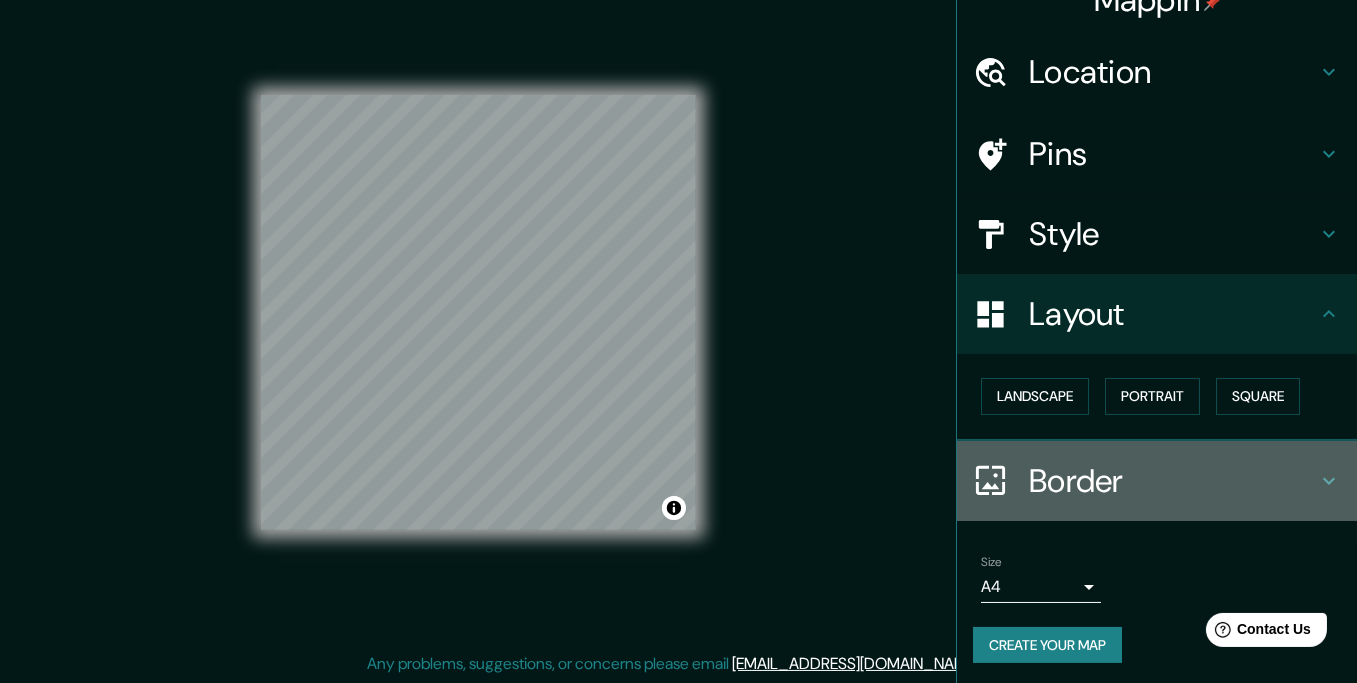 click on "Border" at bounding box center (1173, 481) 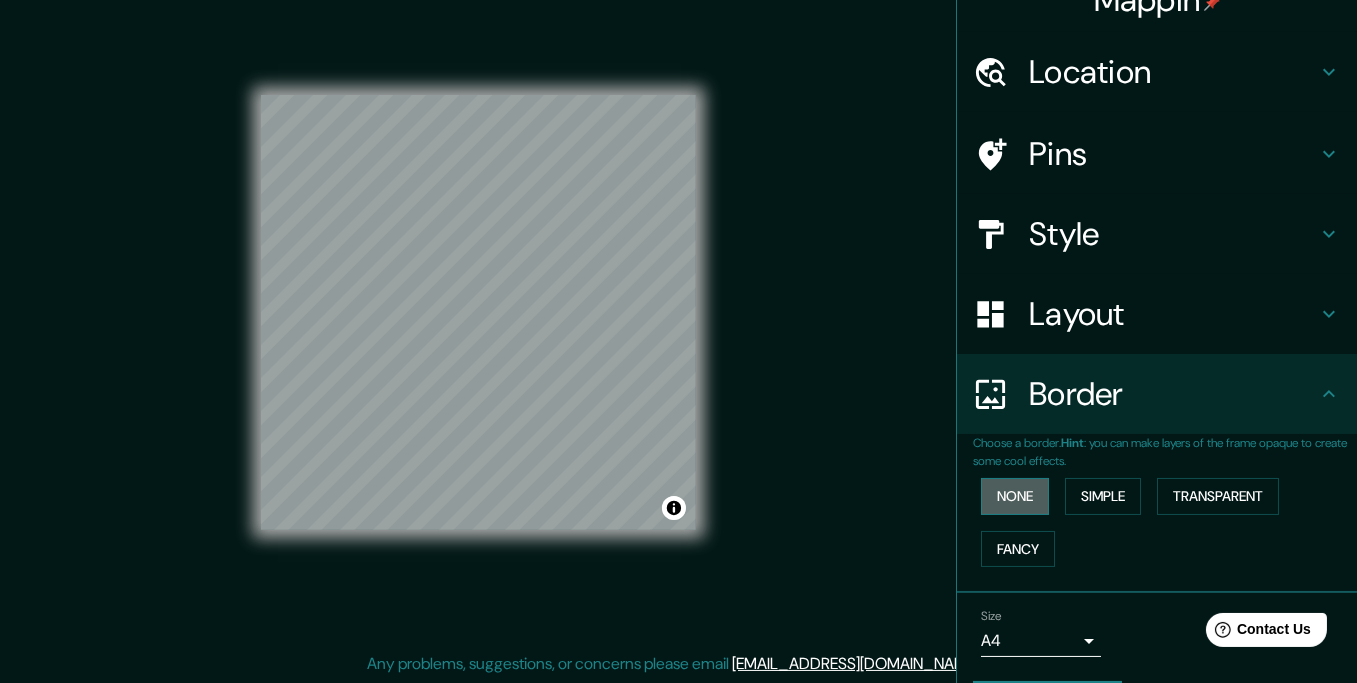 click on "None" at bounding box center [1015, 496] 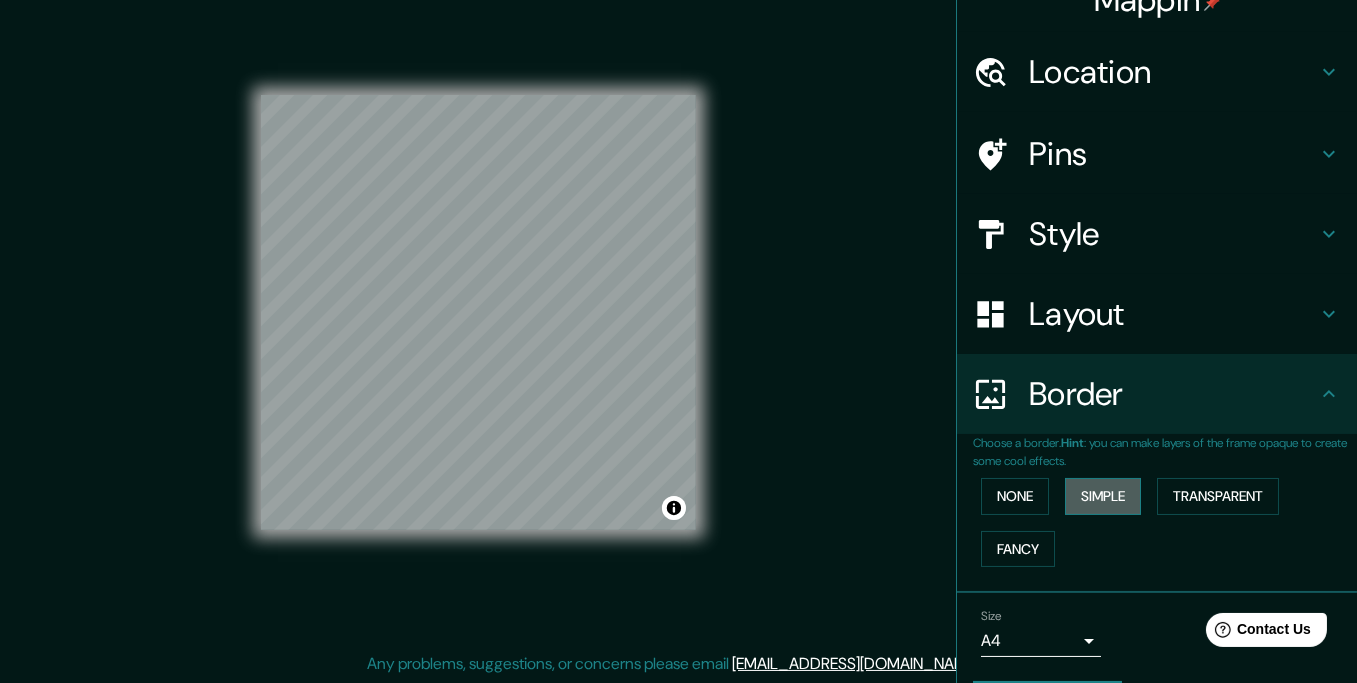 click on "Simple" at bounding box center [1103, 496] 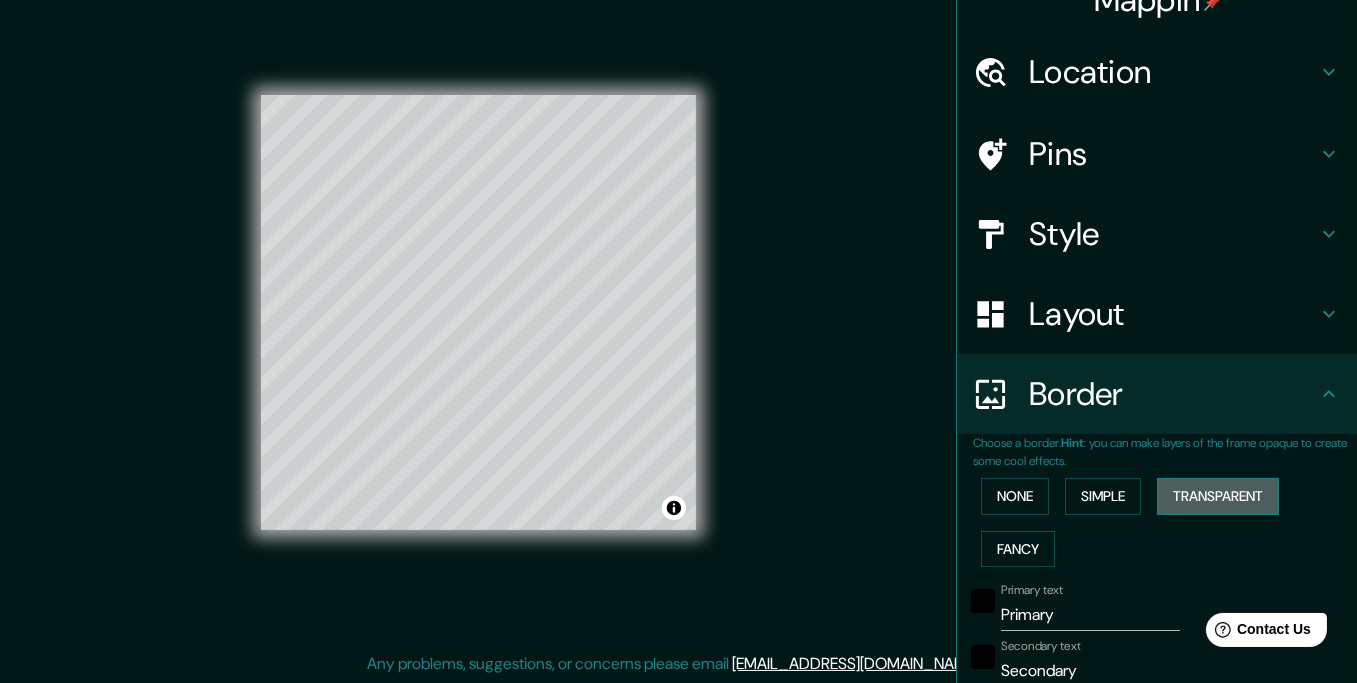 click on "Transparent" at bounding box center [1218, 496] 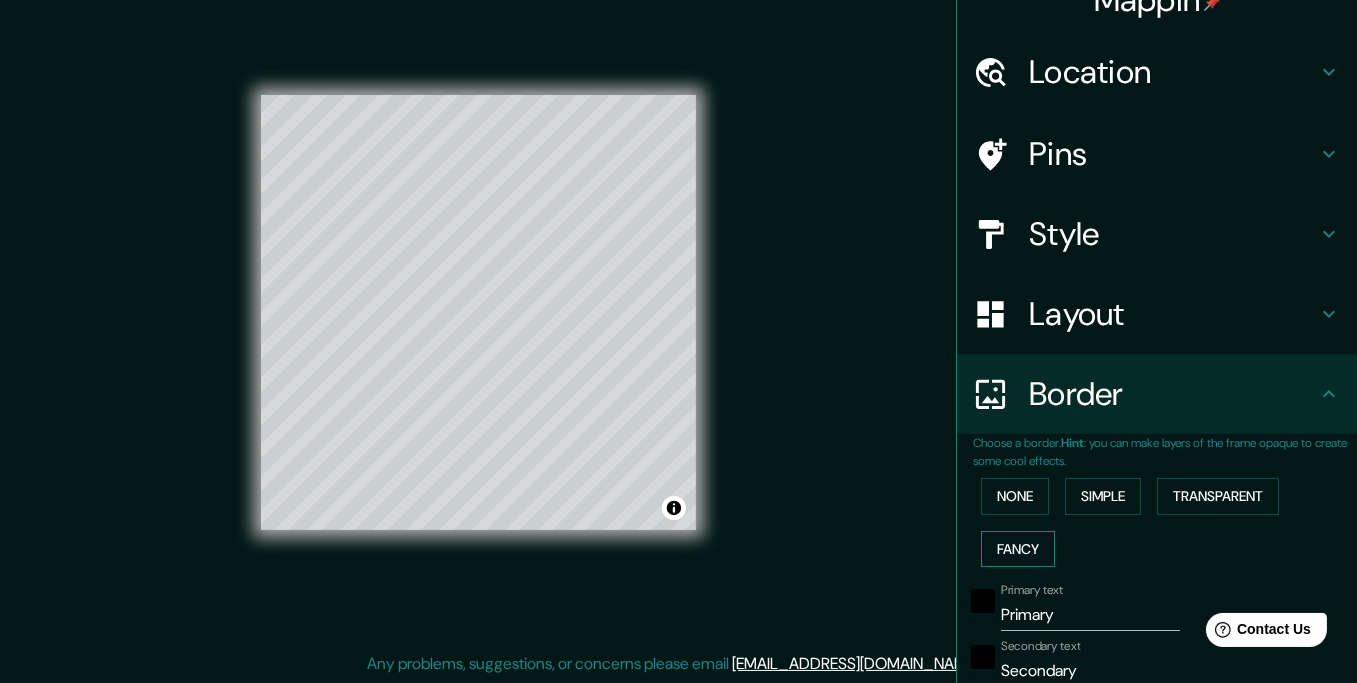 click on "Fancy" at bounding box center [1018, 549] 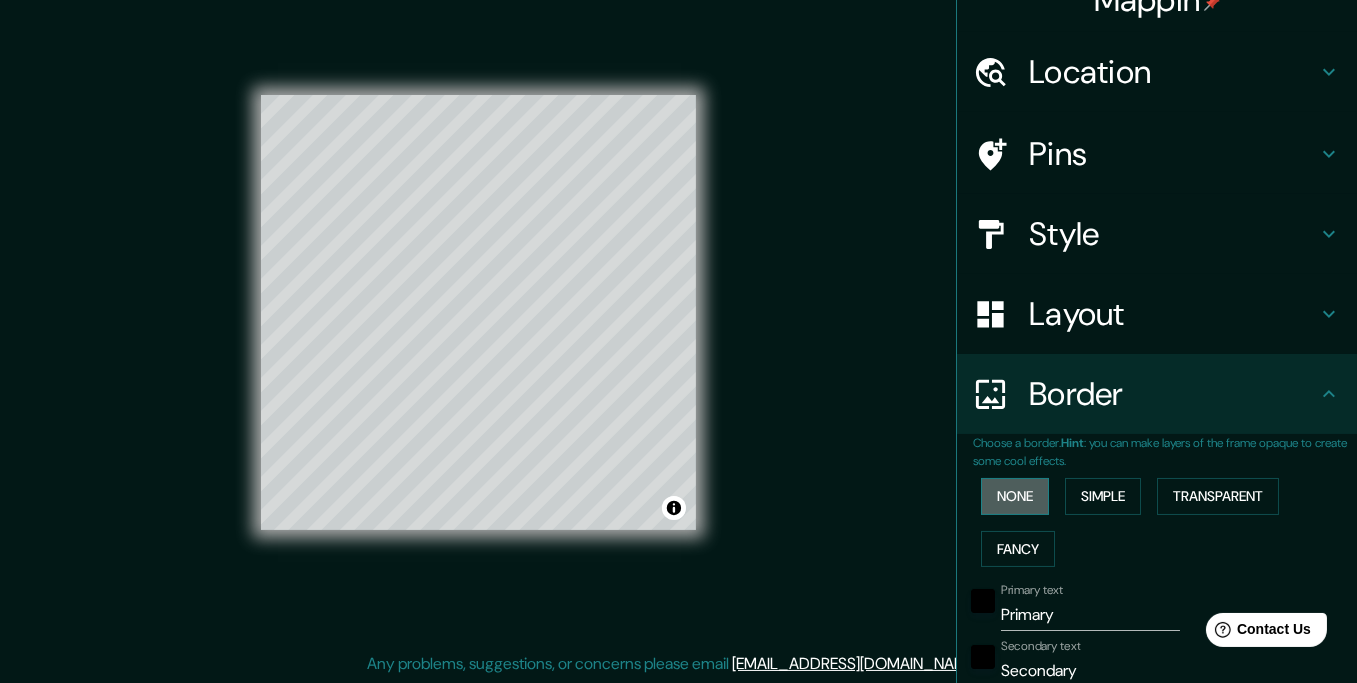 click on "None" at bounding box center (1015, 496) 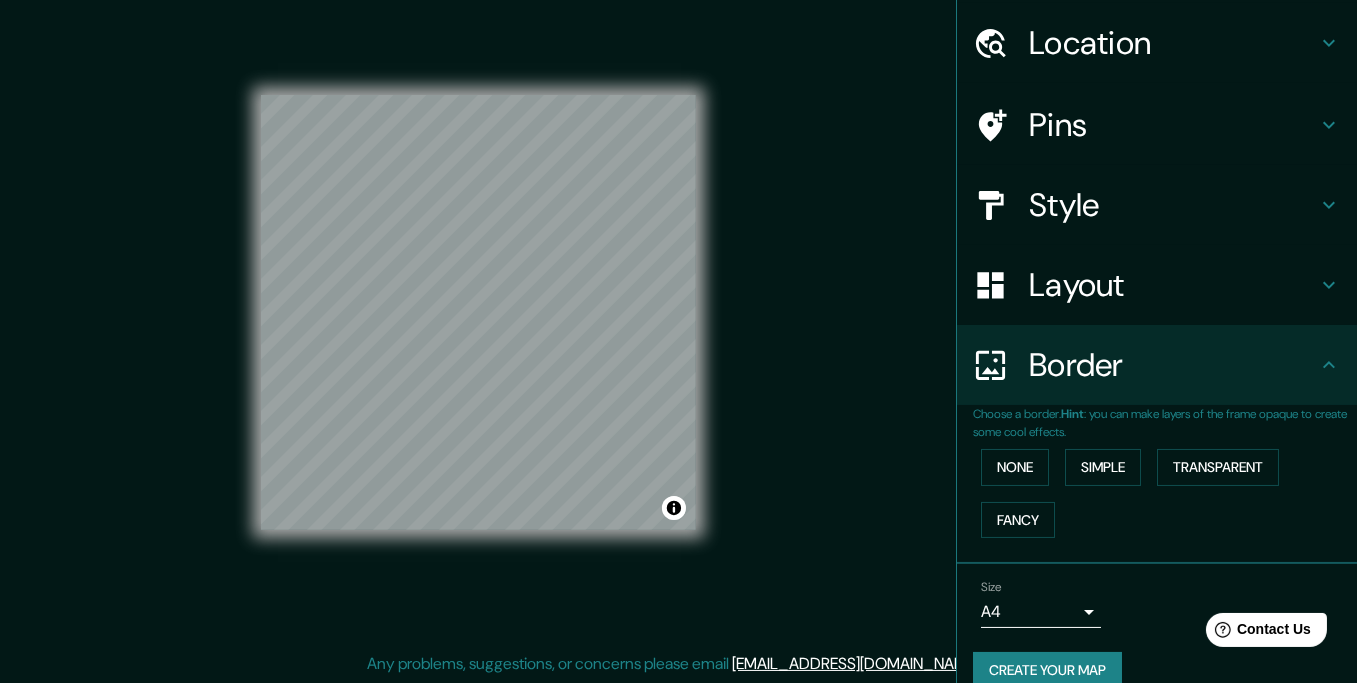 scroll, scrollTop: 87, scrollLeft: 0, axis: vertical 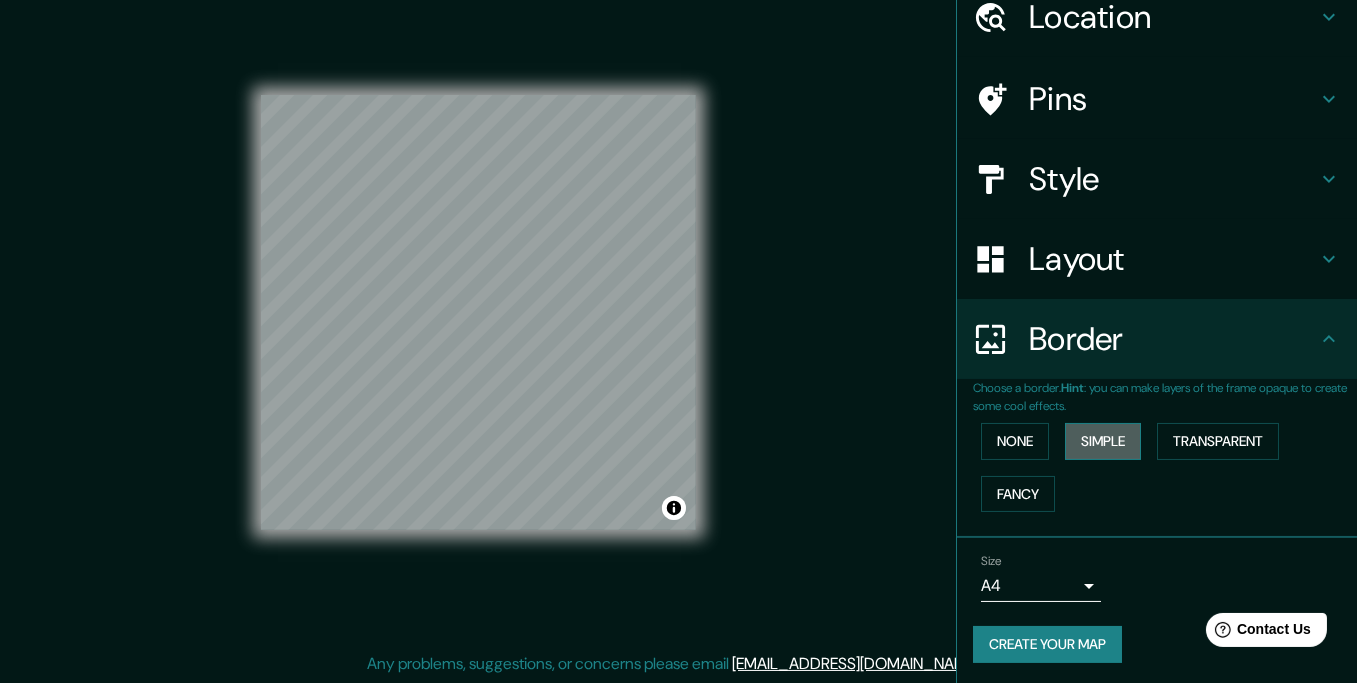 click on "Simple" at bounding box center [1103, 441] 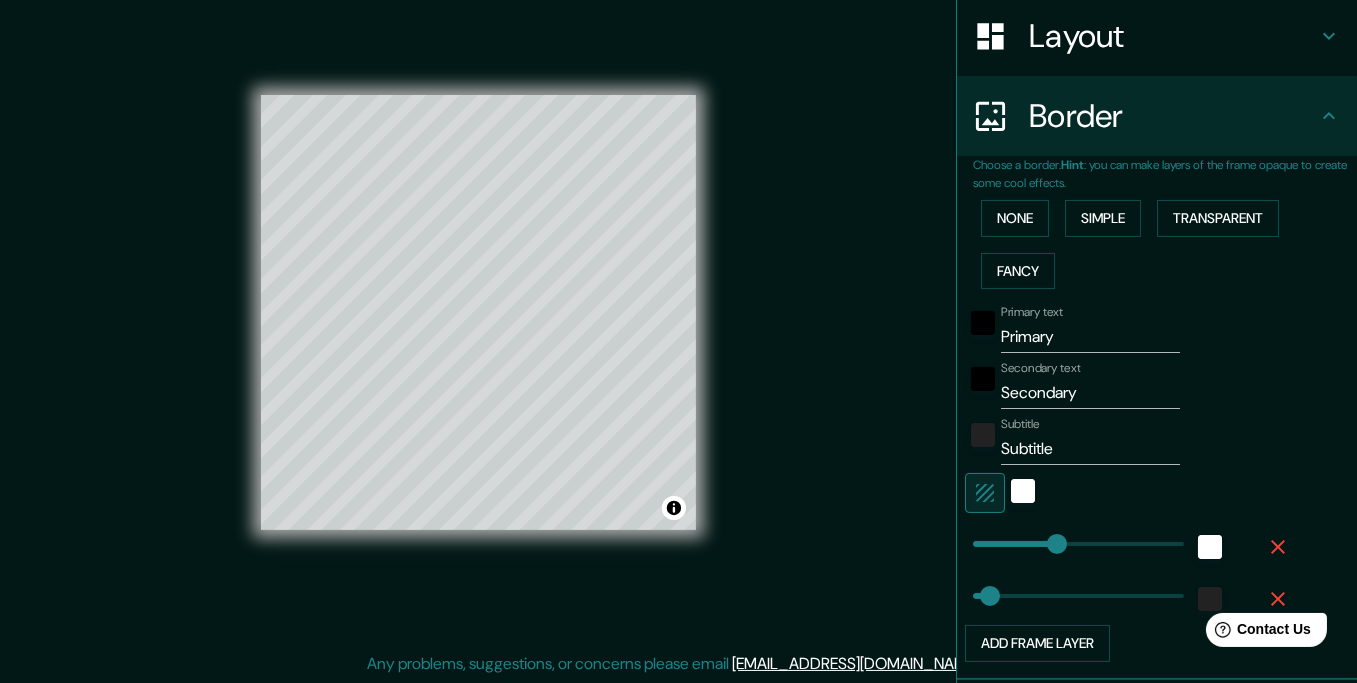 scroll, scrollTop: 387, scrollLeft: 0, axis: vertical 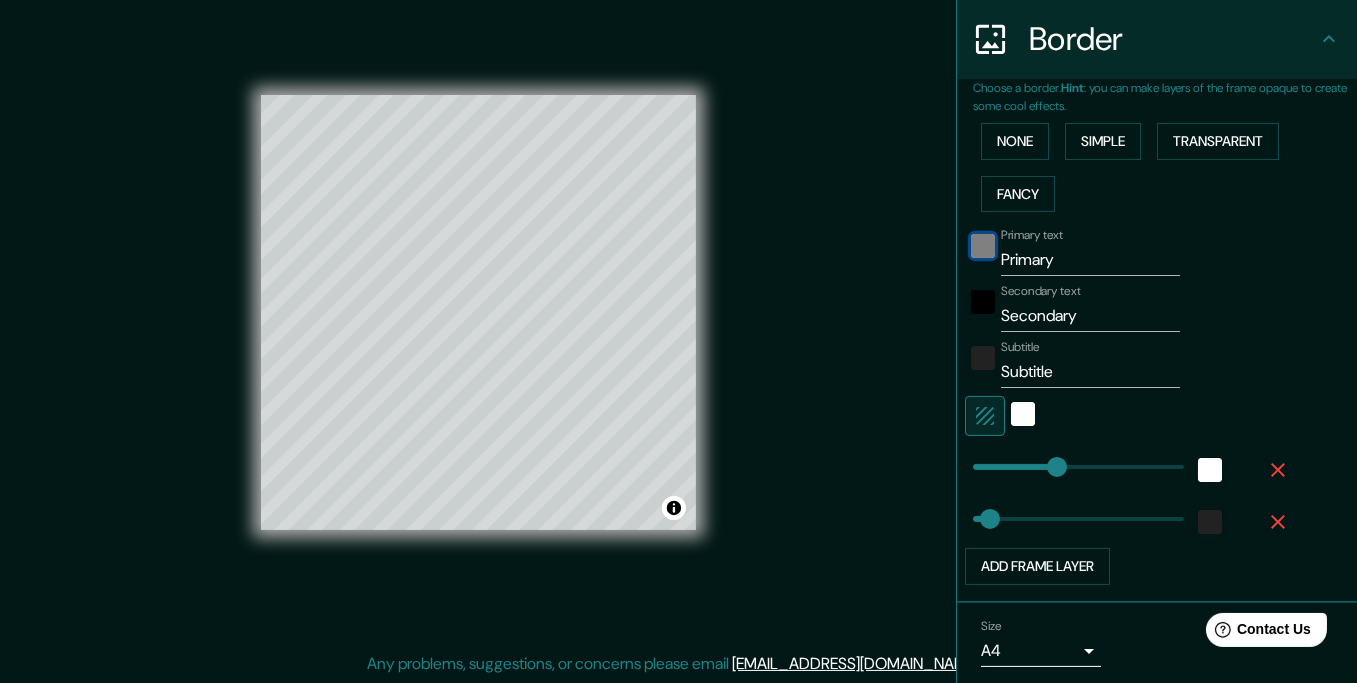 click at bounding box center (983, 246) 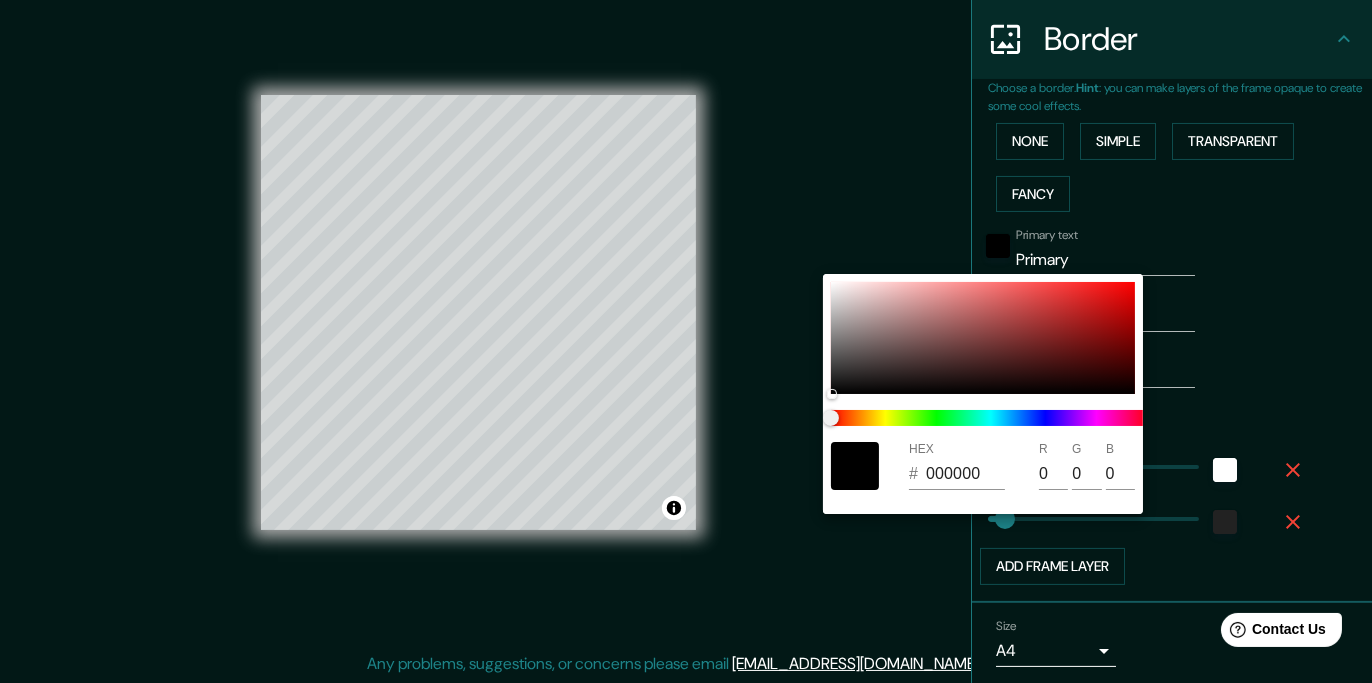 click at bounding box center (686, 341) 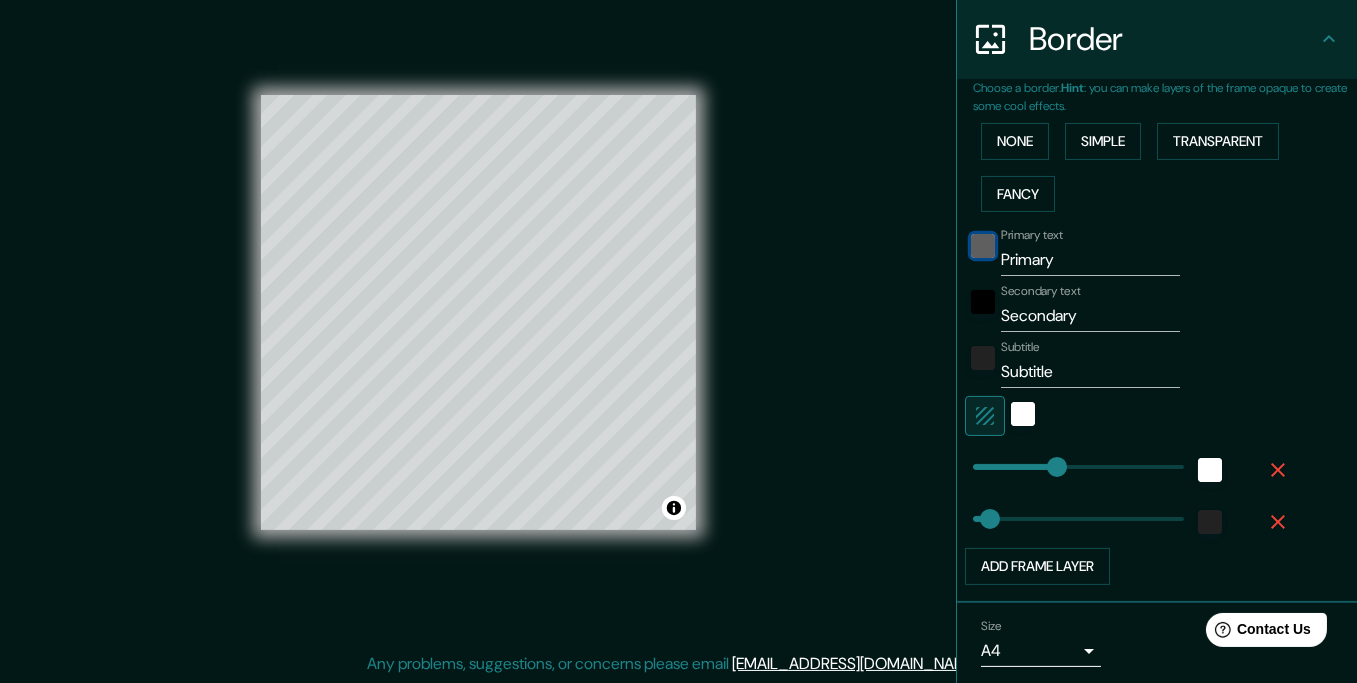 click at bounding box center (983, 246) 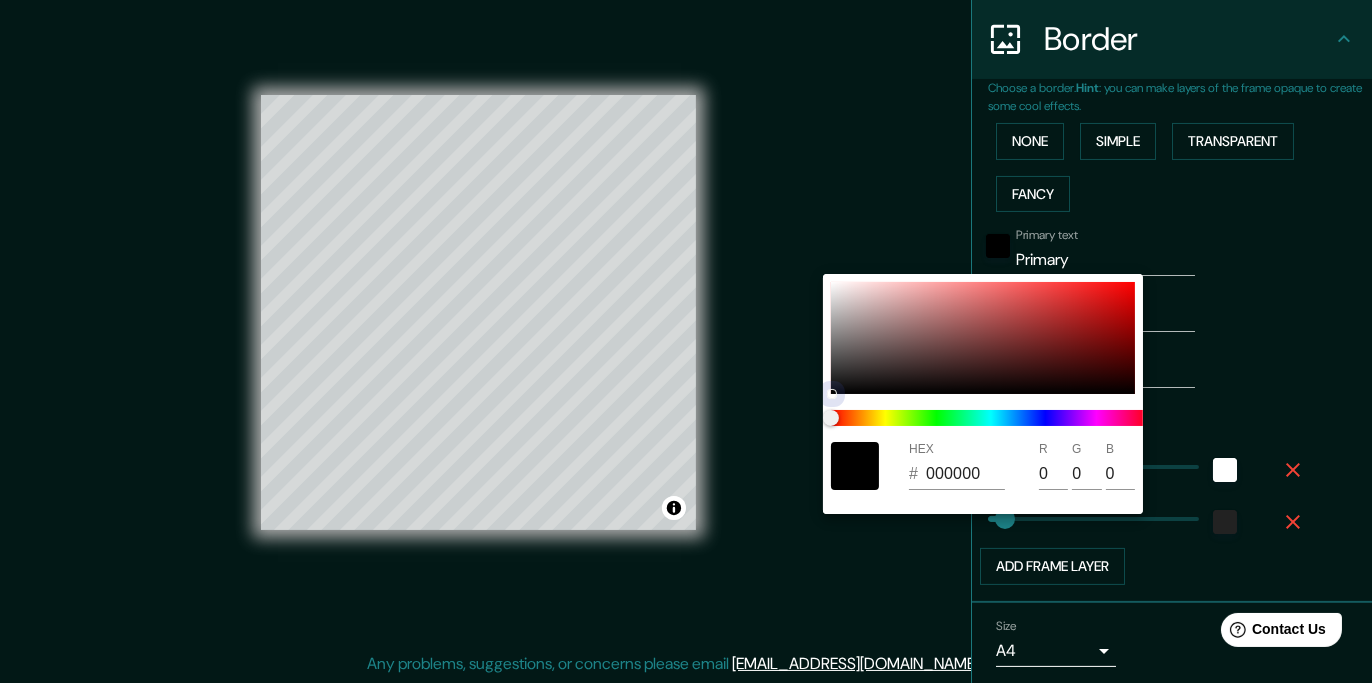 click at bounding box center [983, 338] 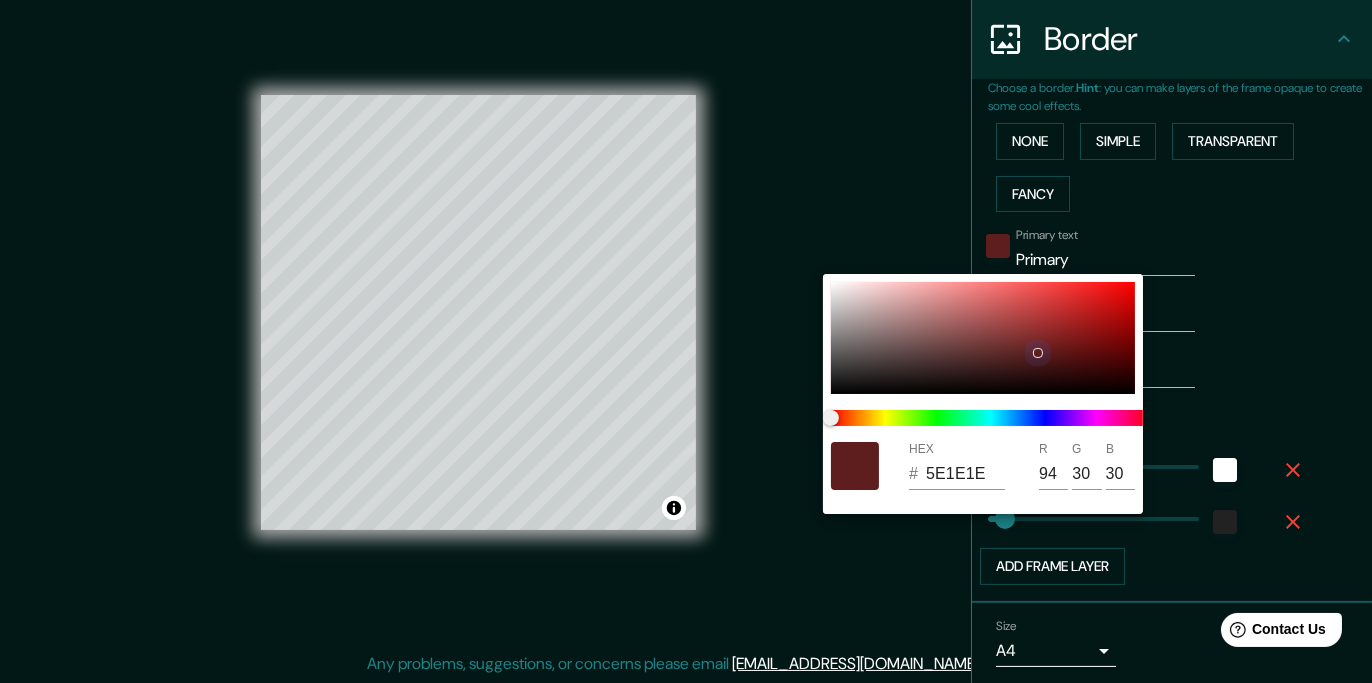 type on "35" 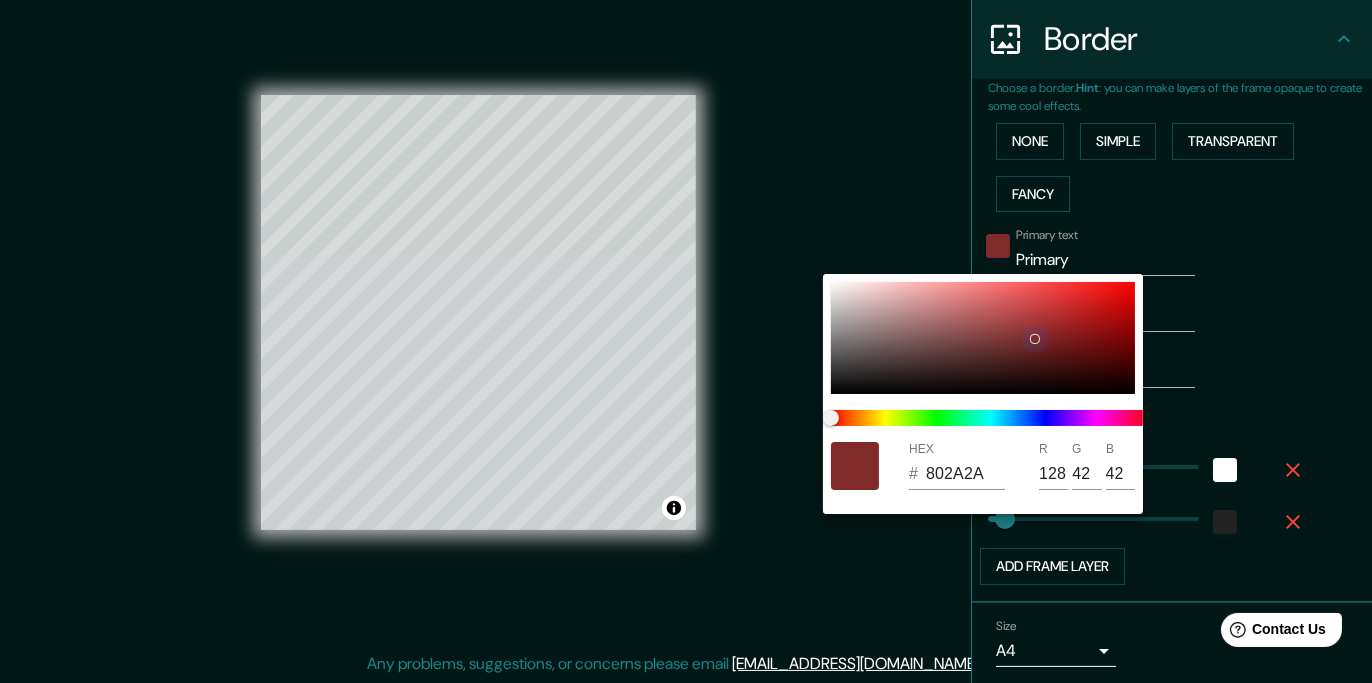 type on "35" 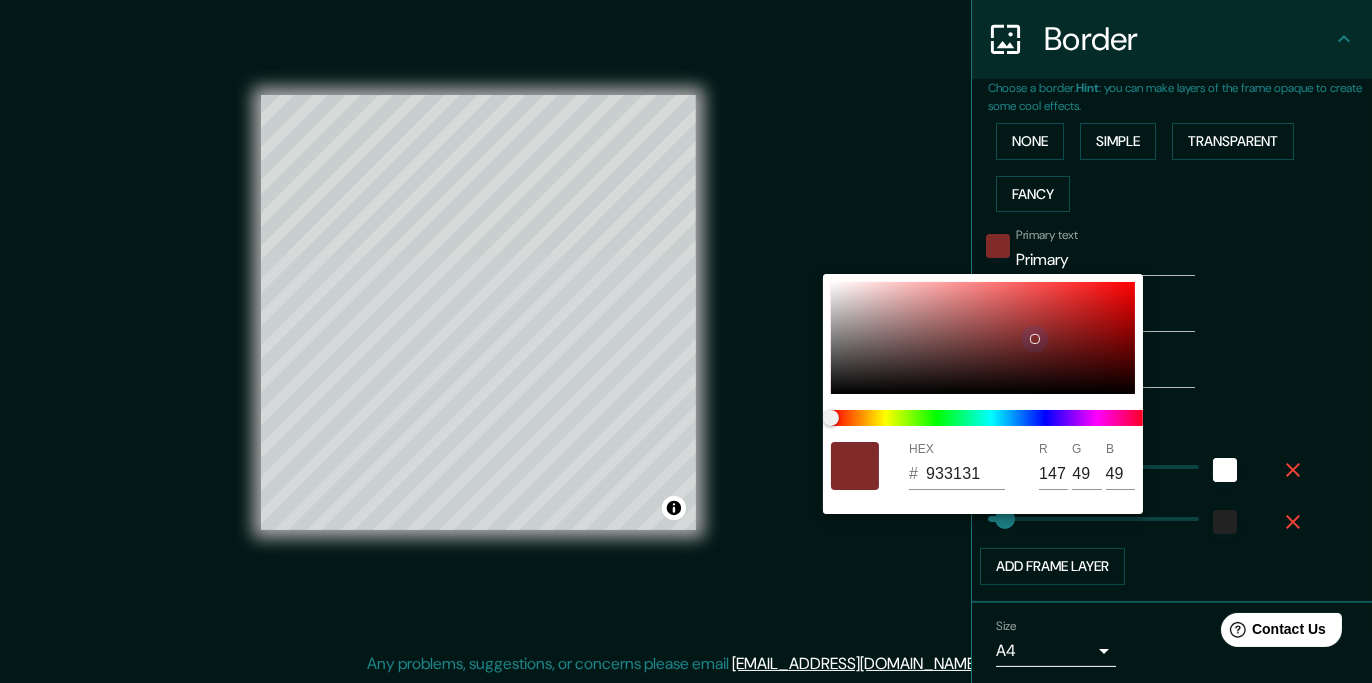 drag, startPoint x: 1037, startPoint y: 353, endPoint x: 1032, endPoint y: 330, distance: 23.537205 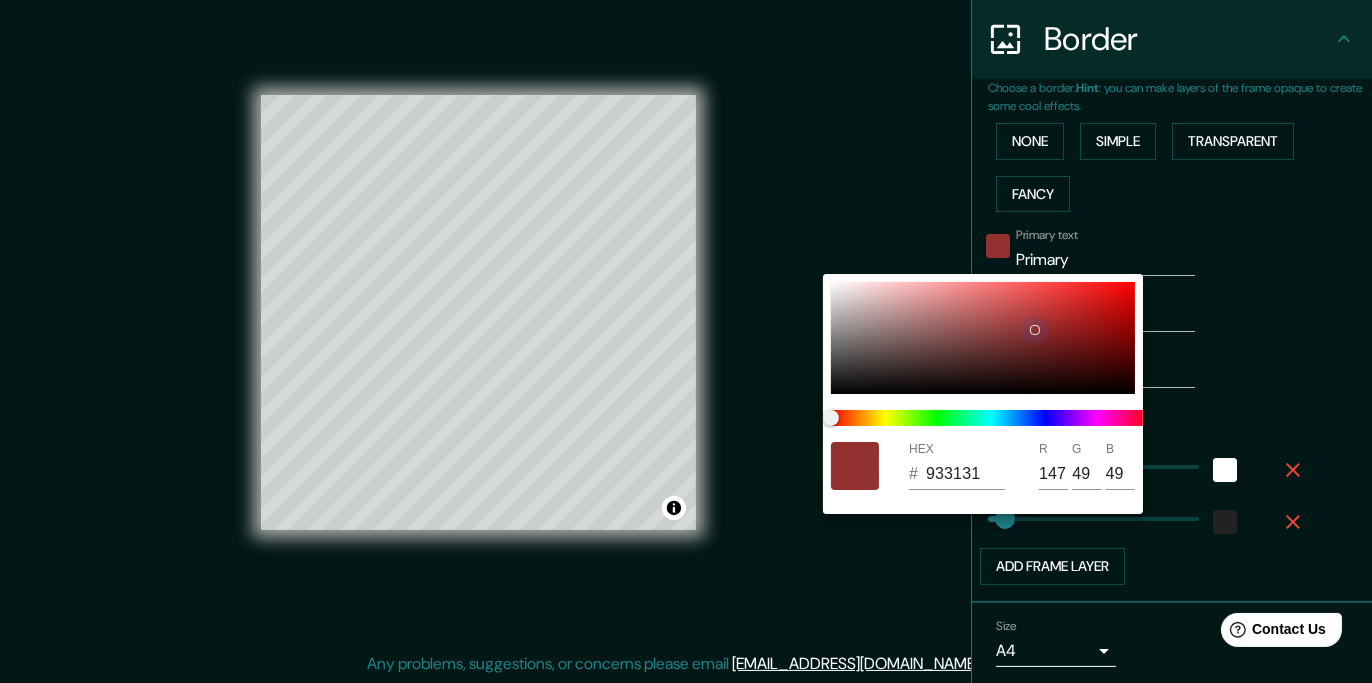 type on "35" 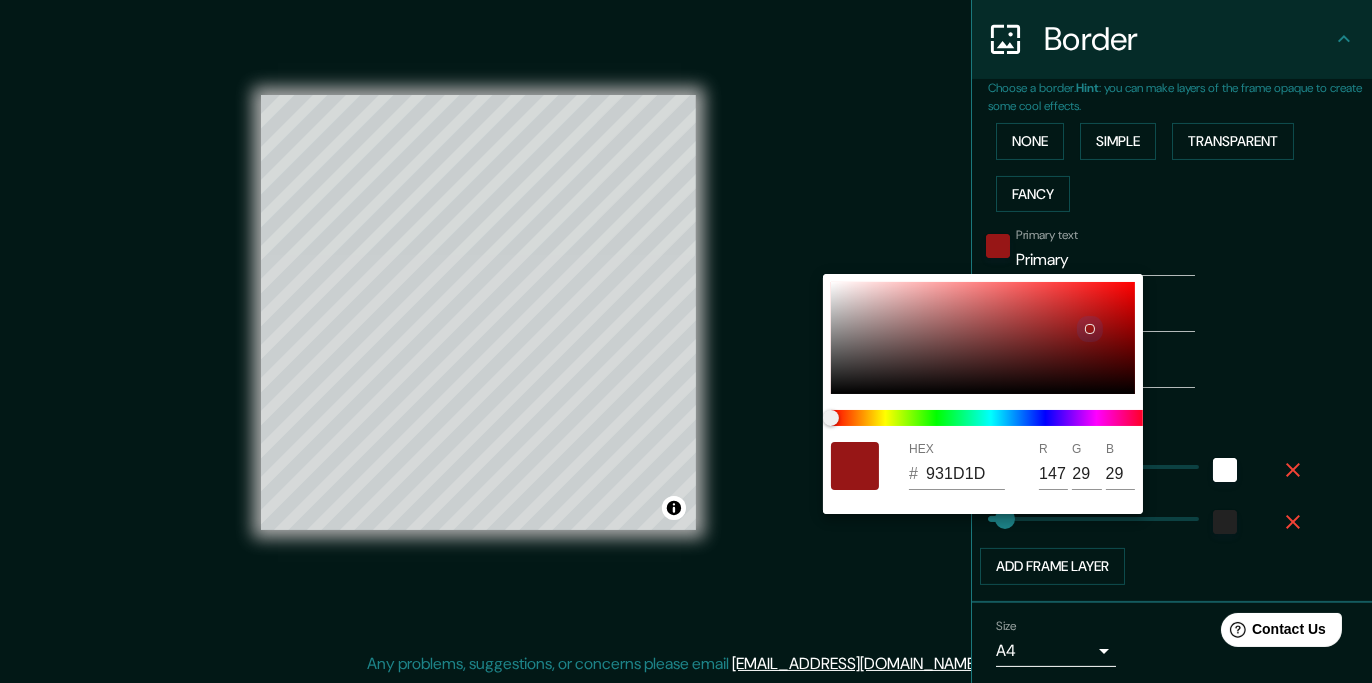 type on "35" 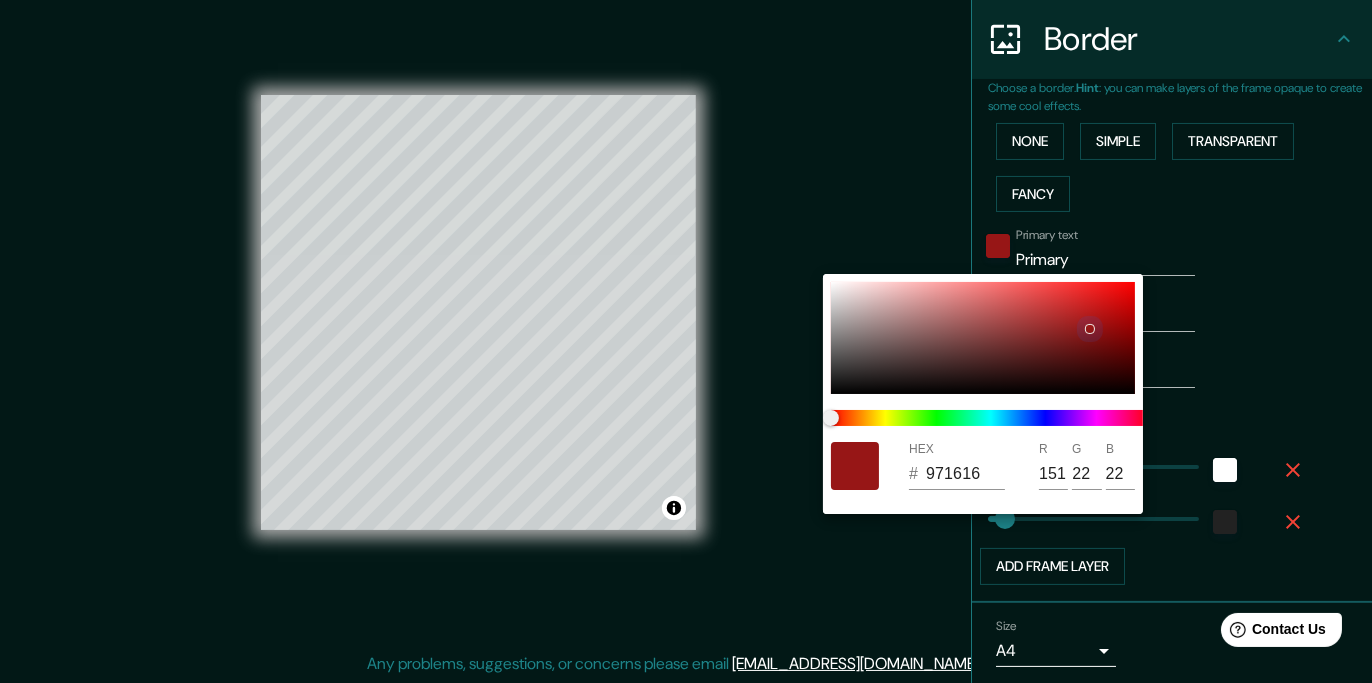 click at bounding box center [983, 338] 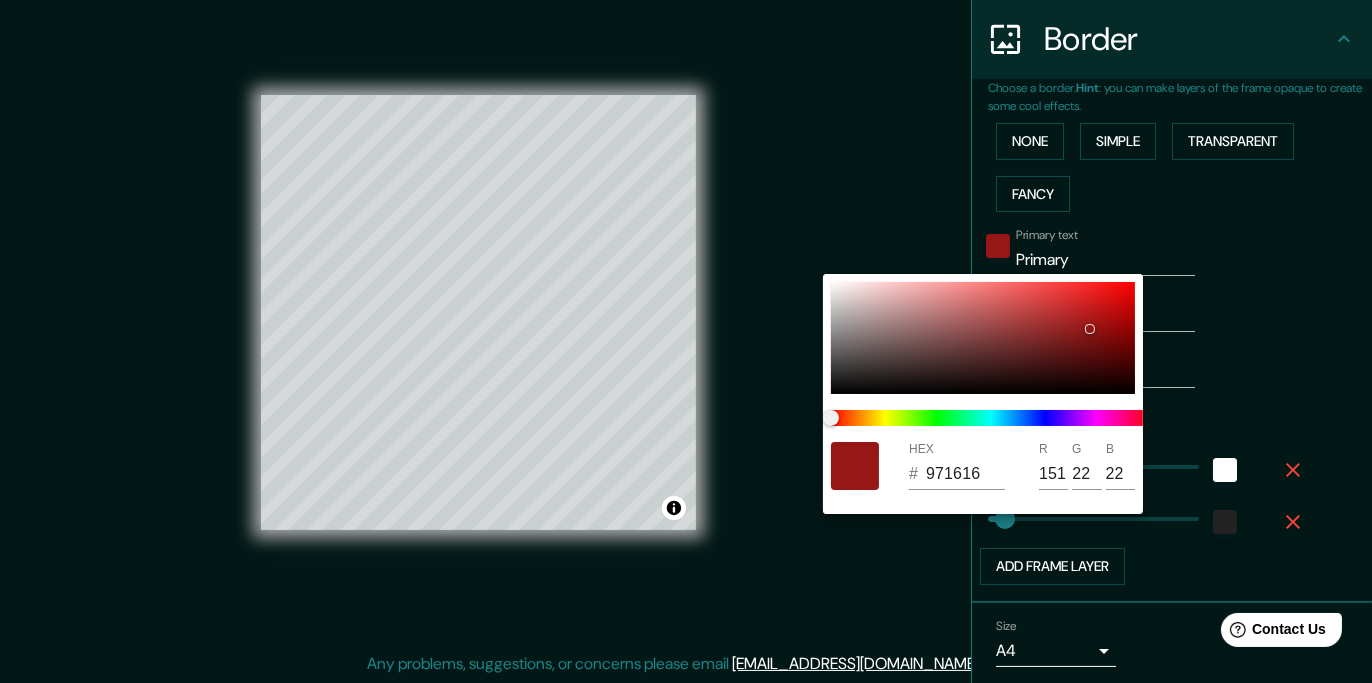 click at bounding box center [686, 341] 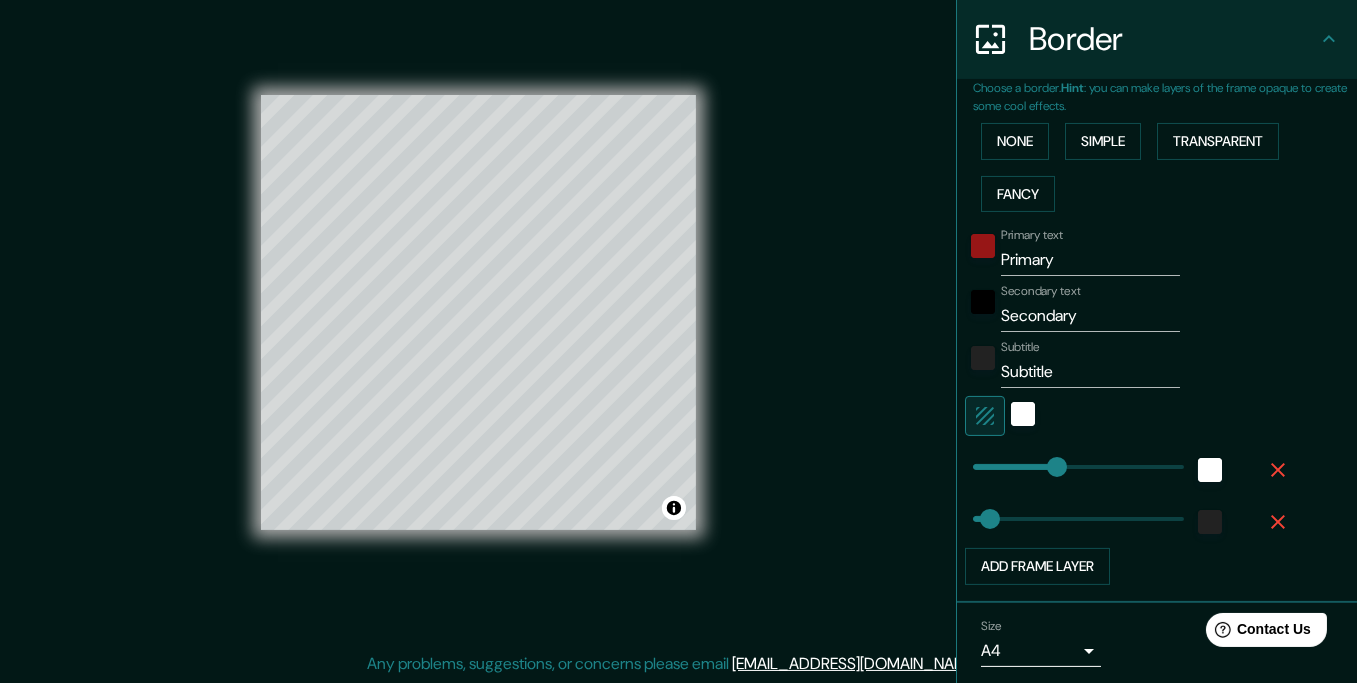 click on "Primary" at bounding box center [1090, 260] 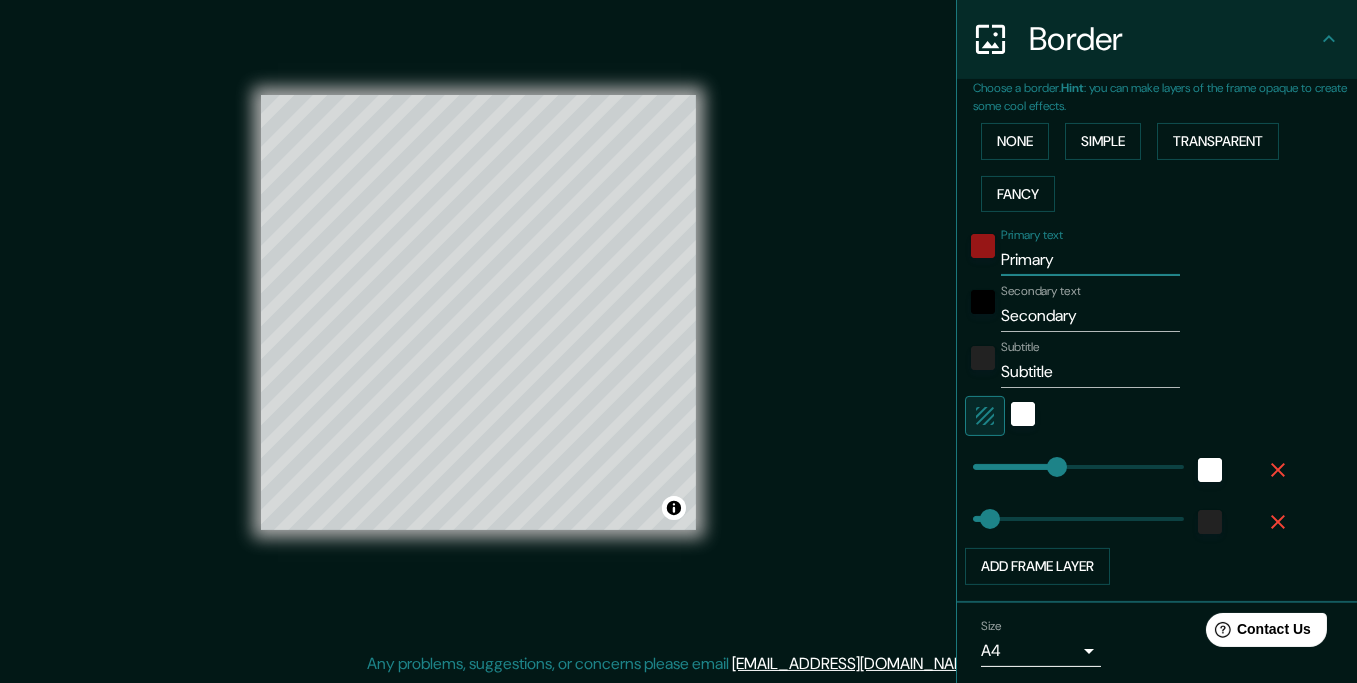 drag, startPoint x: 1053, startPoint y: 257, endPoint x: 955, endPoint y: 269, distance: 98.731964 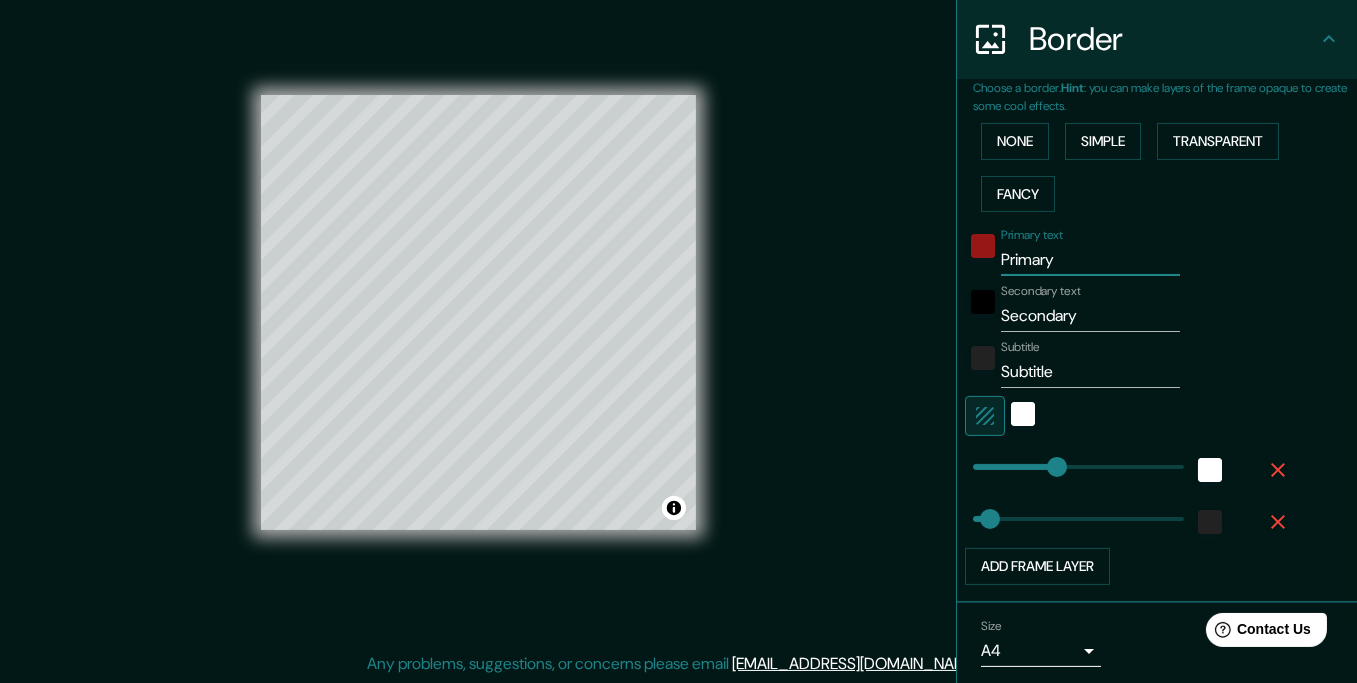 click on "Primary text Primary" at bounding box center [1129, 252] 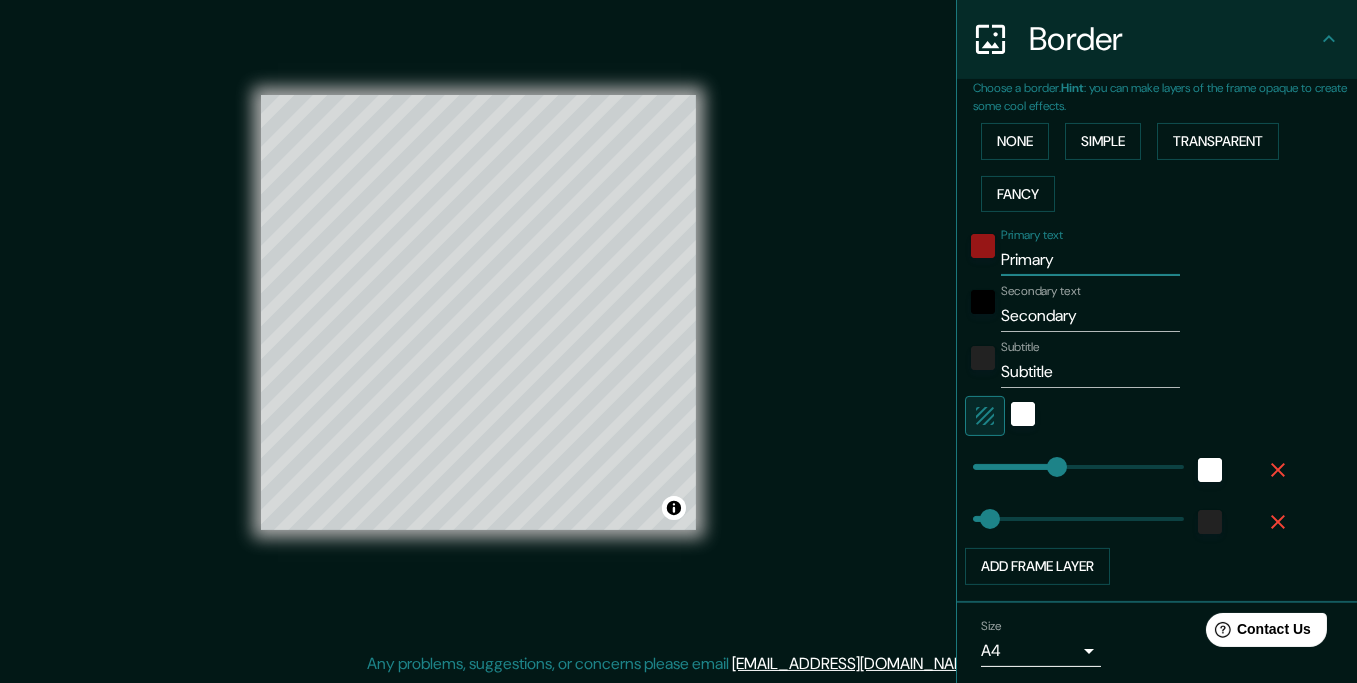 type on "M" 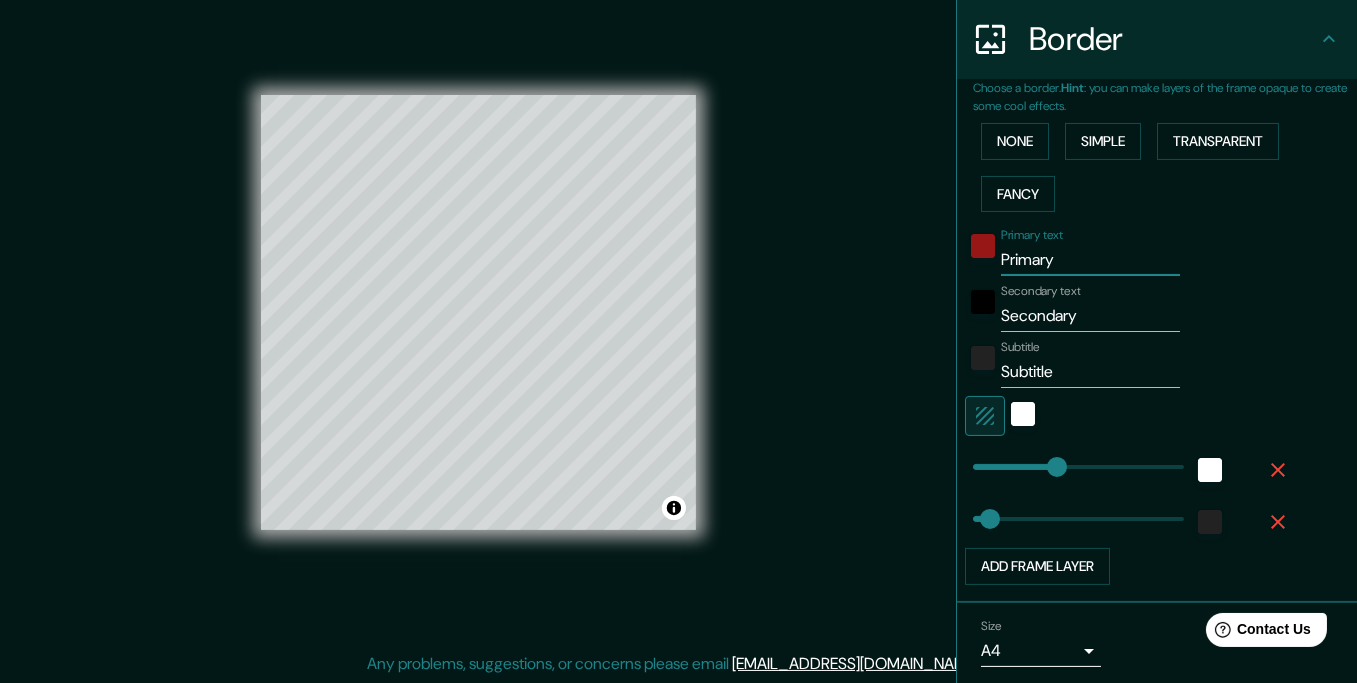 type on "35" 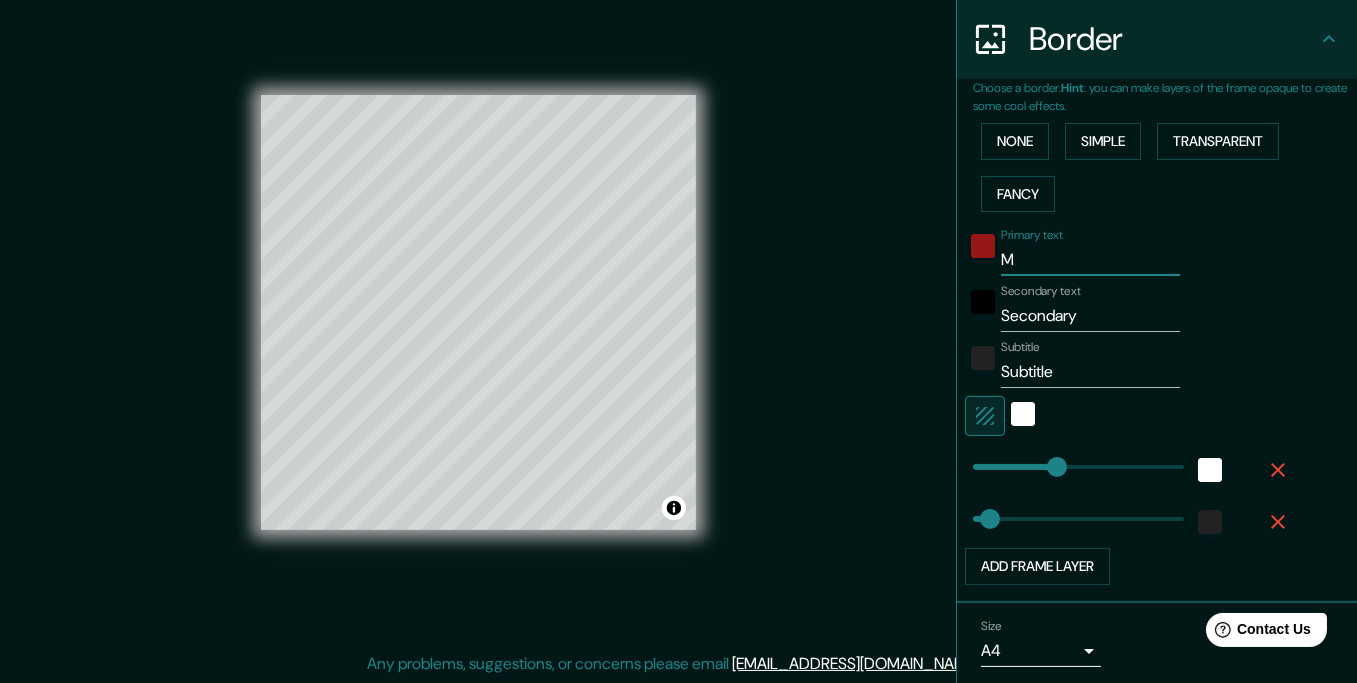 type on "Mo" 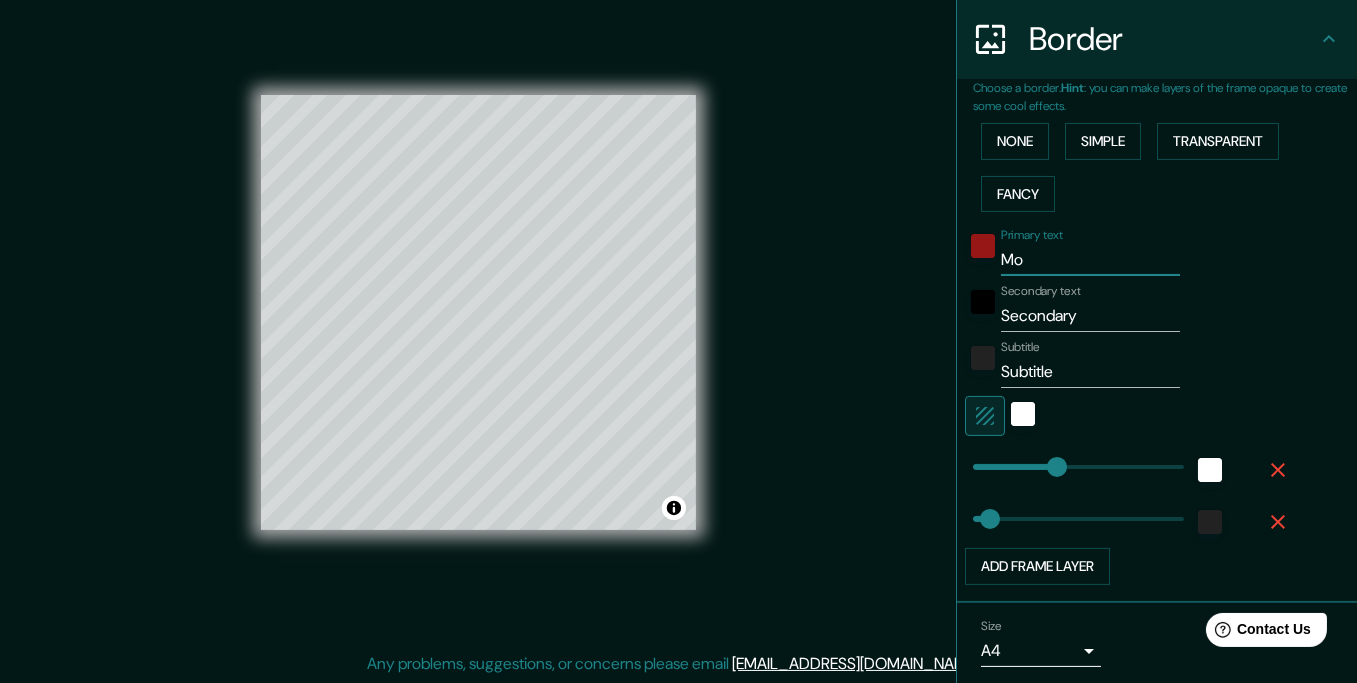 type on "Mon" 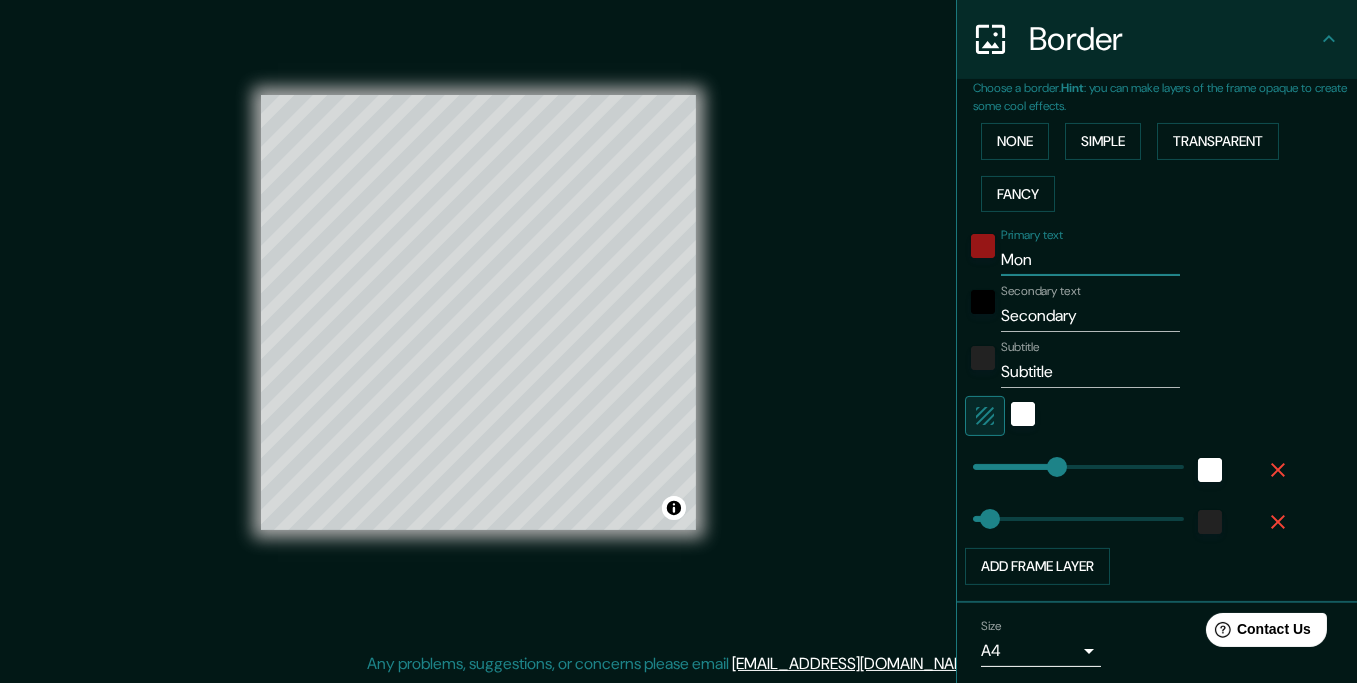 type on "Mont" 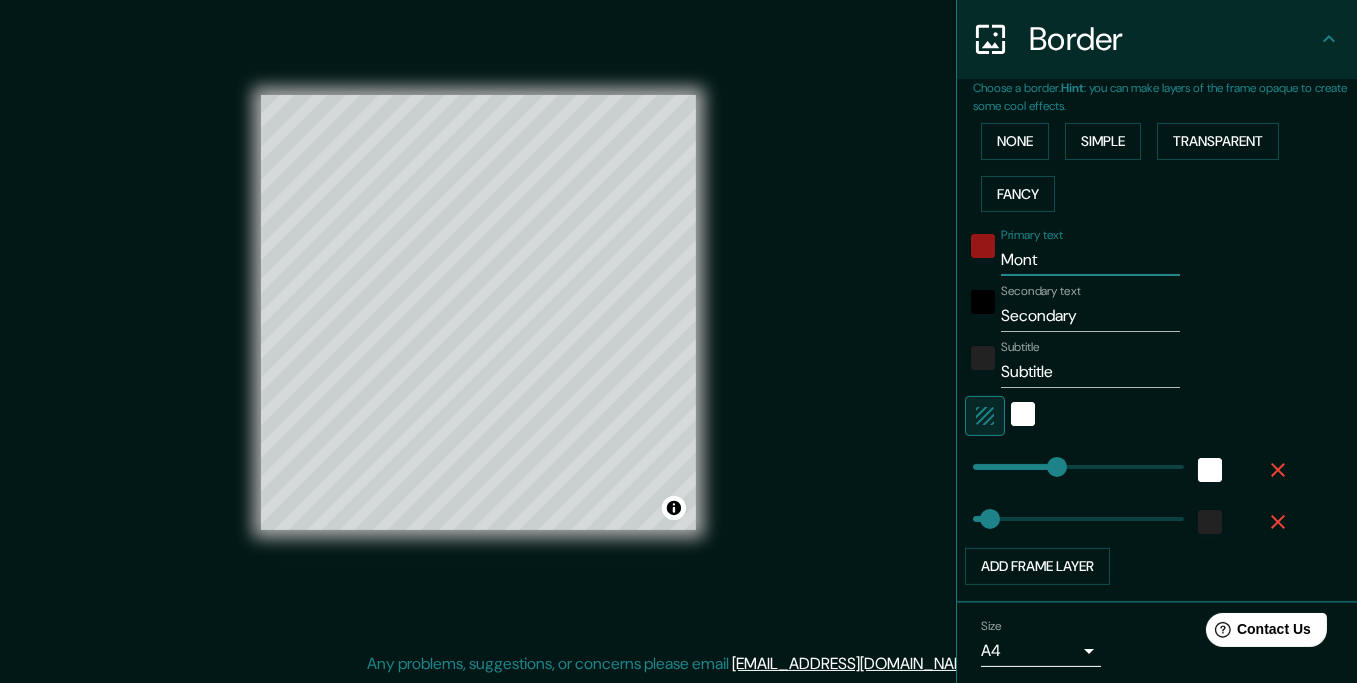 type on "Monte" 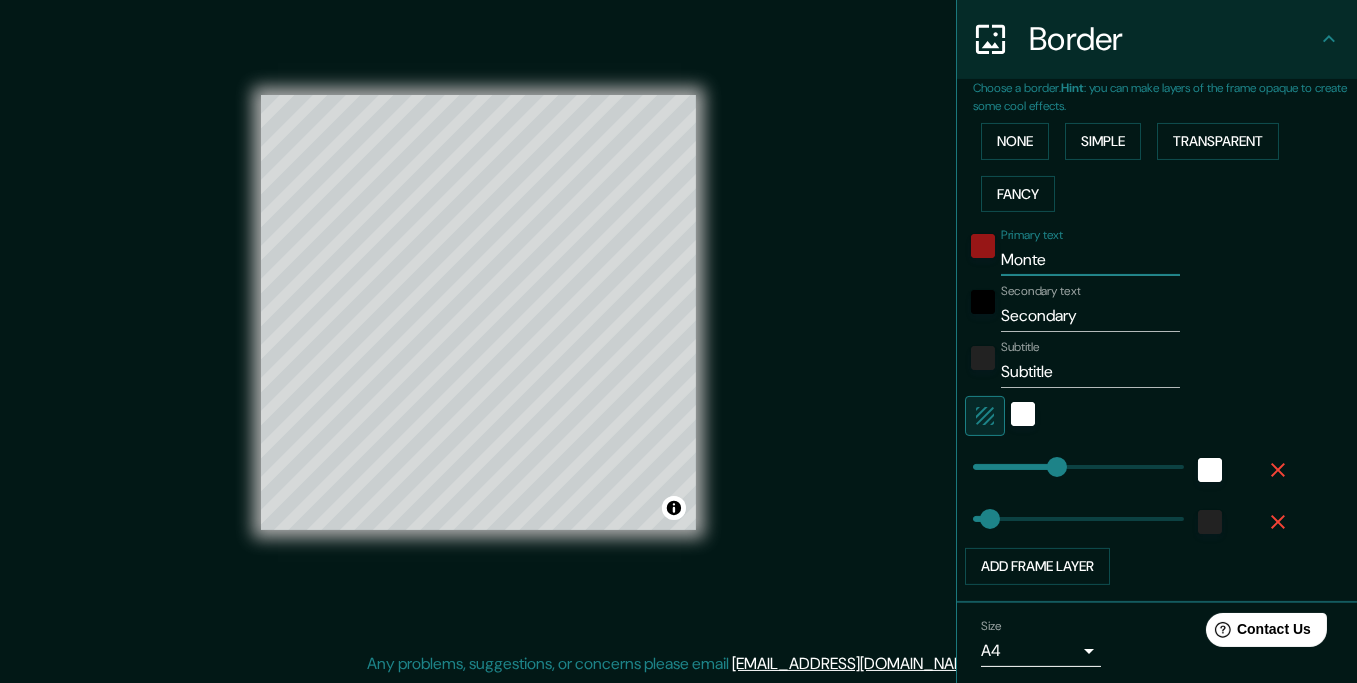 type on "Monter" 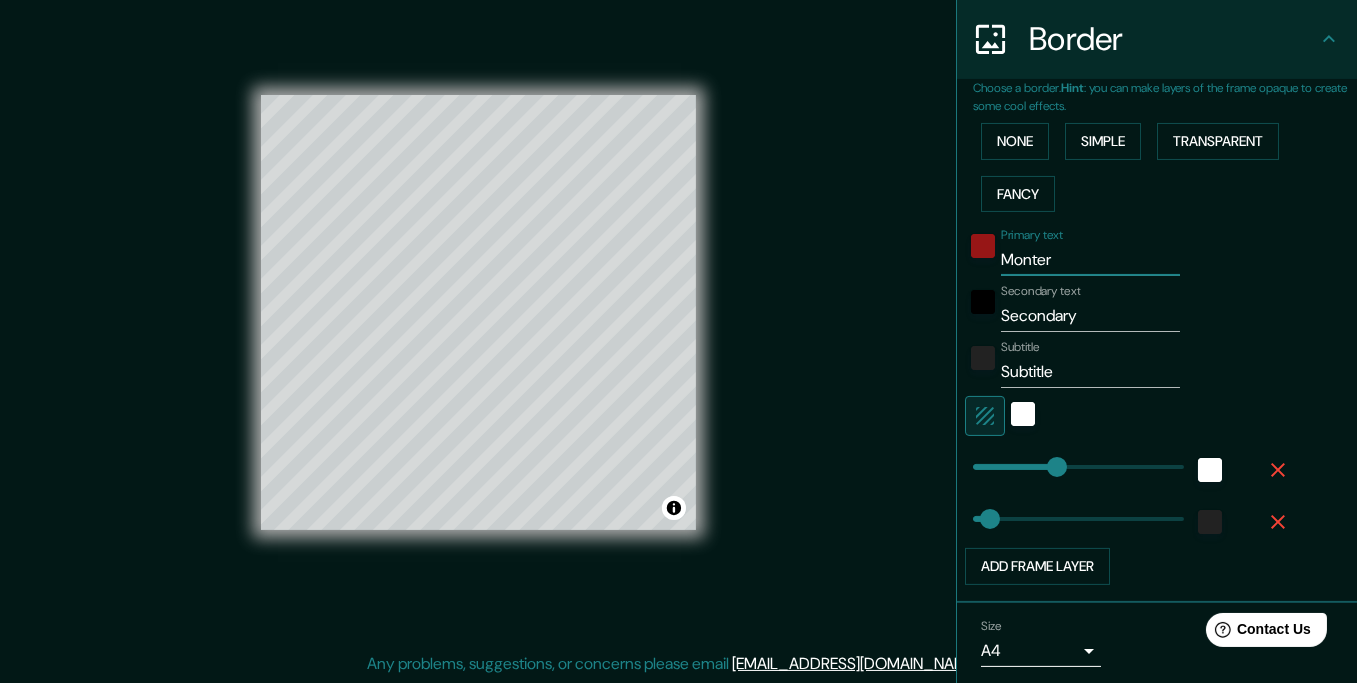 type on "Monterr" 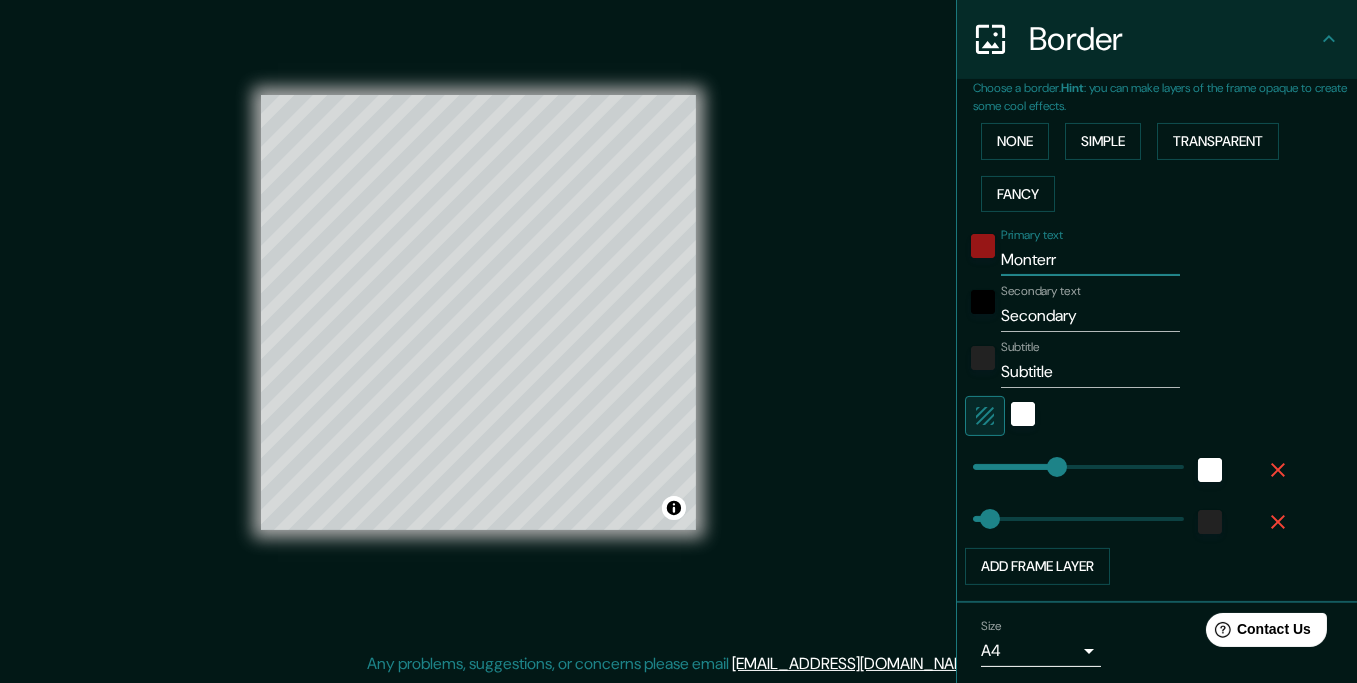 type on "Monterre" 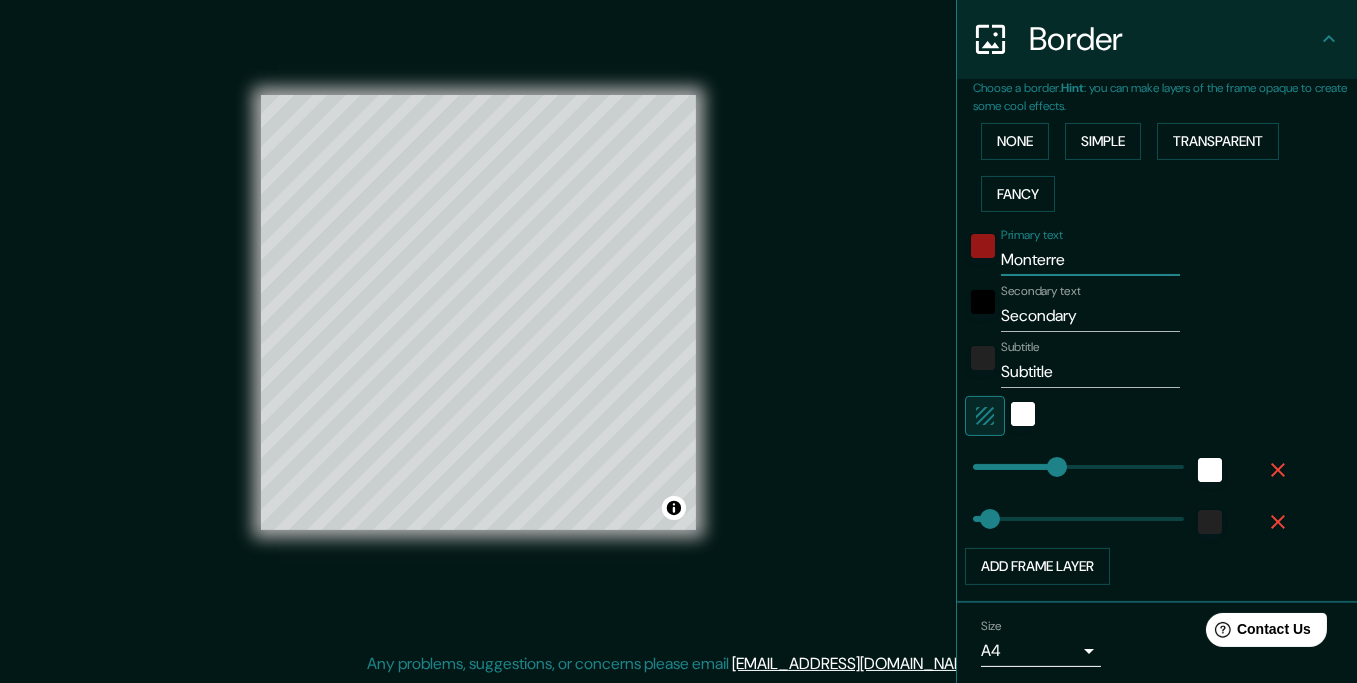 type on "[GEOGRAPHIC_DATA]" 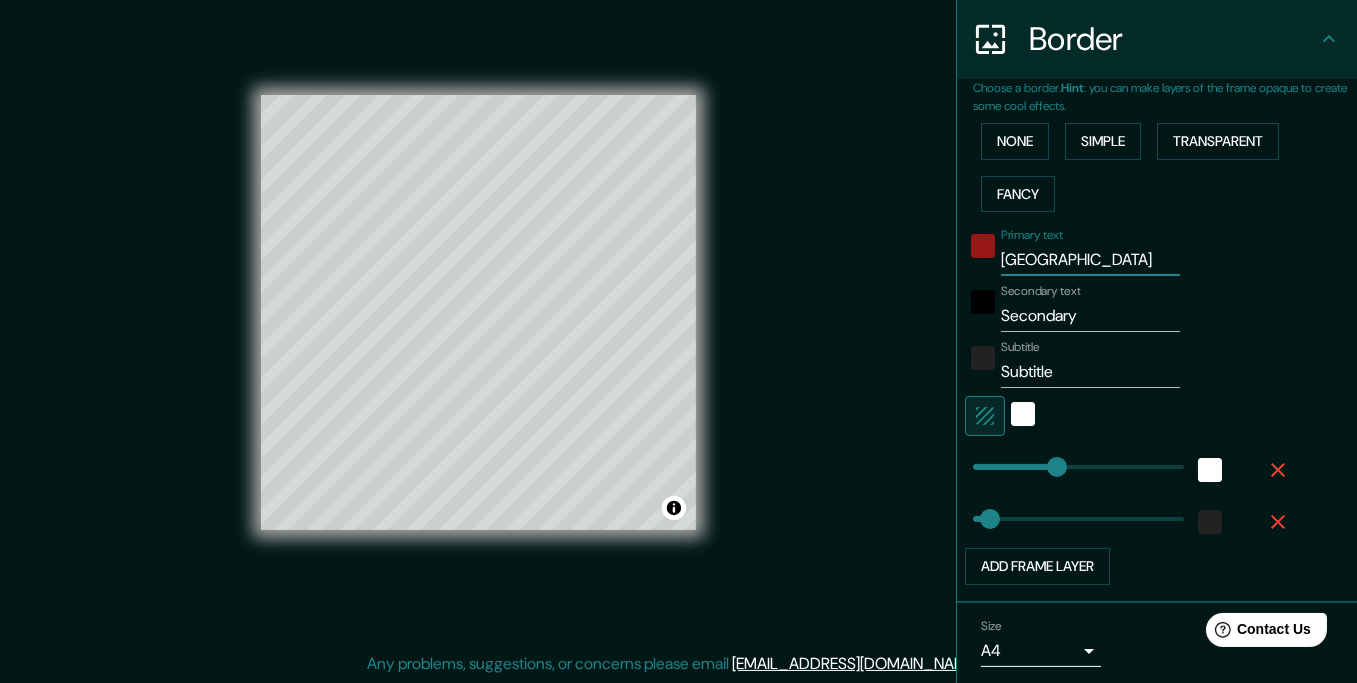 type on "35" 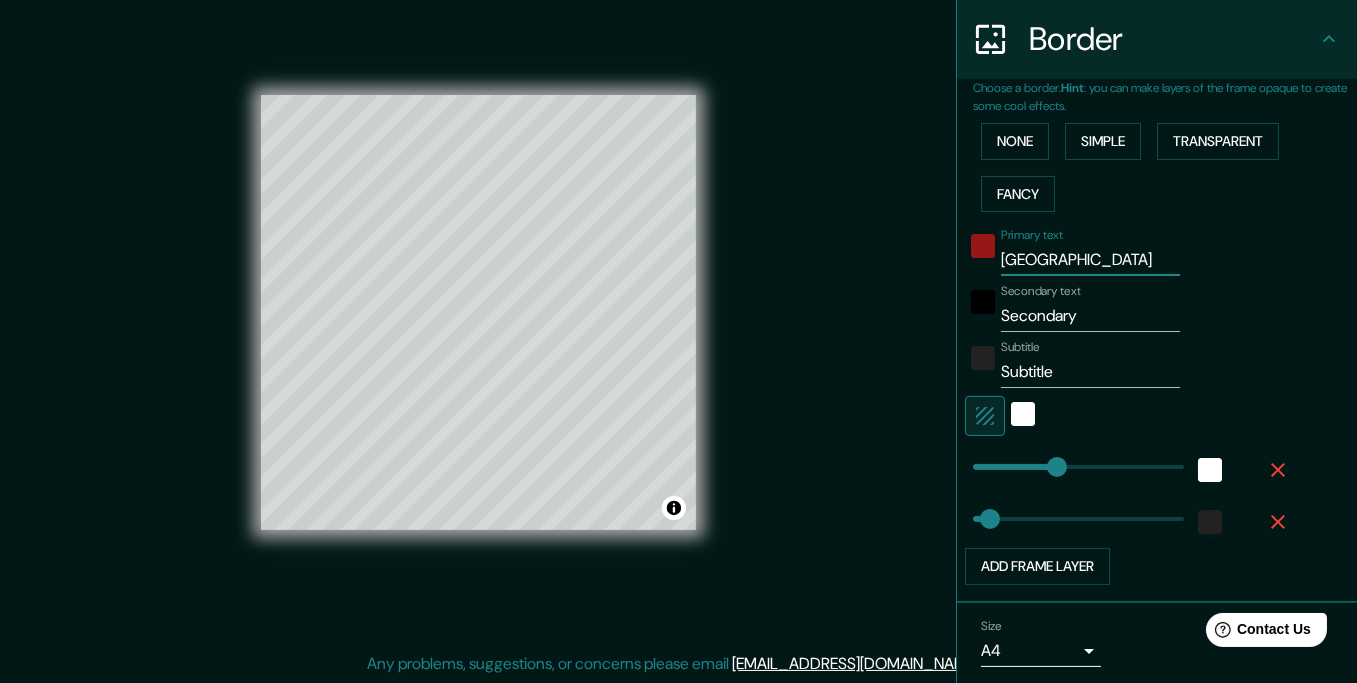 type on "[GEOGRAPHIC_DATA]" 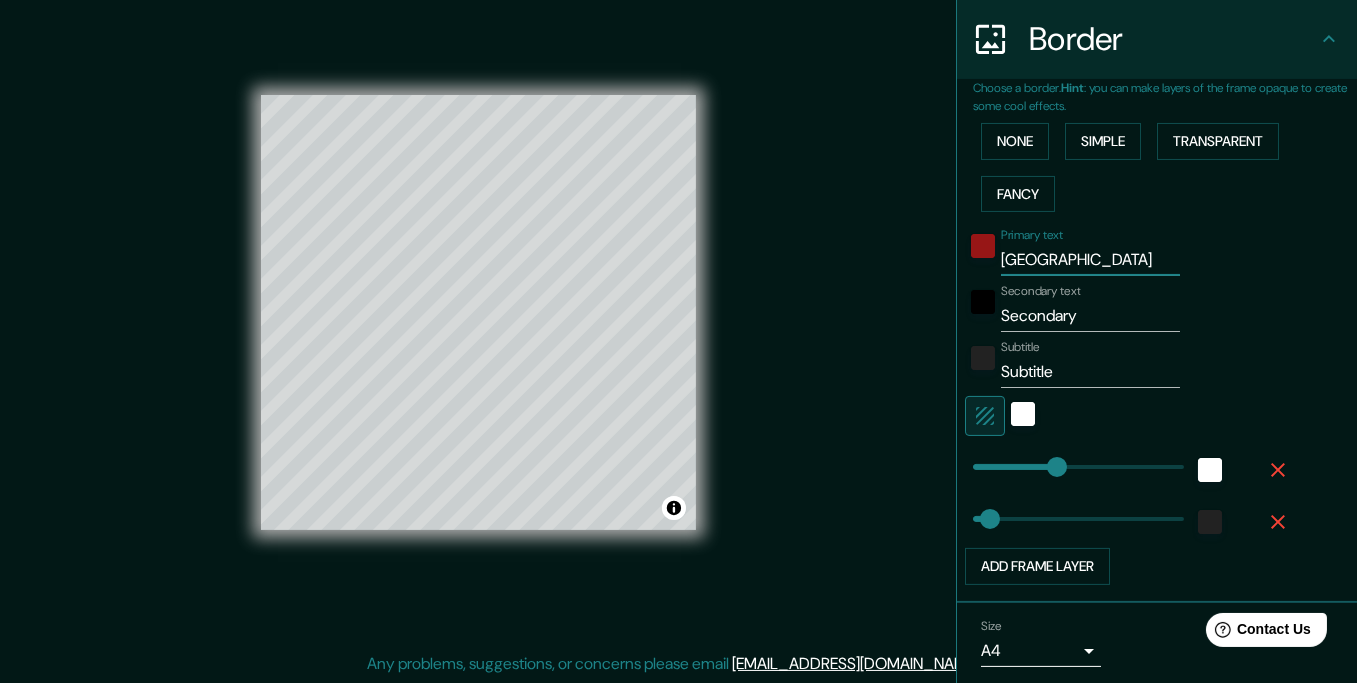 click on "Secondary text Secondary" at bounding box center [1129, 308] 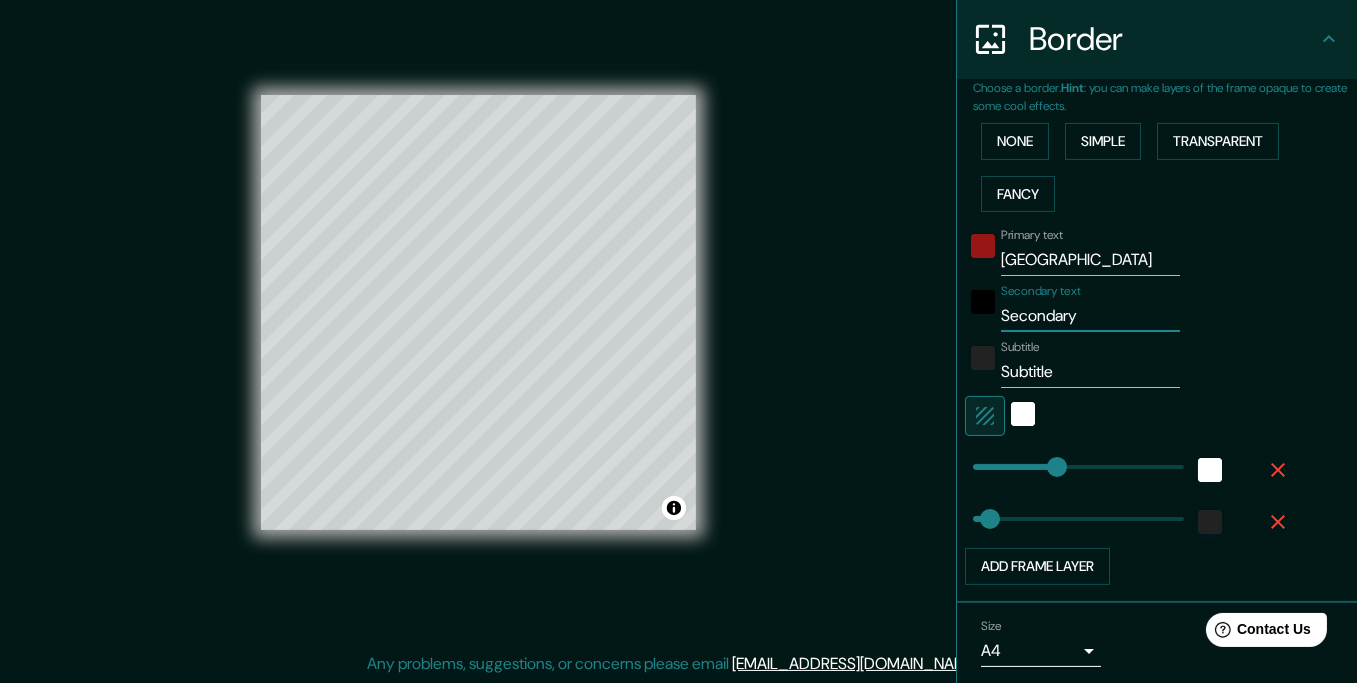 drag, startPoint x: 1086, startPoint y: 306, endPoint x: 979, endPoint y: 315, distance: 107.37784 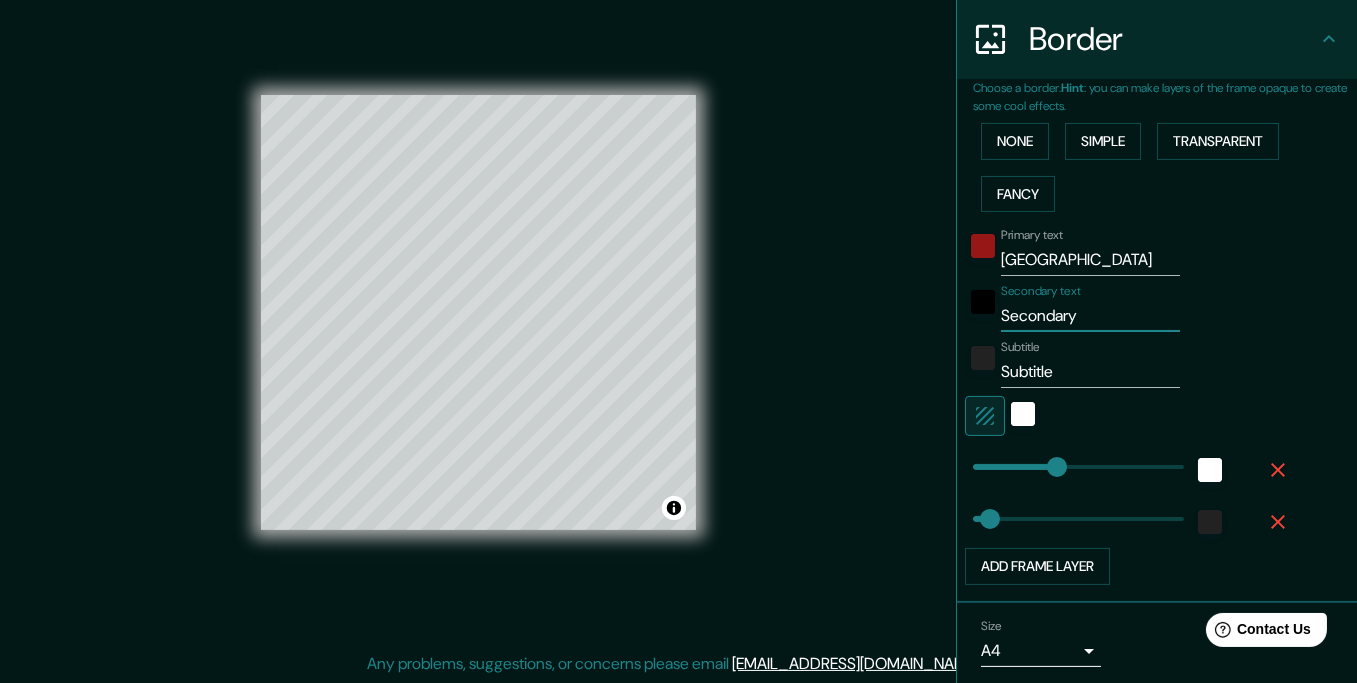 click on "Secondary text Secondary" at bounding box center (1129, 308) 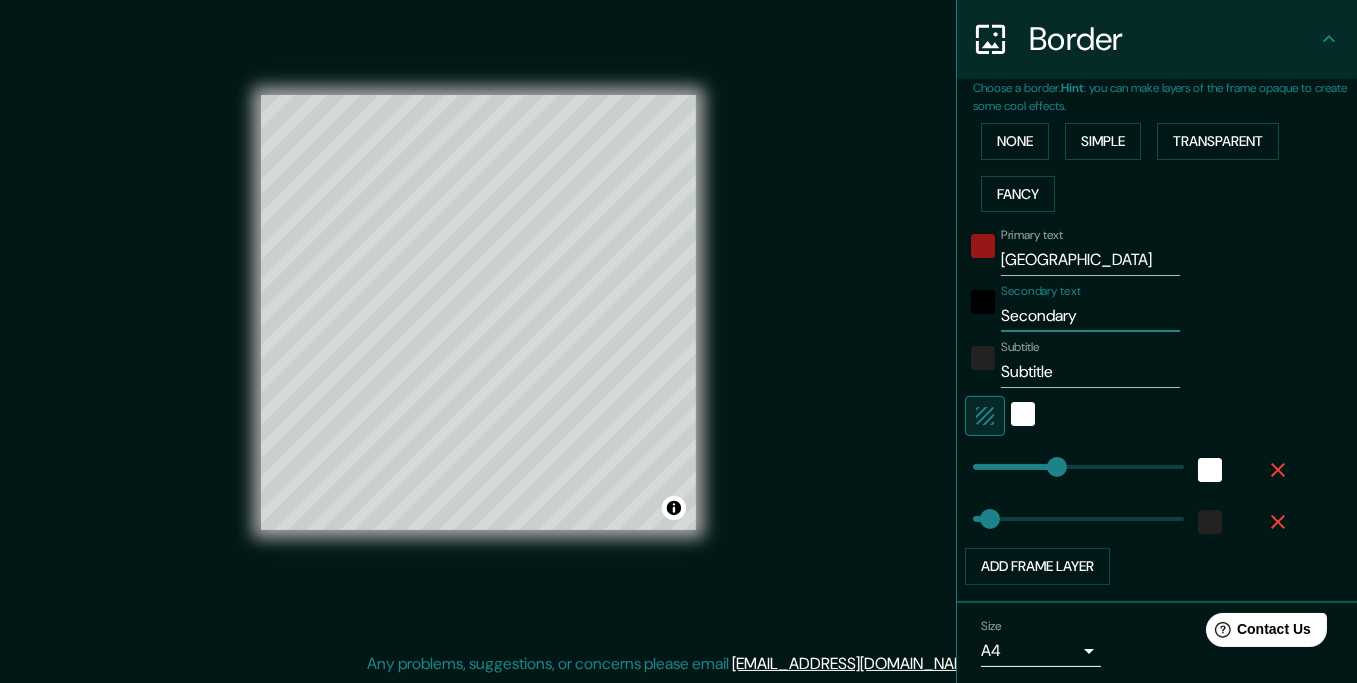 type on "A" 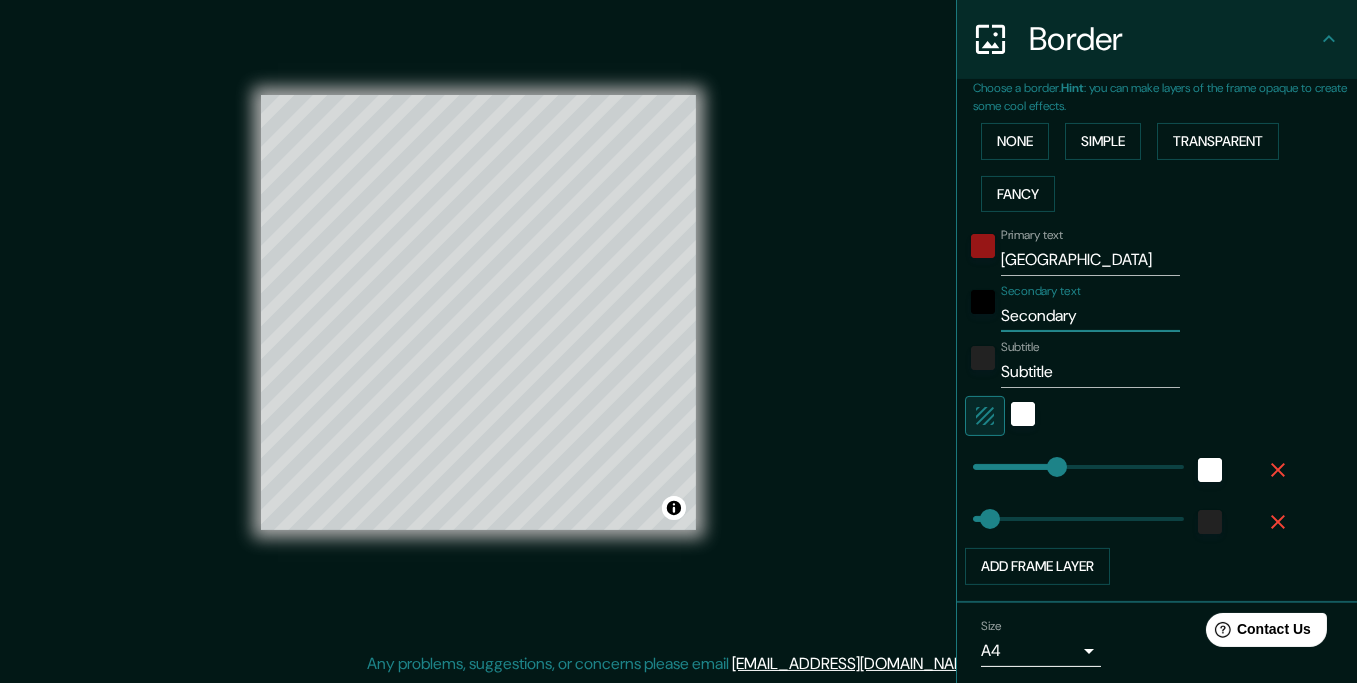 type on "35" 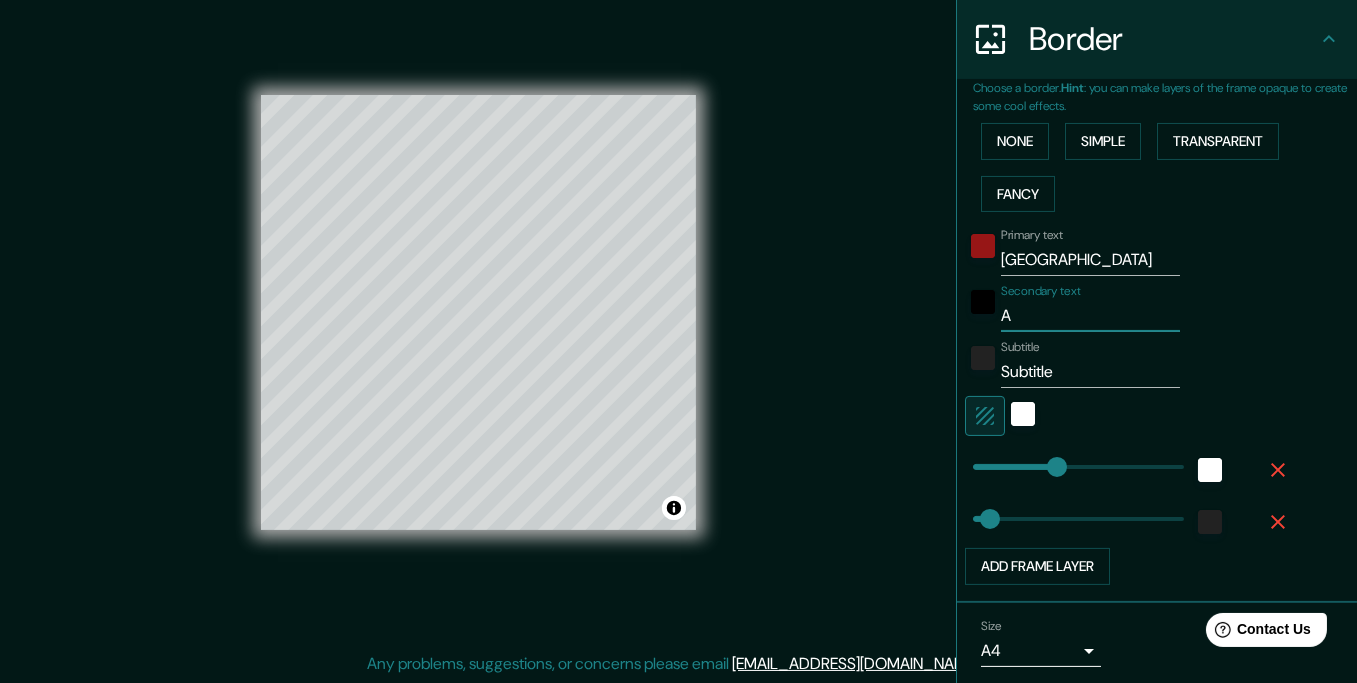 type on "Ar" 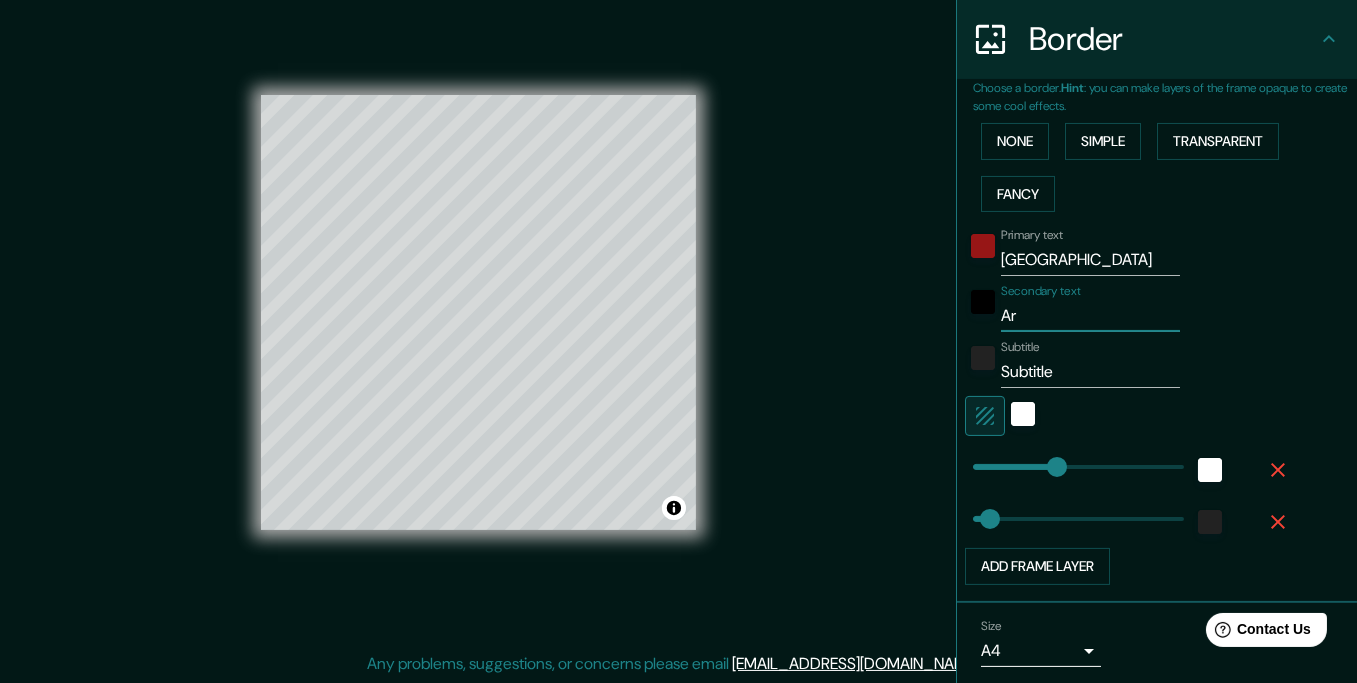 type on "Are" 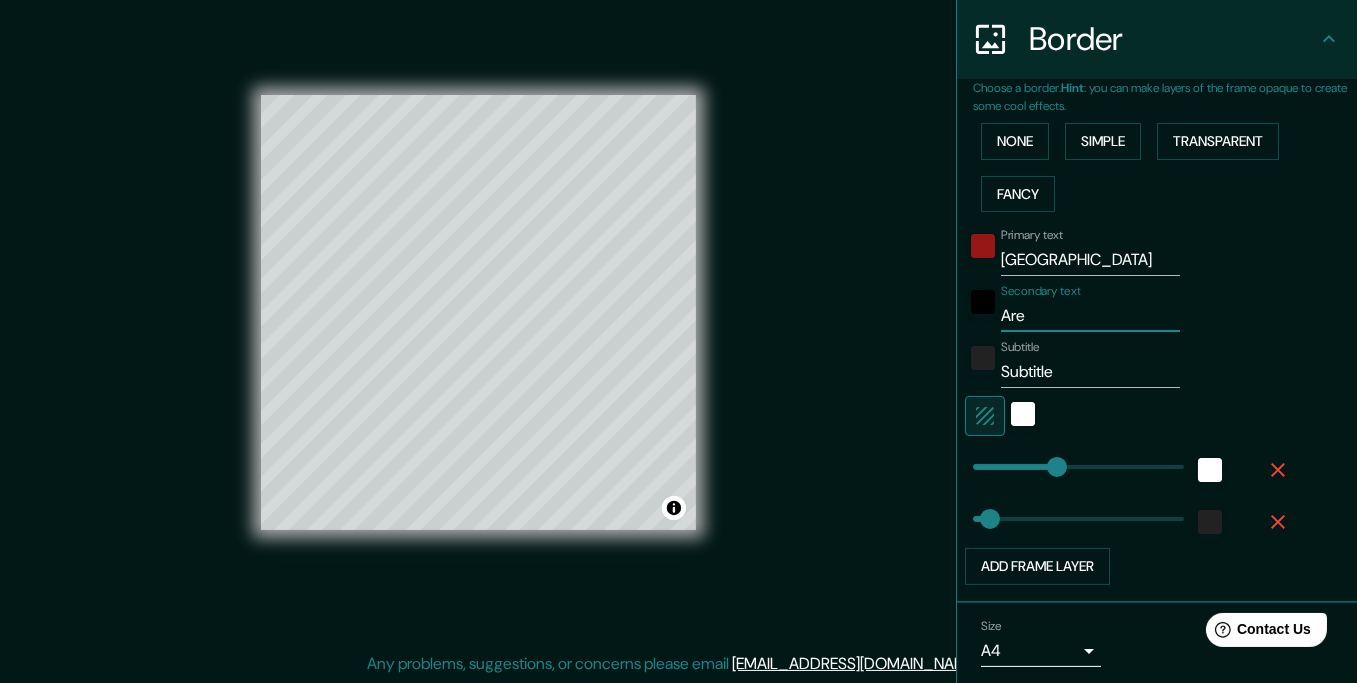 type on "Area" 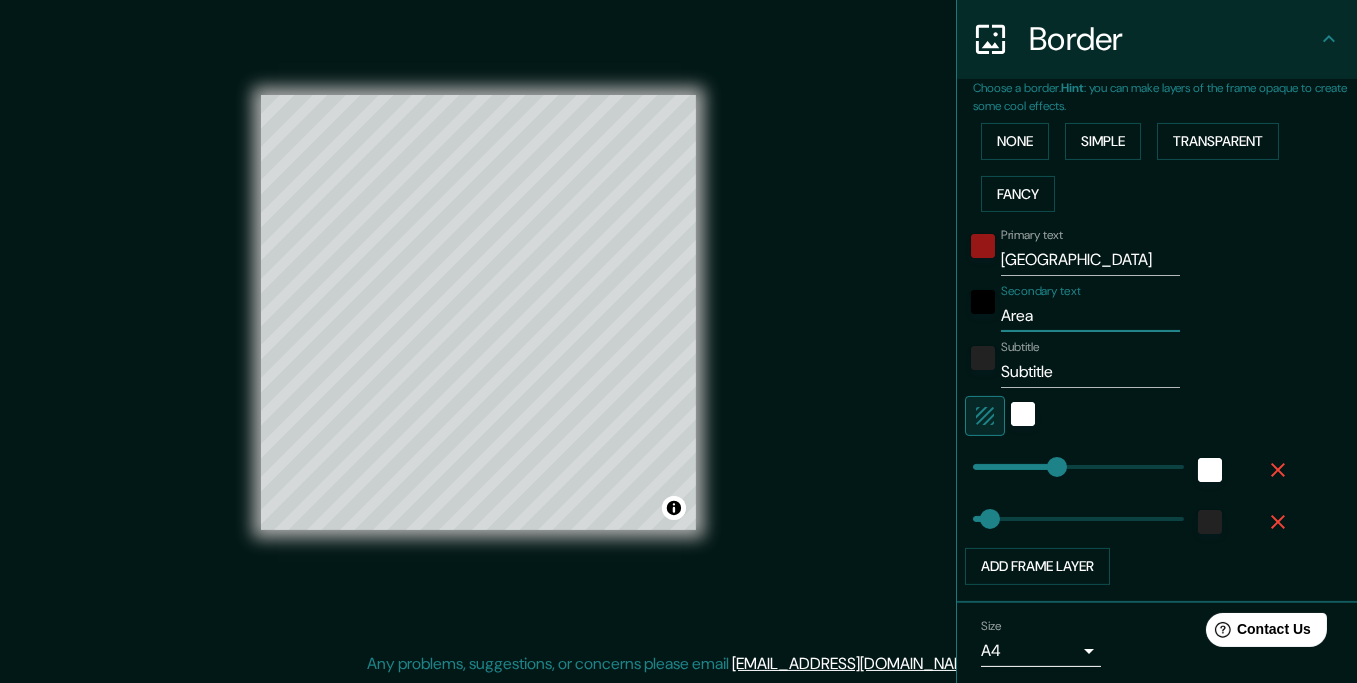 type on "Areas" 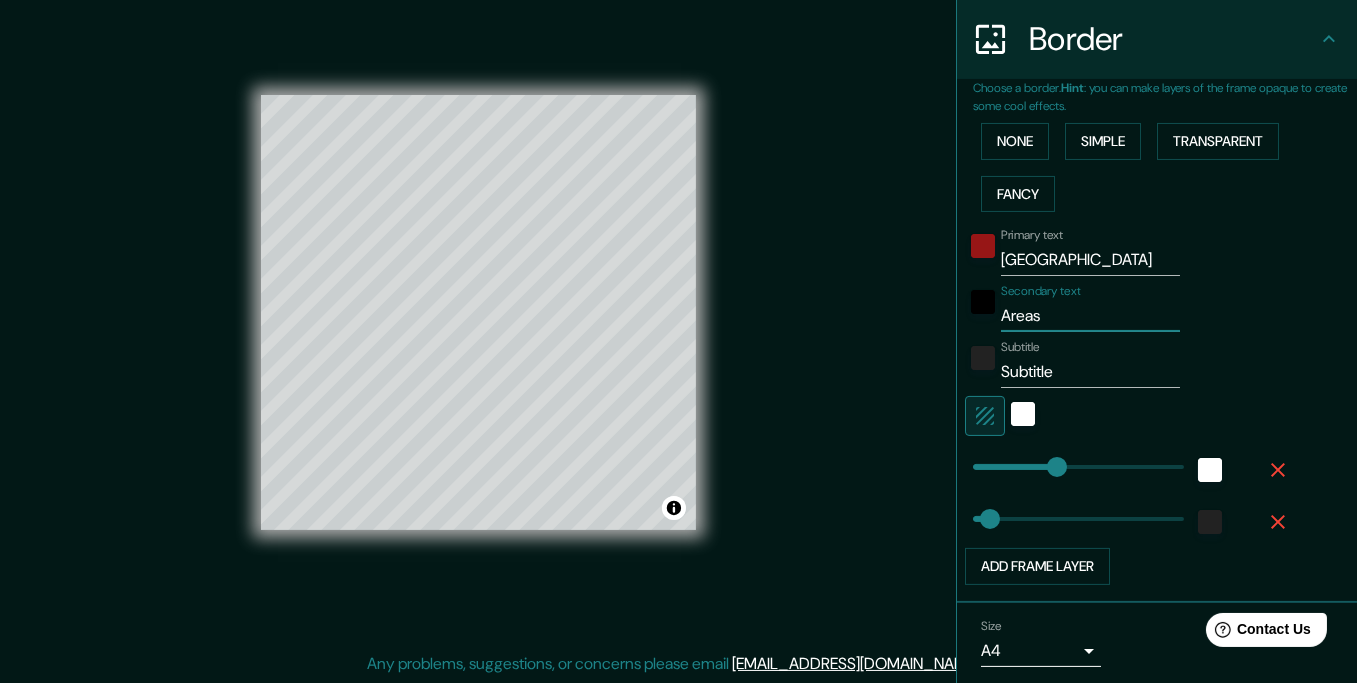 click on "Areas" at bounding box center (1090, 316) 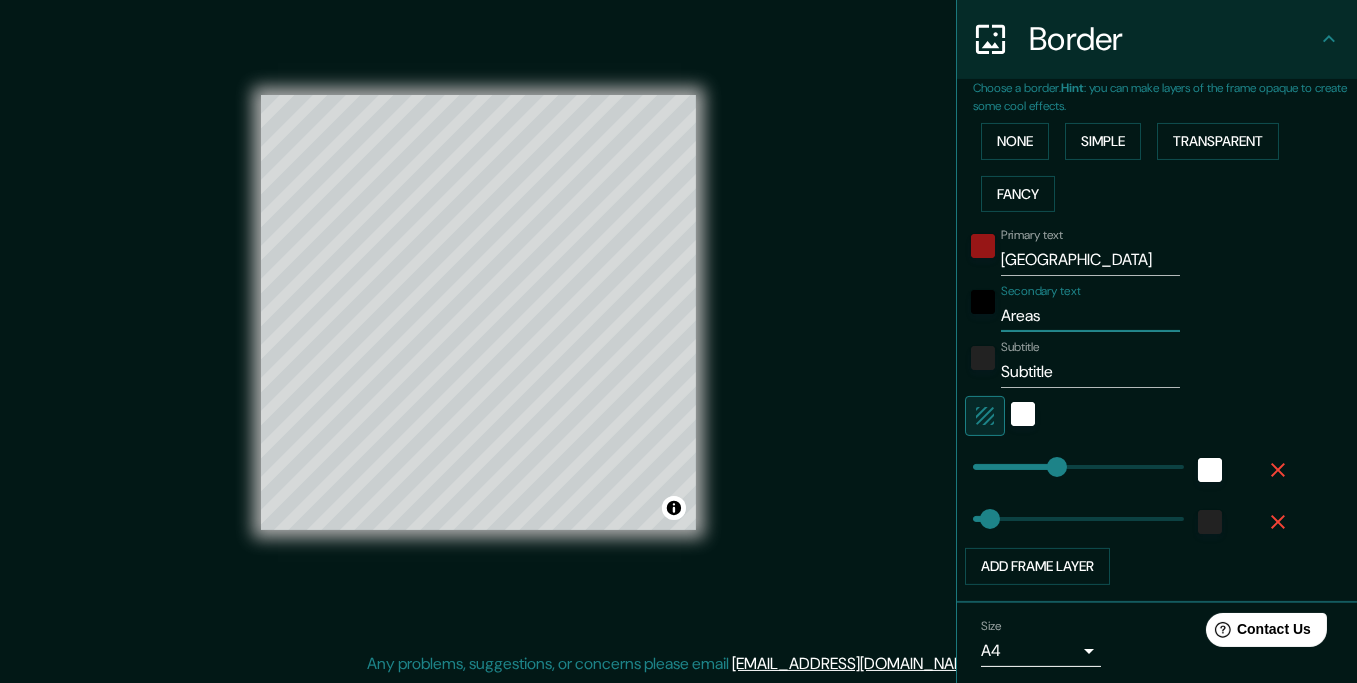 click on "Areas" at bounding box center (1090, 316) 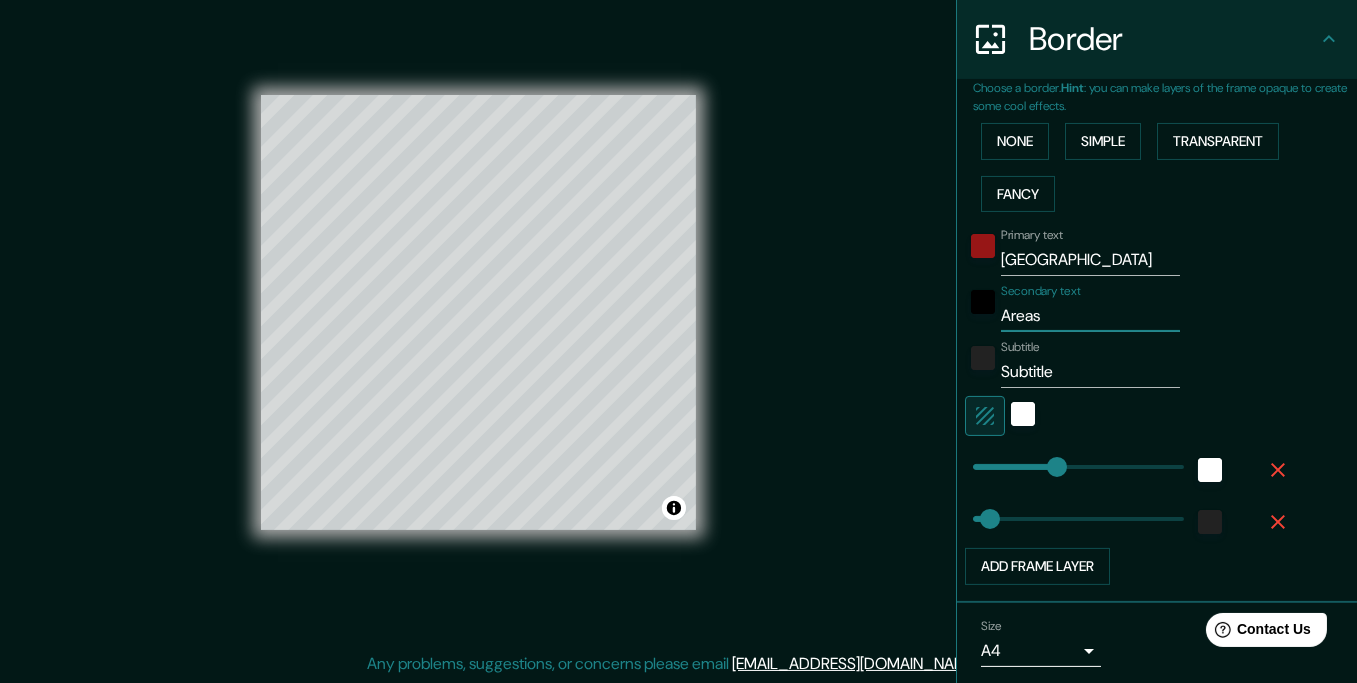 type on "C" 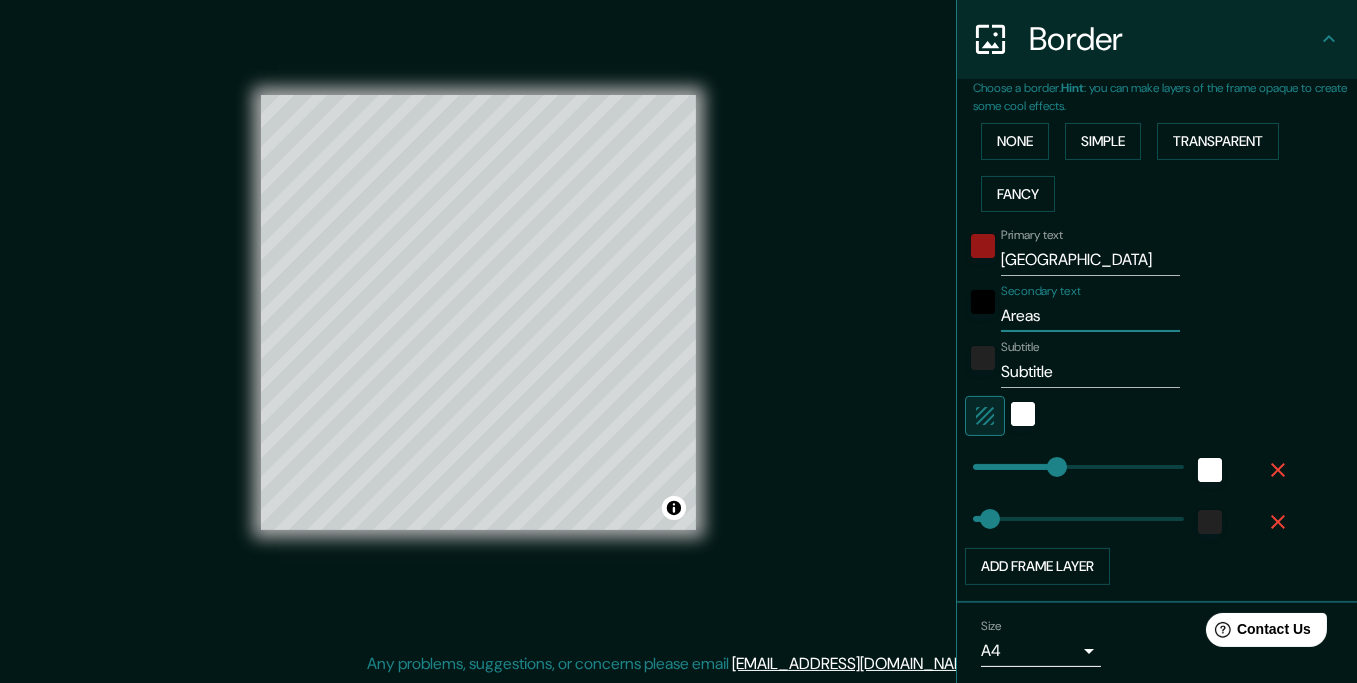 type on "35" 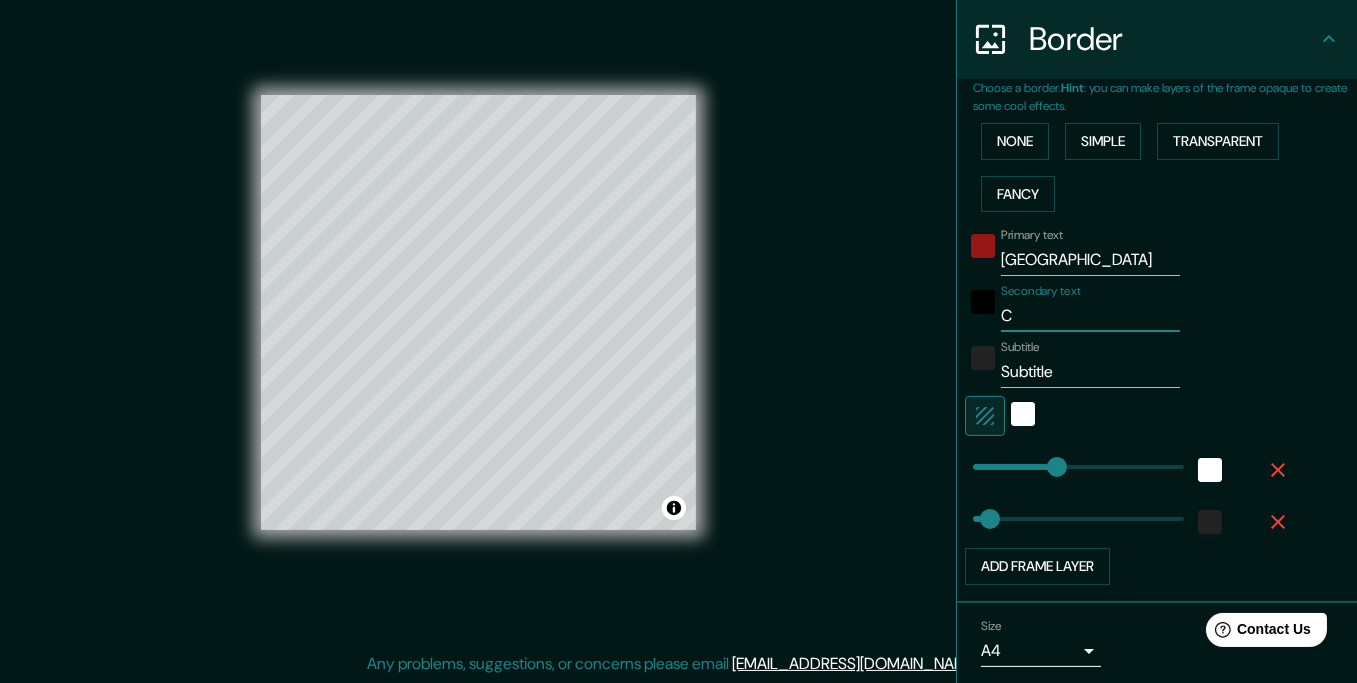 type on "Ci" 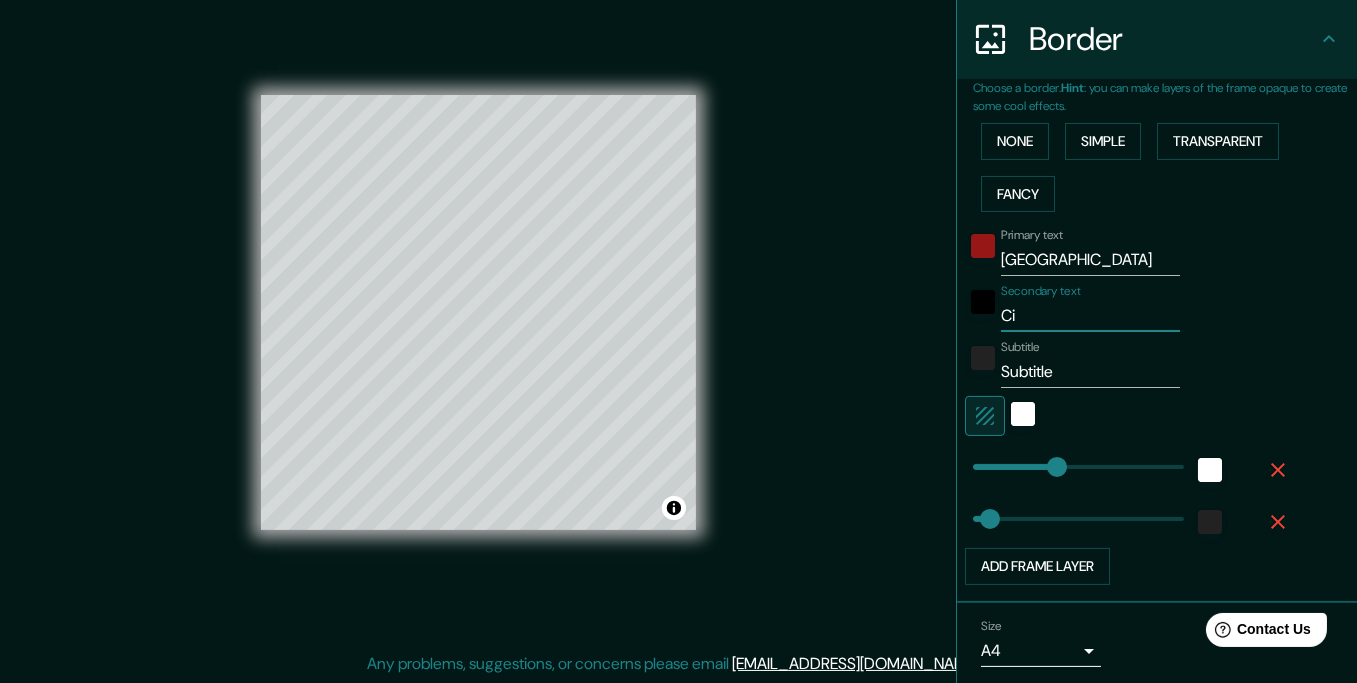 type on "Ciu" 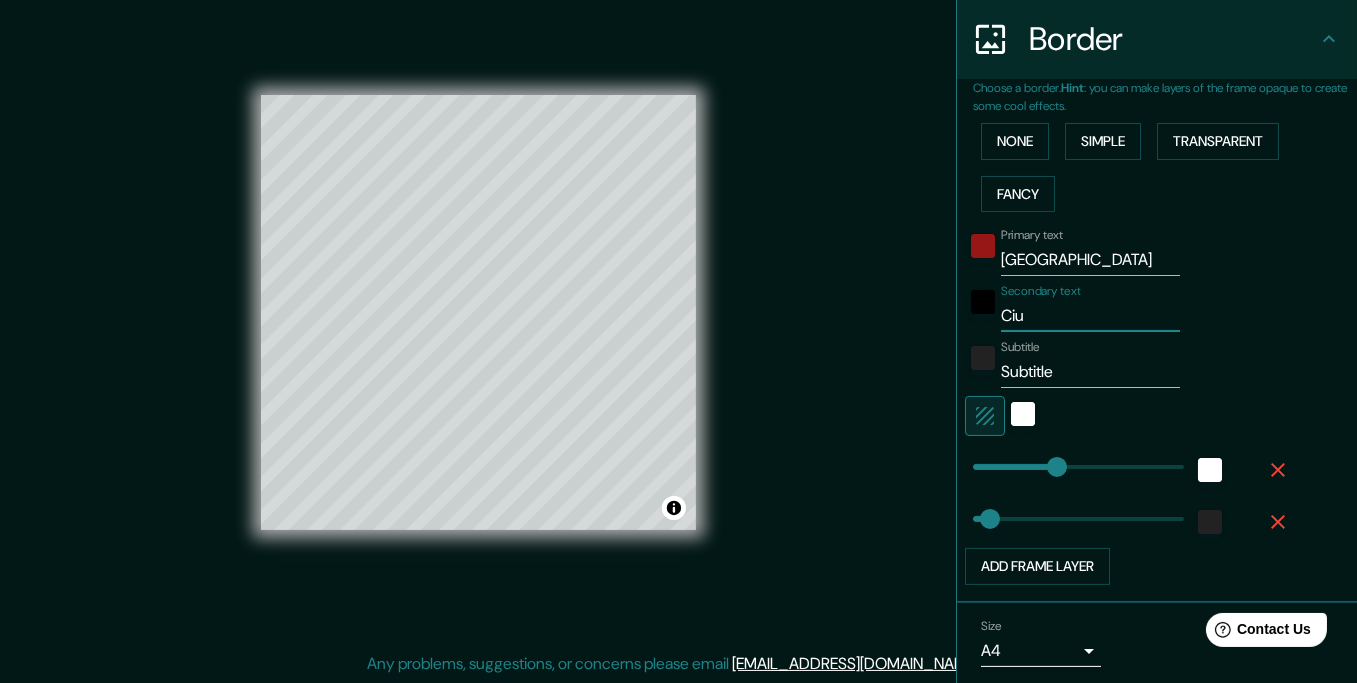 type on "Ciud" 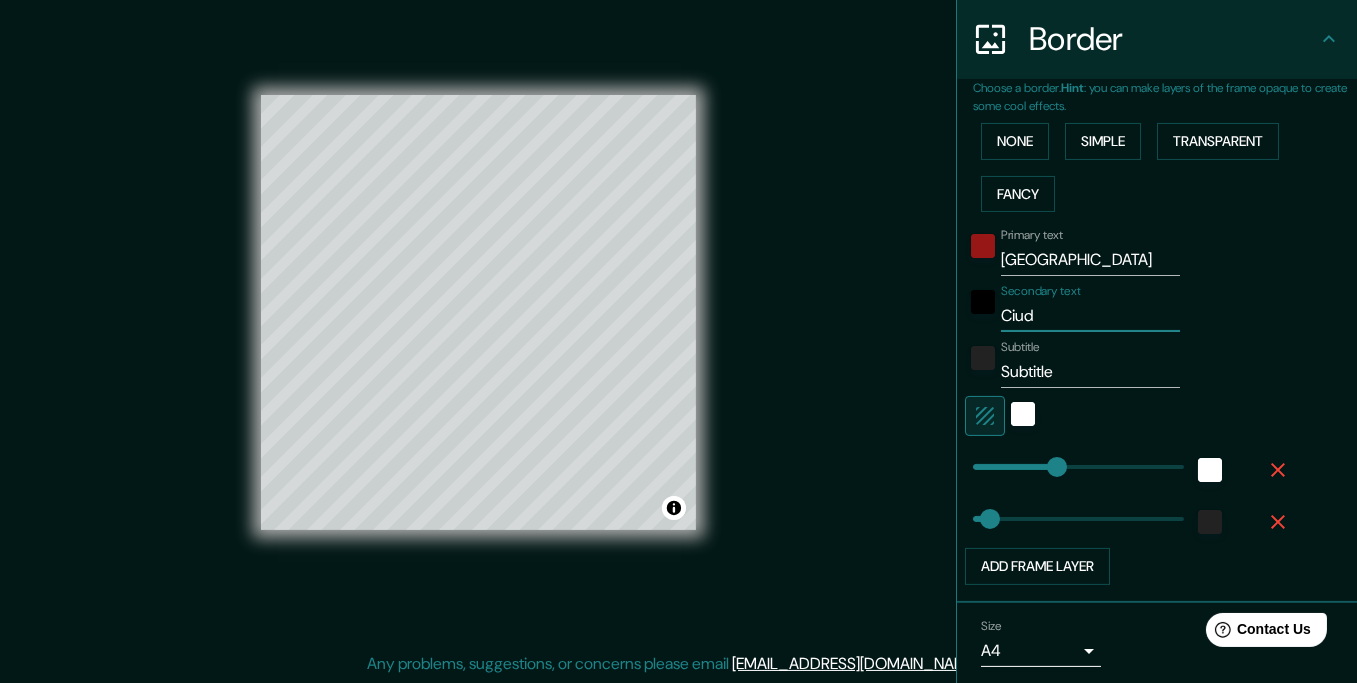 type on "Ciuda" 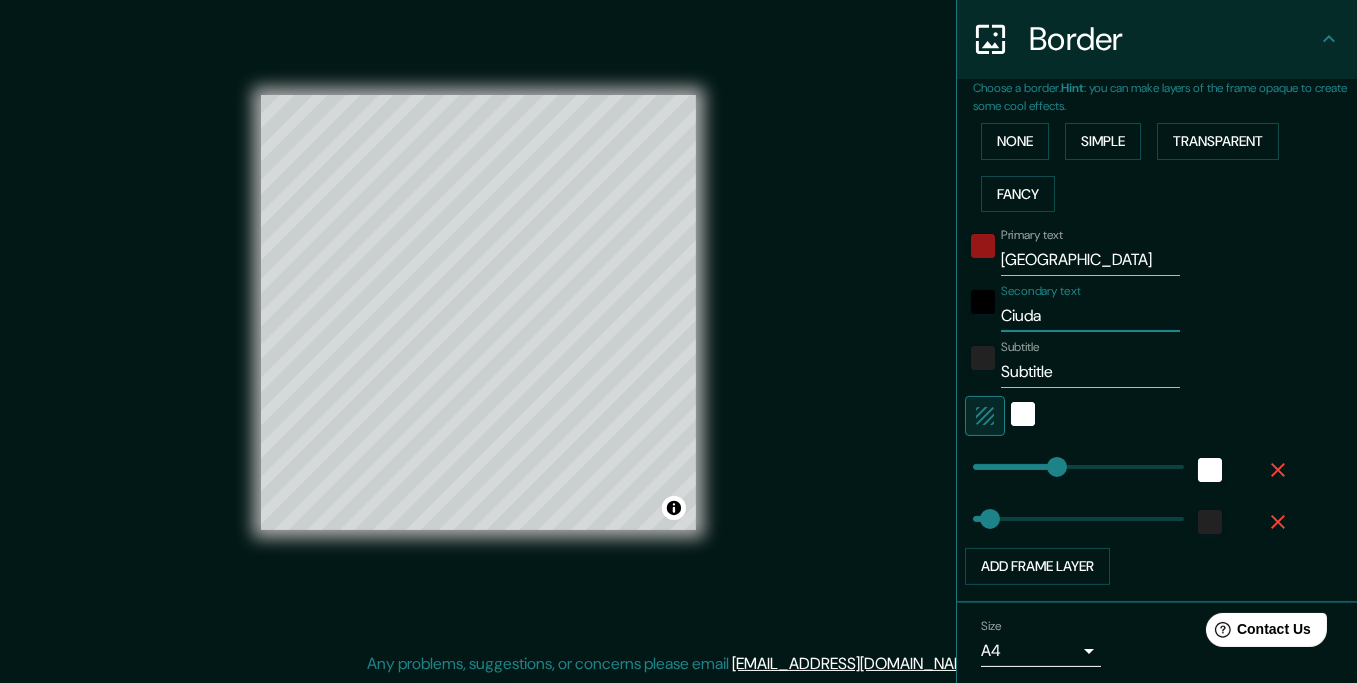 type on "Ciudad" 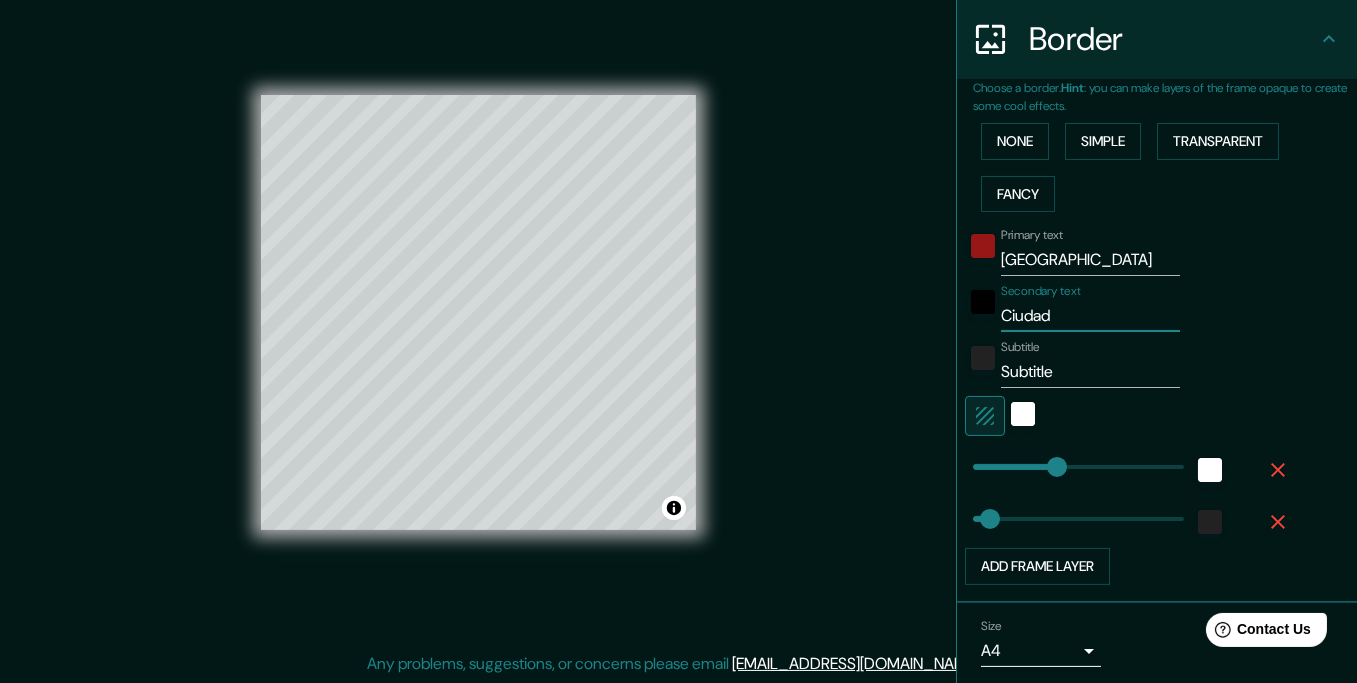 type on "35" 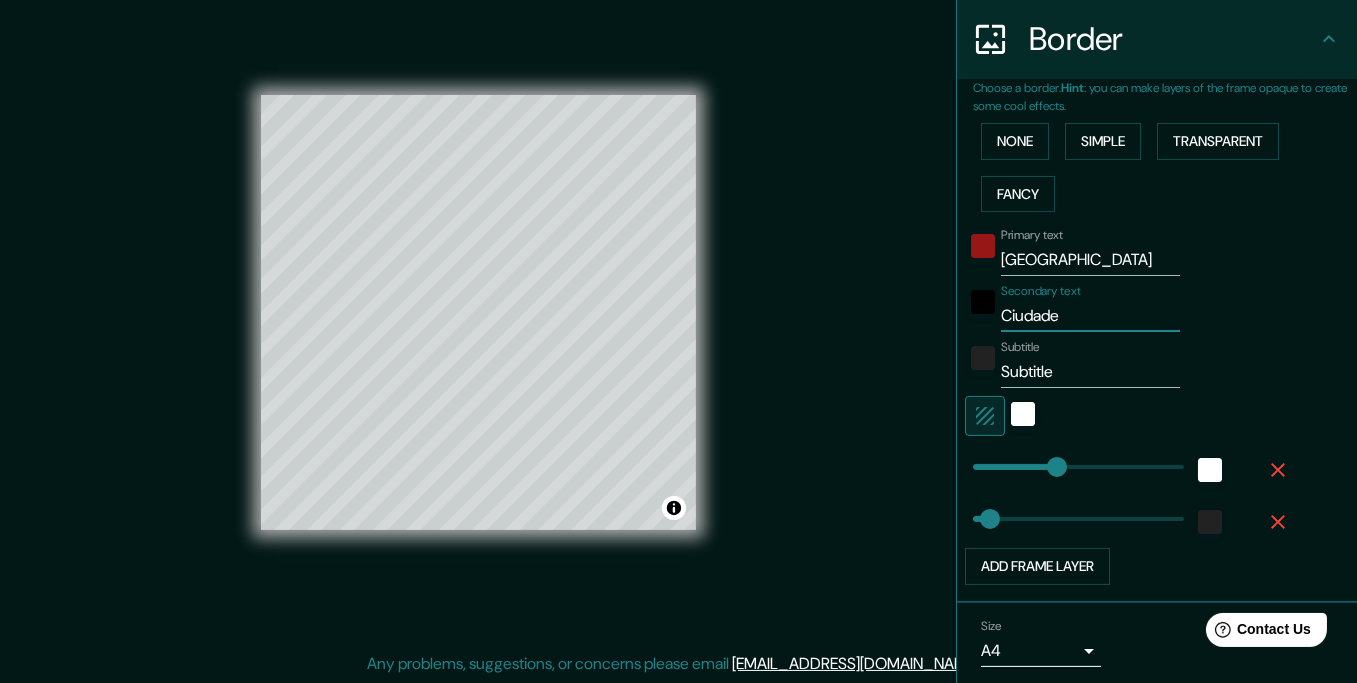 type on "Ciudad" 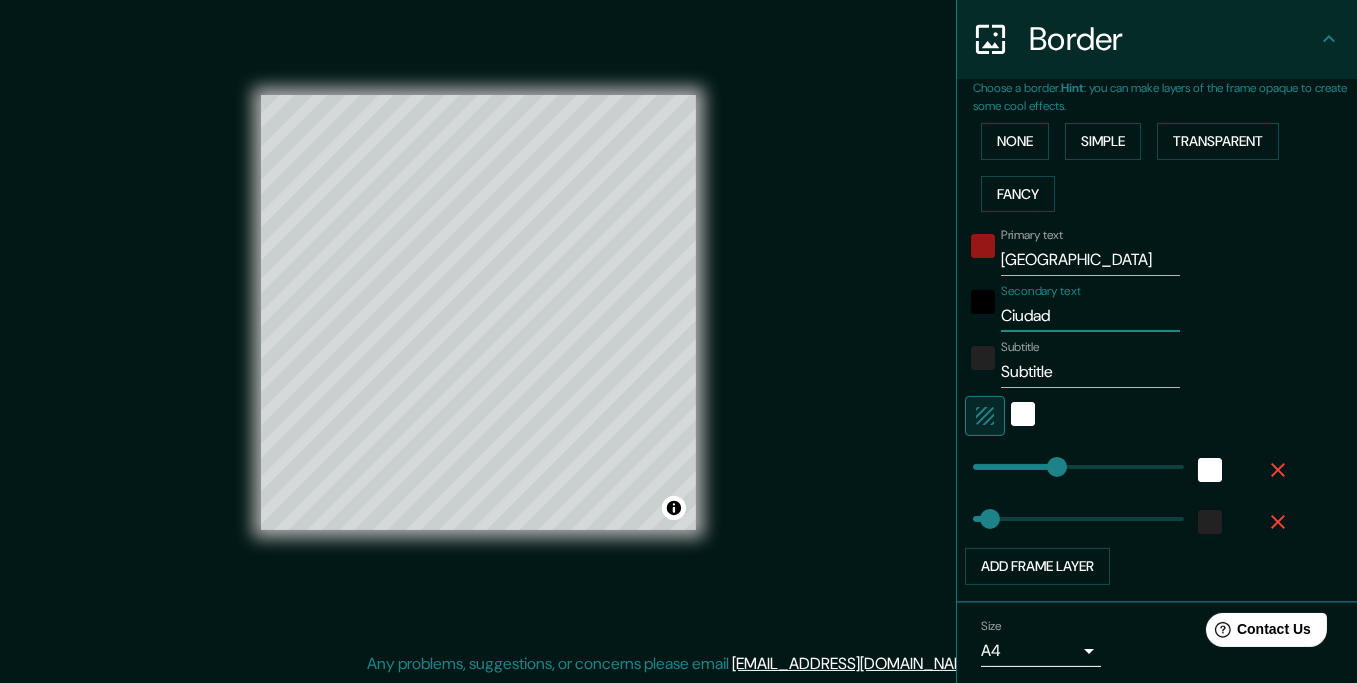type on "35" 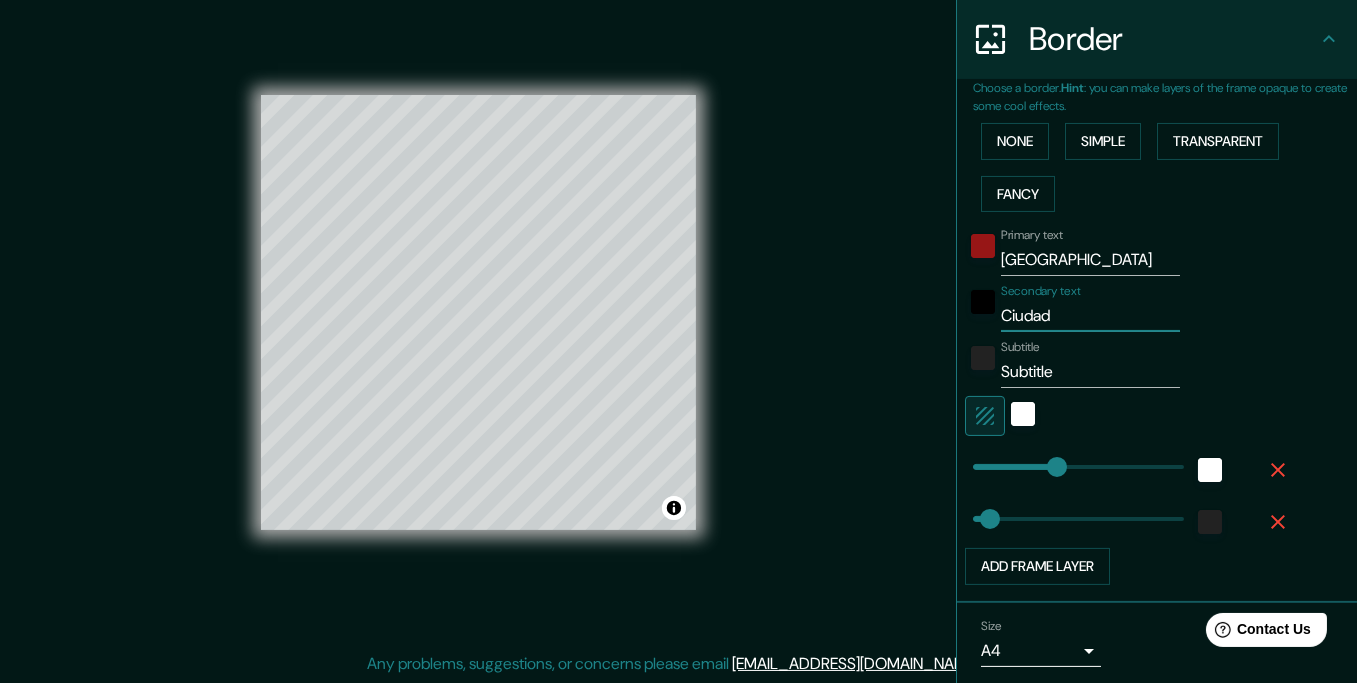 type on "Ciuda" 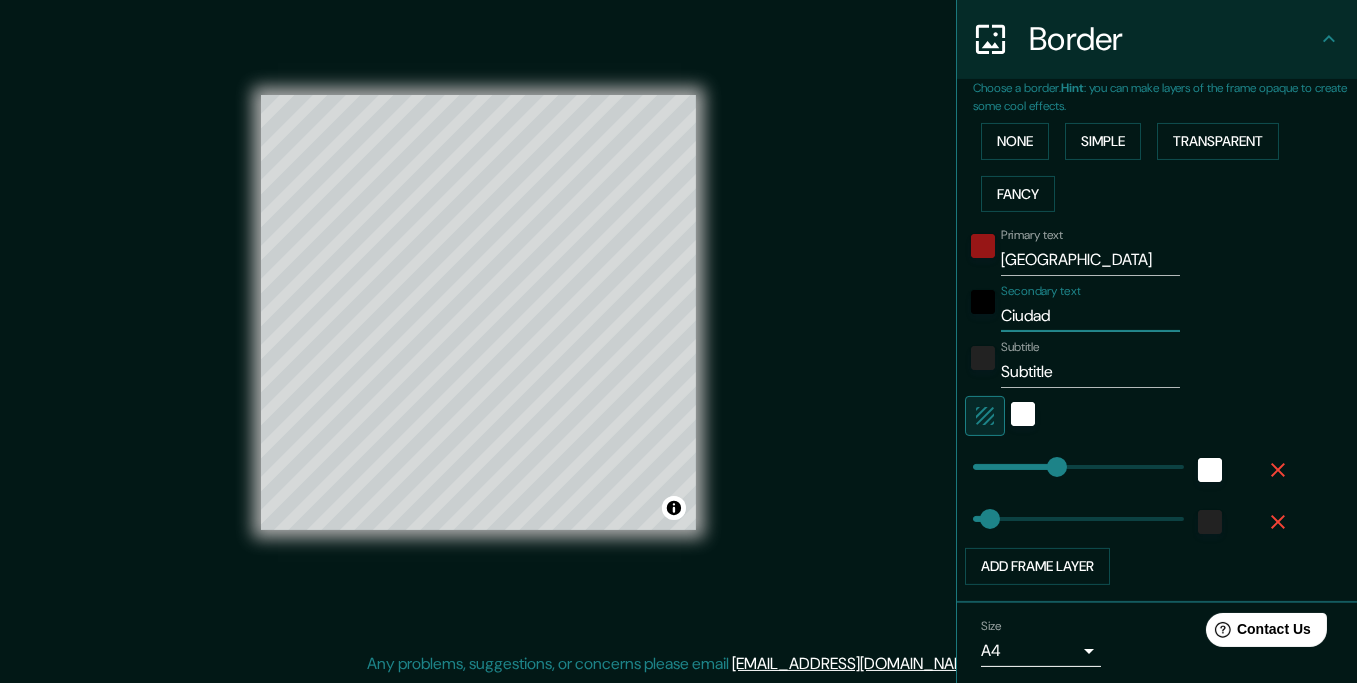 type on "35" 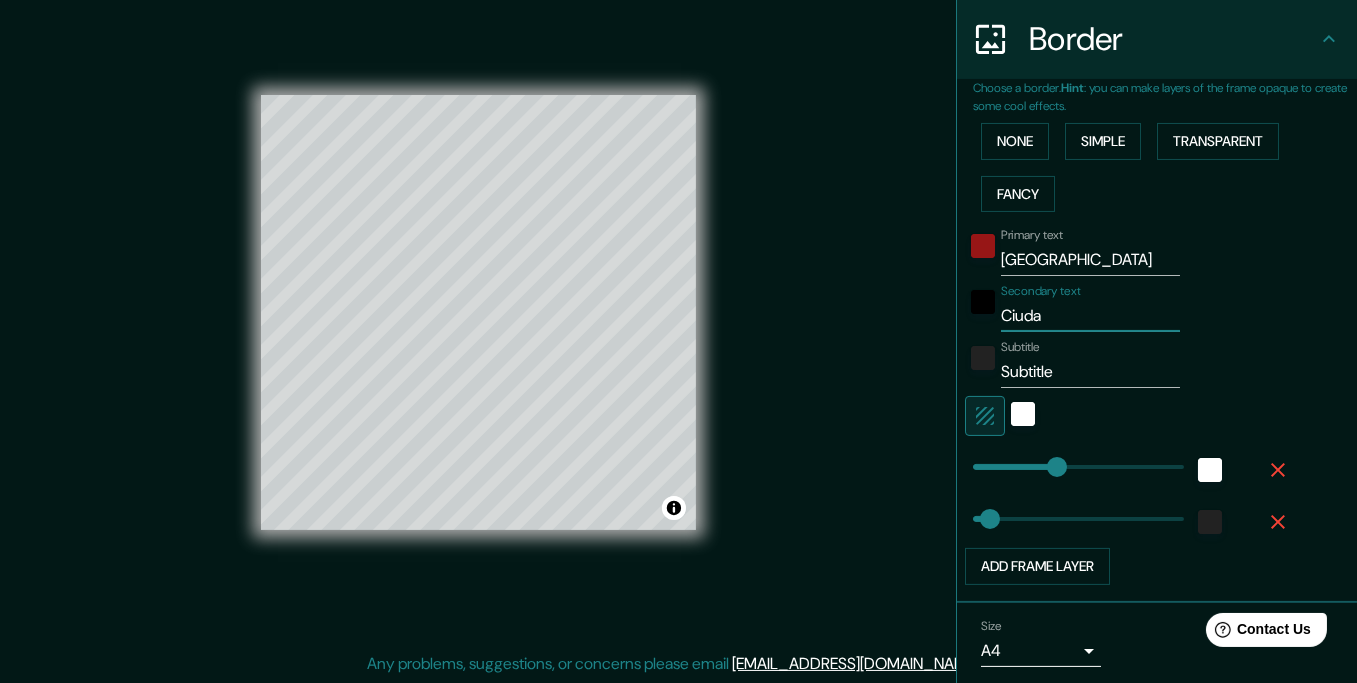 type on "Ciud" 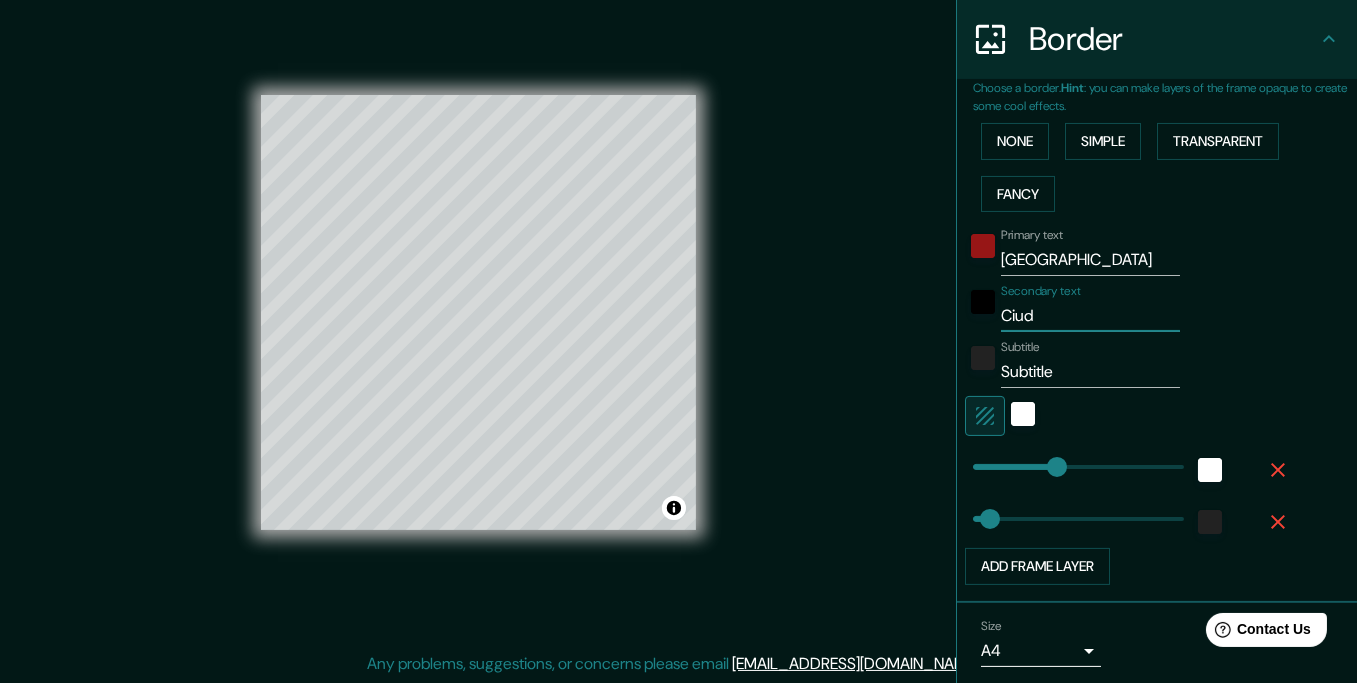 type on "Ciu" 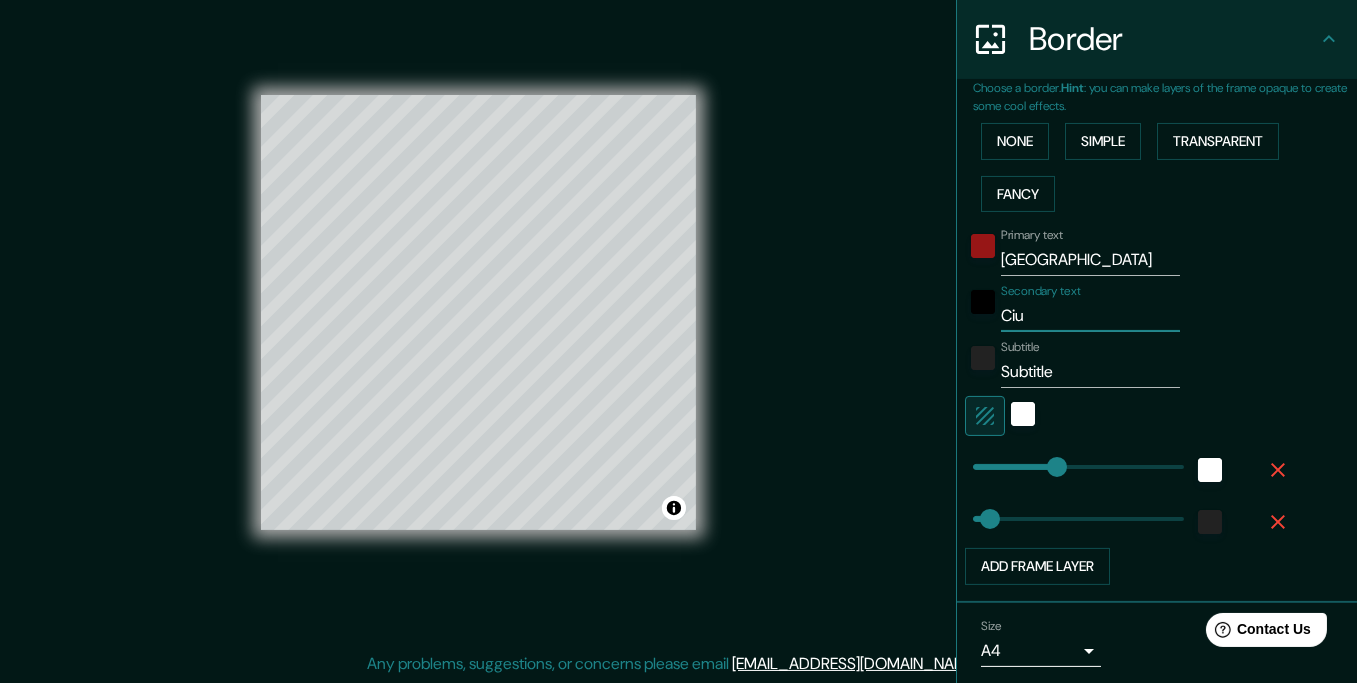 type on "Ci" 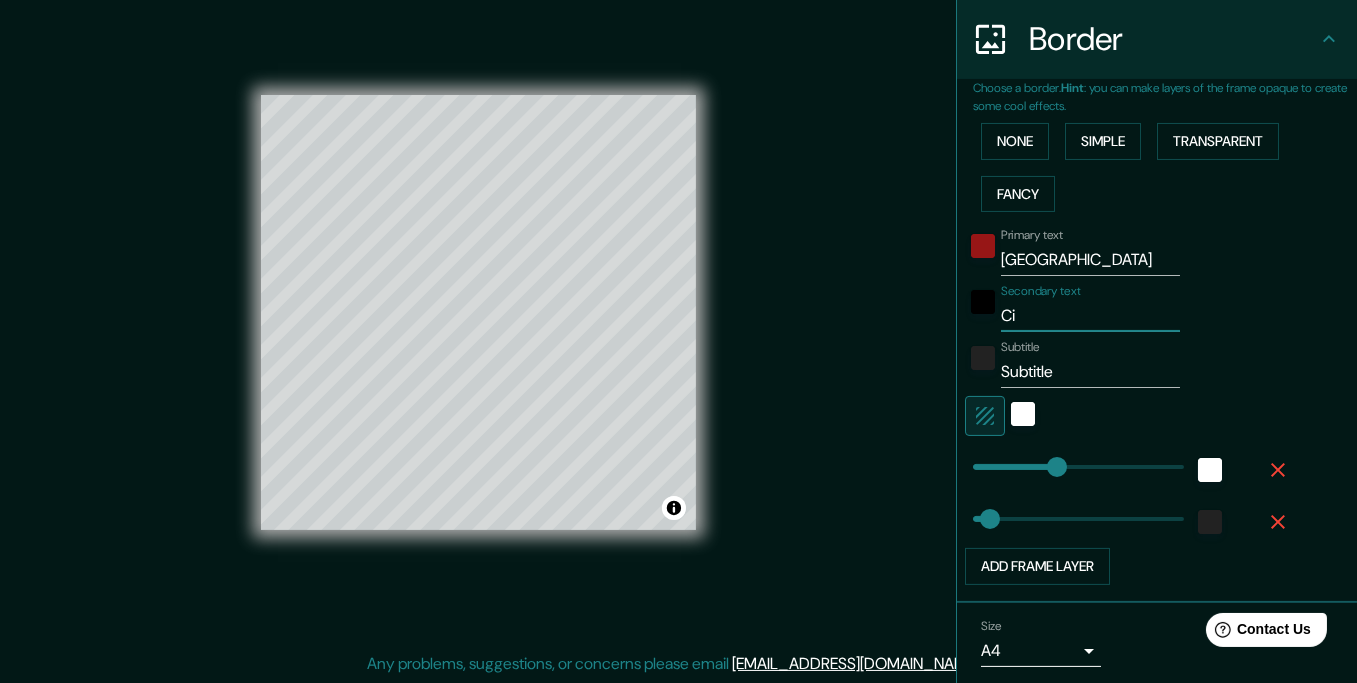 type on "35" 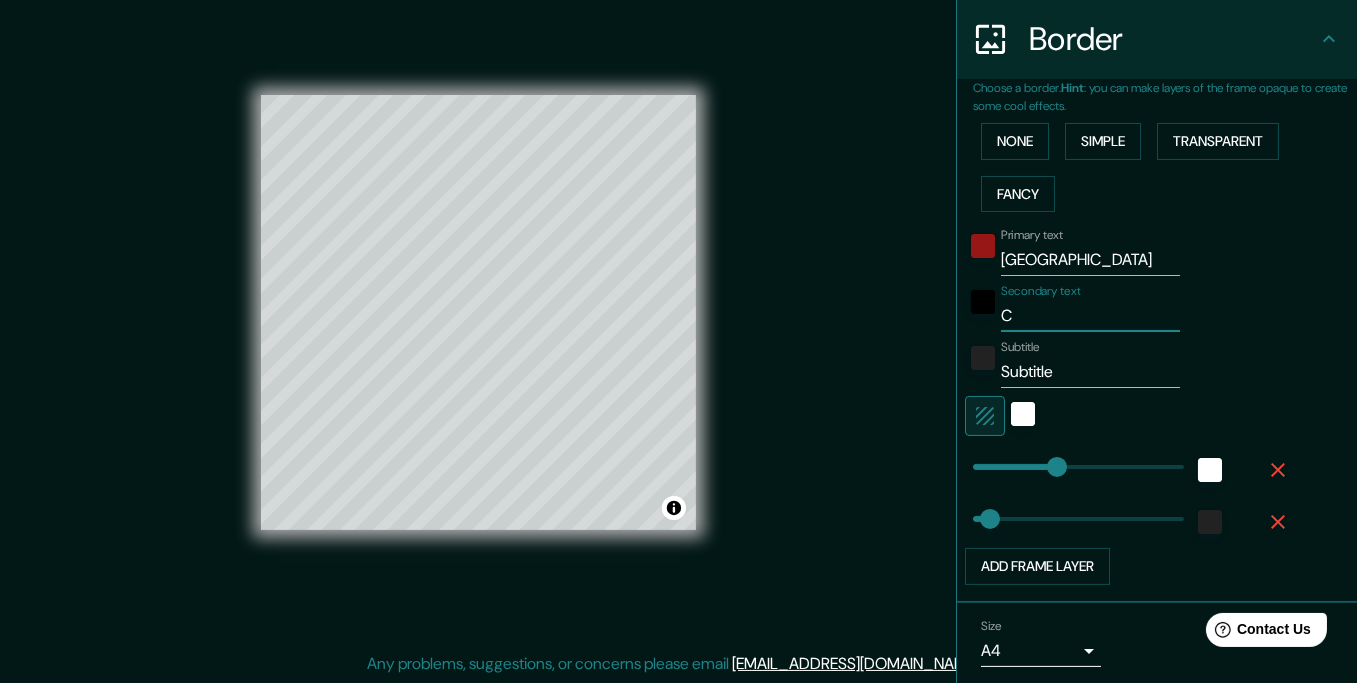 type 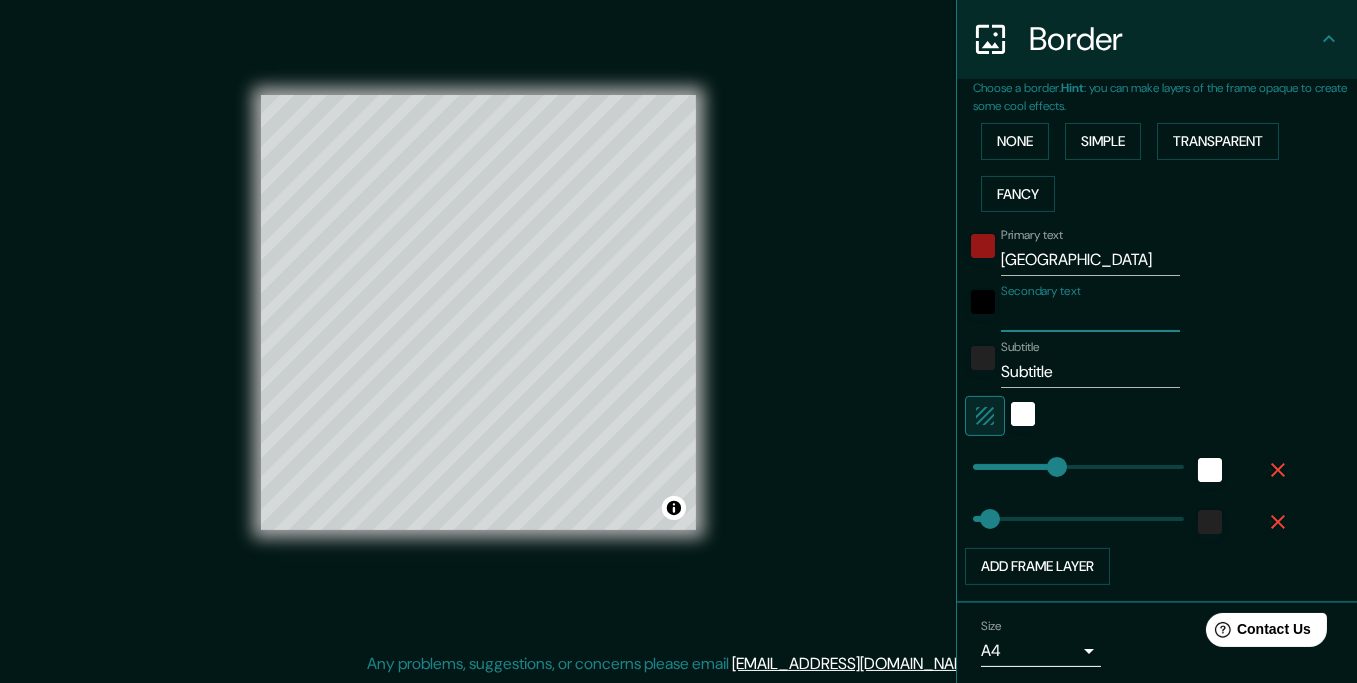 type on "M" 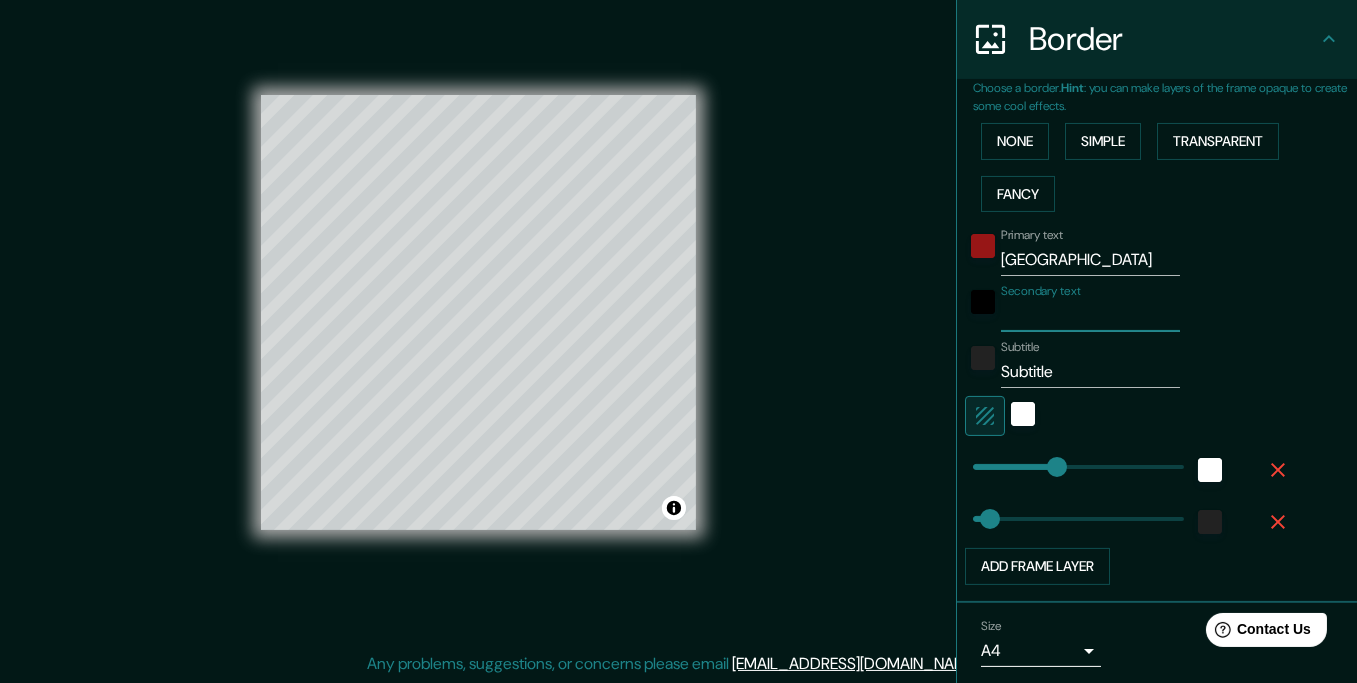 type on "35" 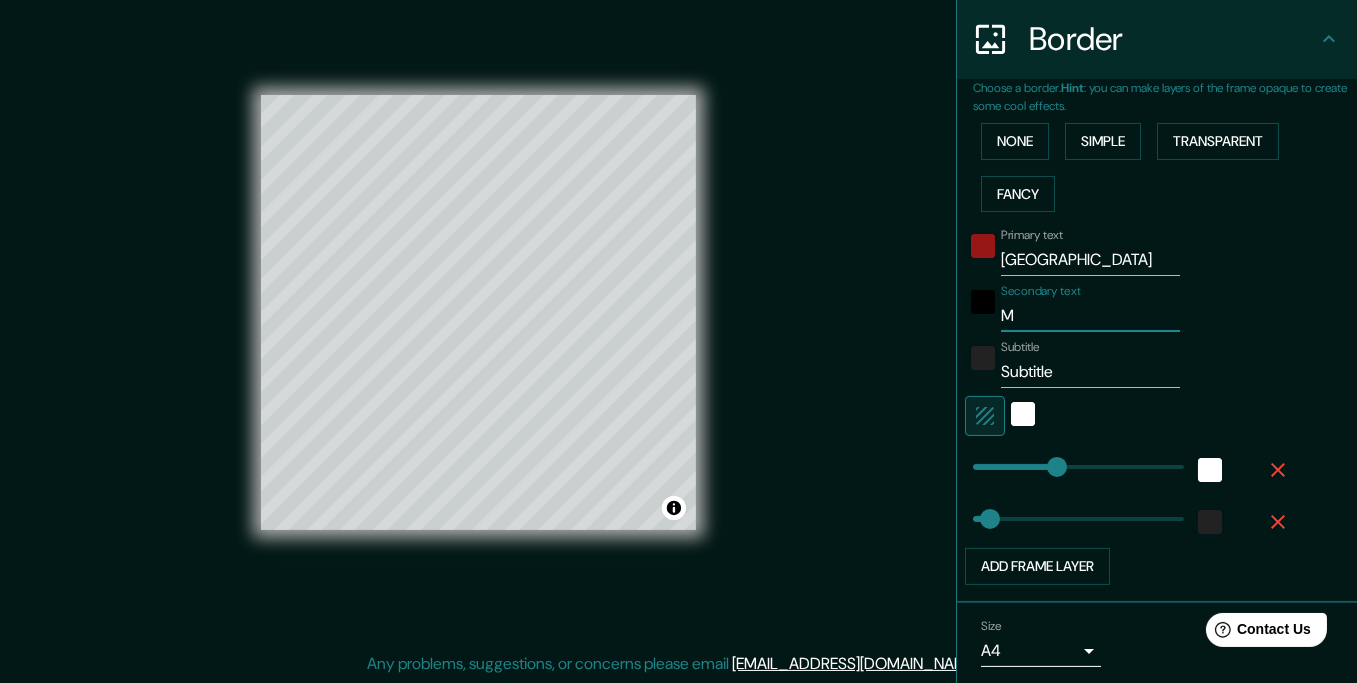 type on "Mu" 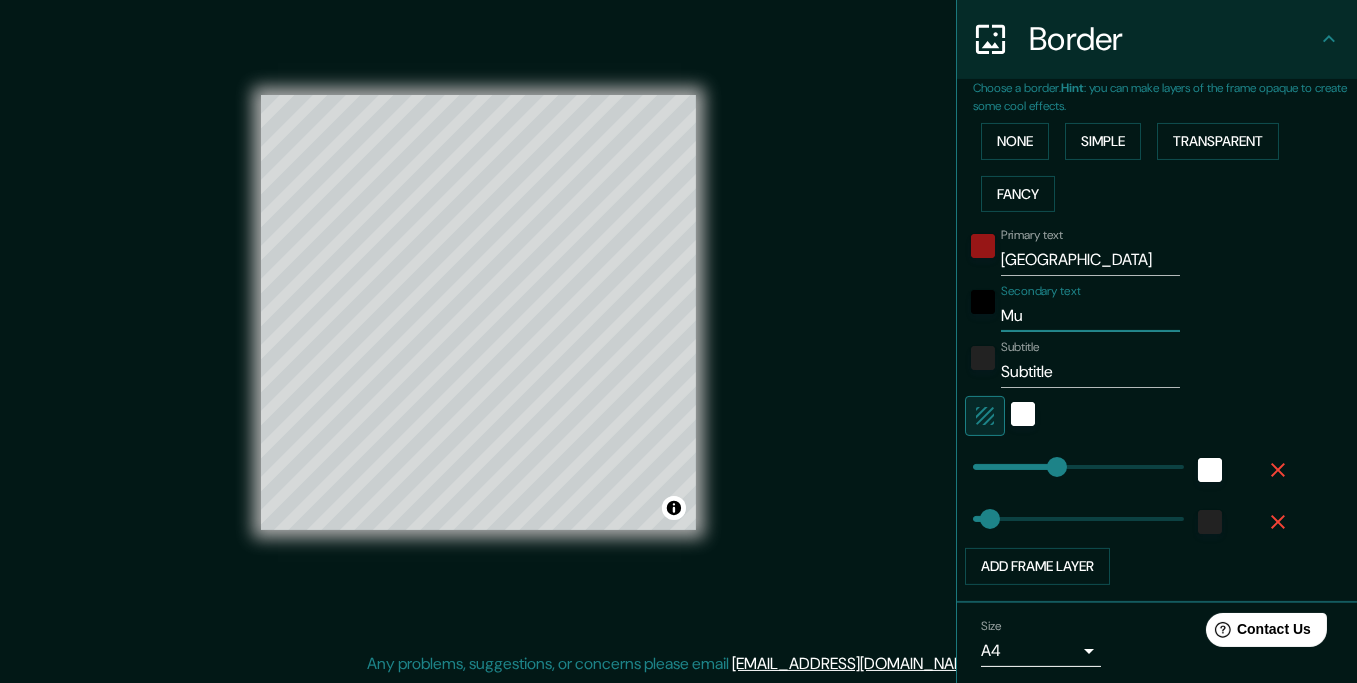 type on "35" 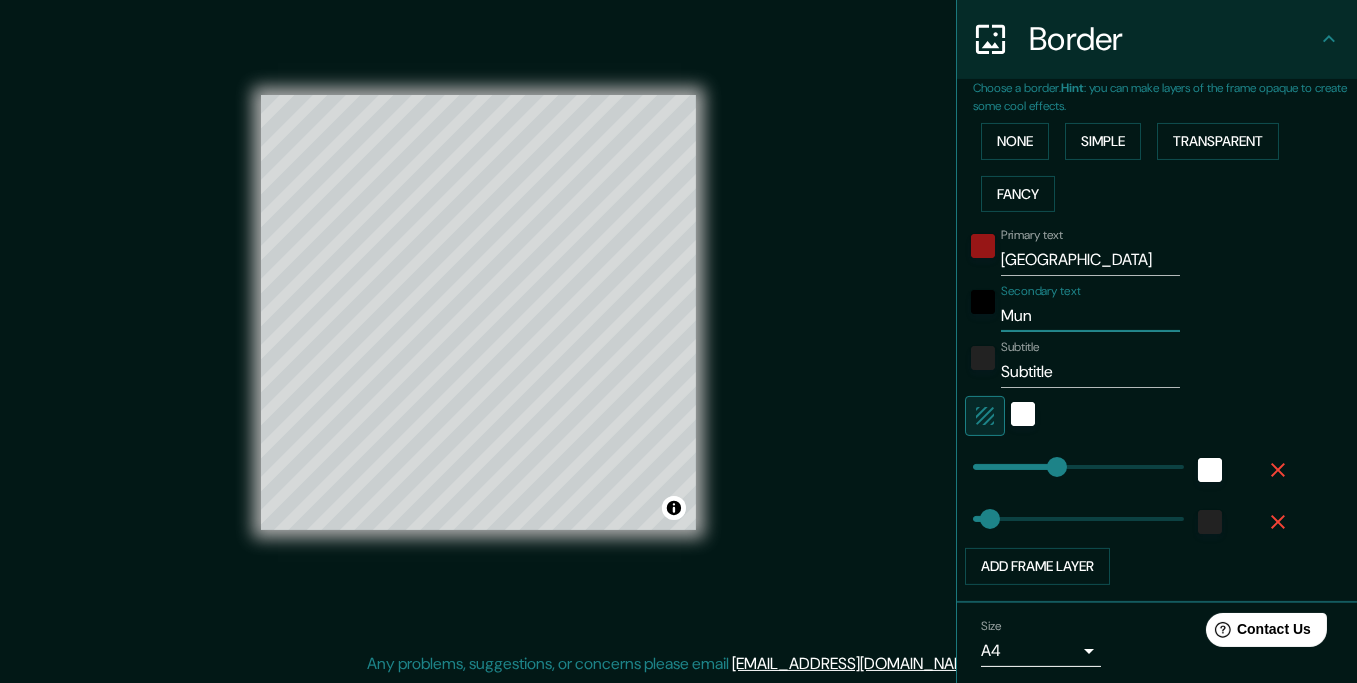 type on "Muni" 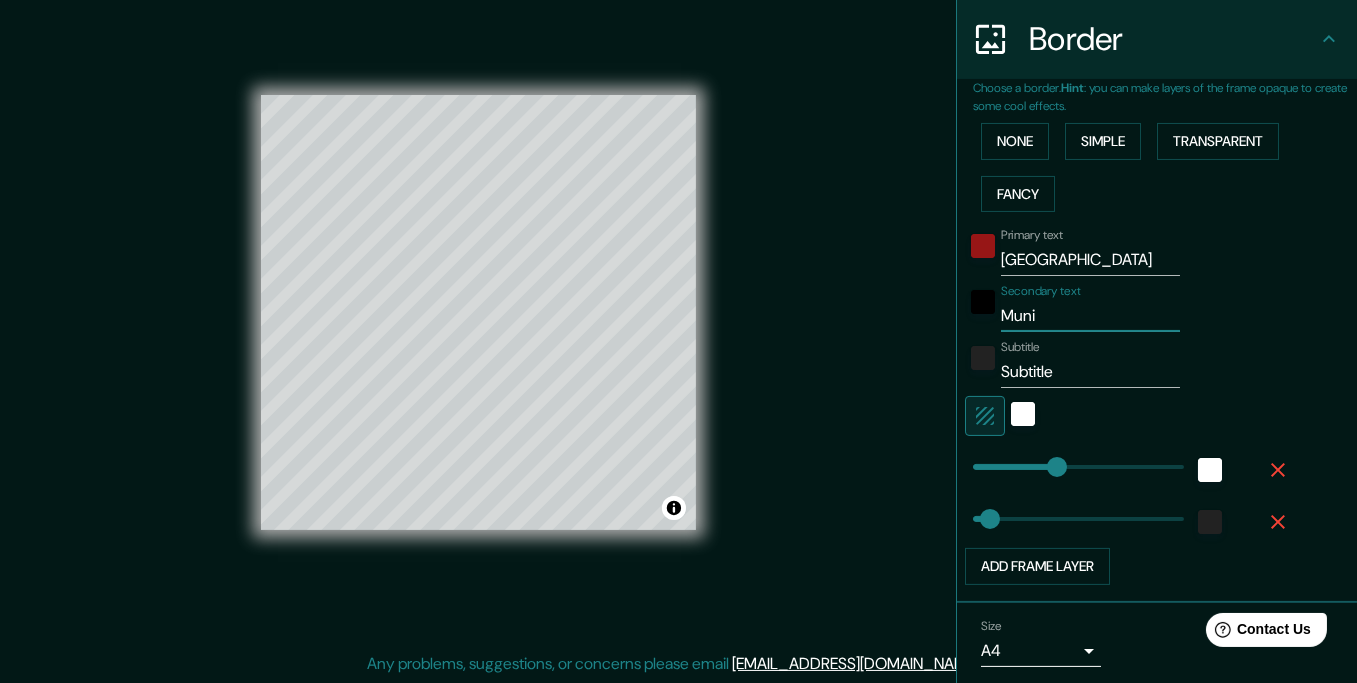 type on "Munic" 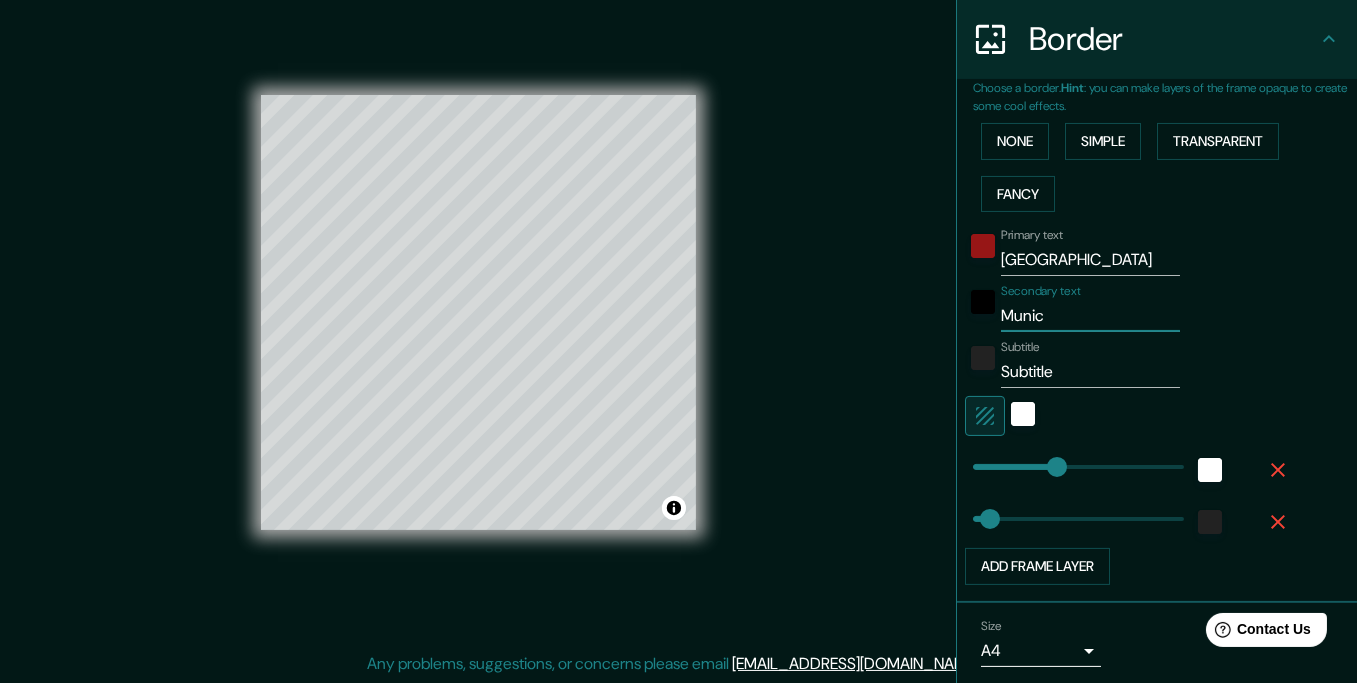 type on "Munici" 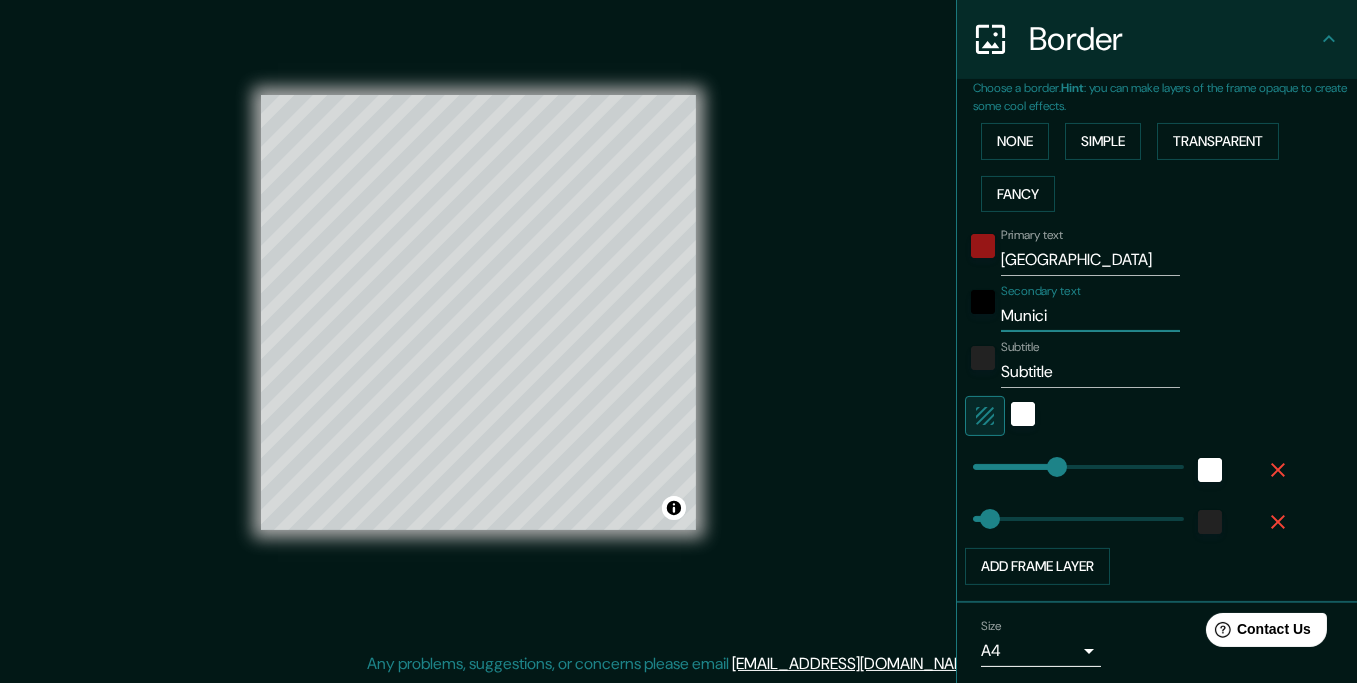 type on "Municip" 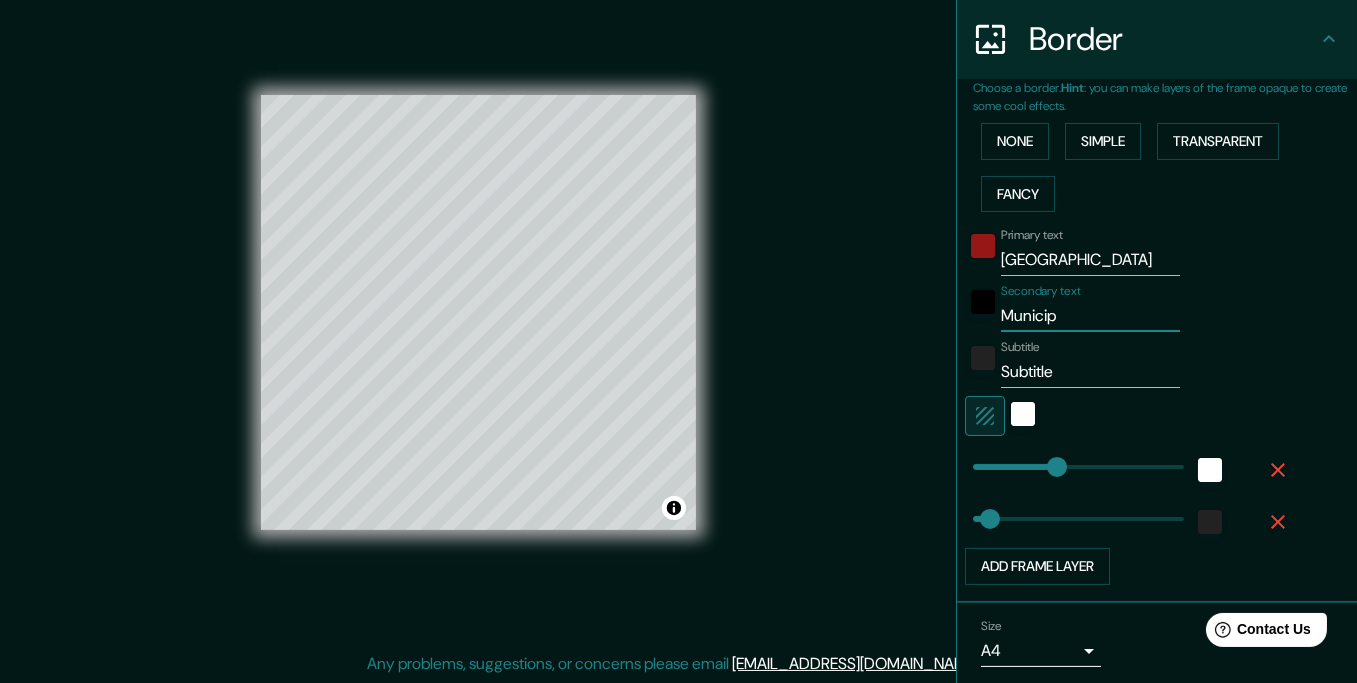 type on "Municipi" 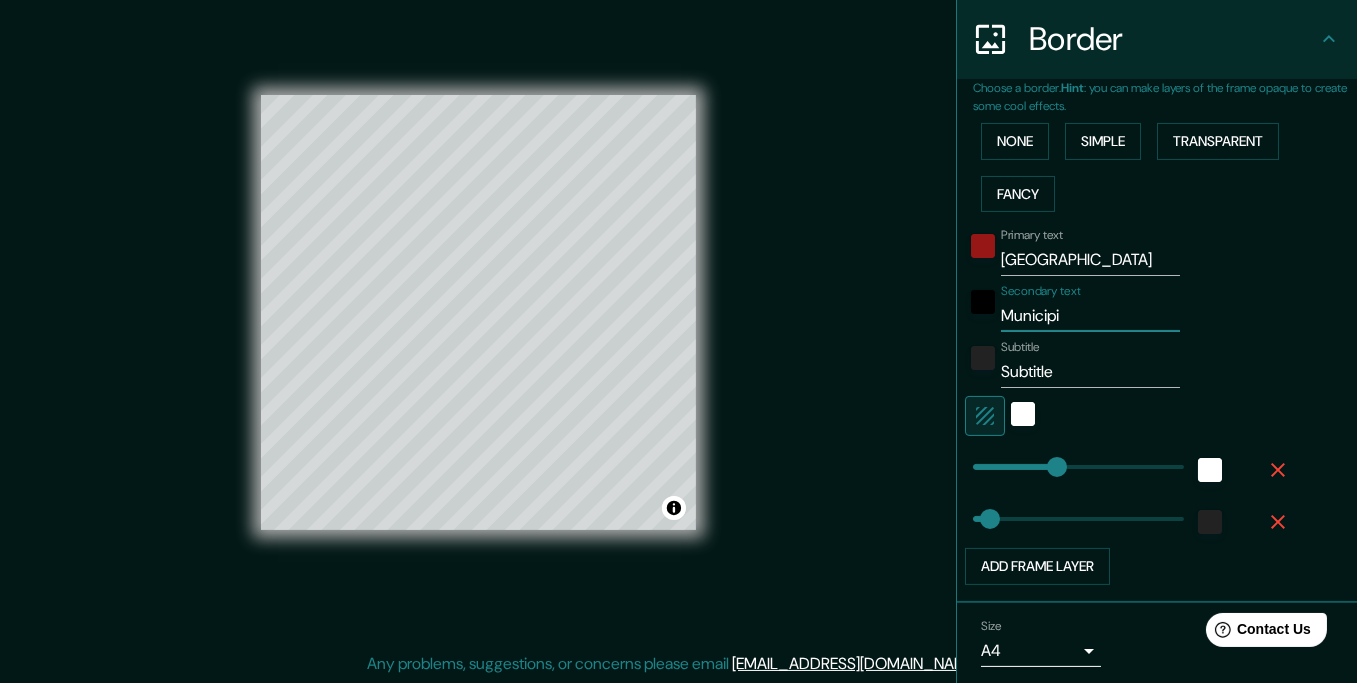 type on "Municipio" 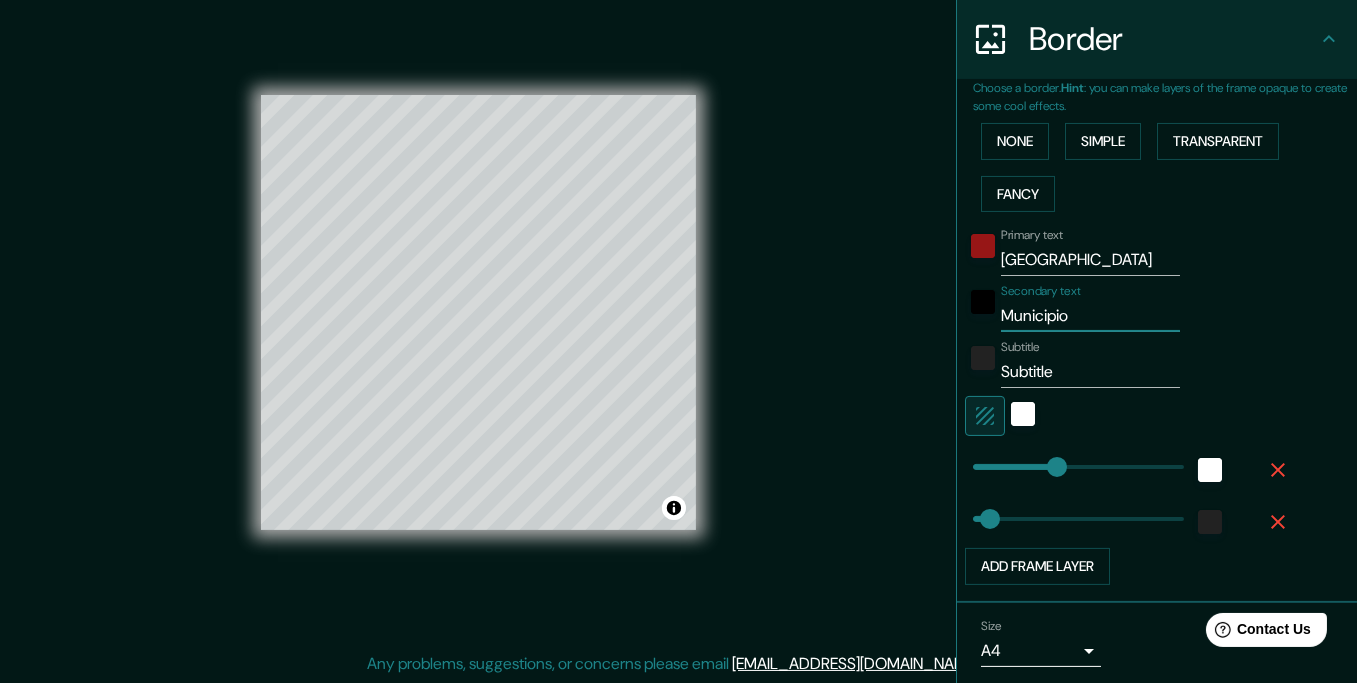 type on "Municipios" 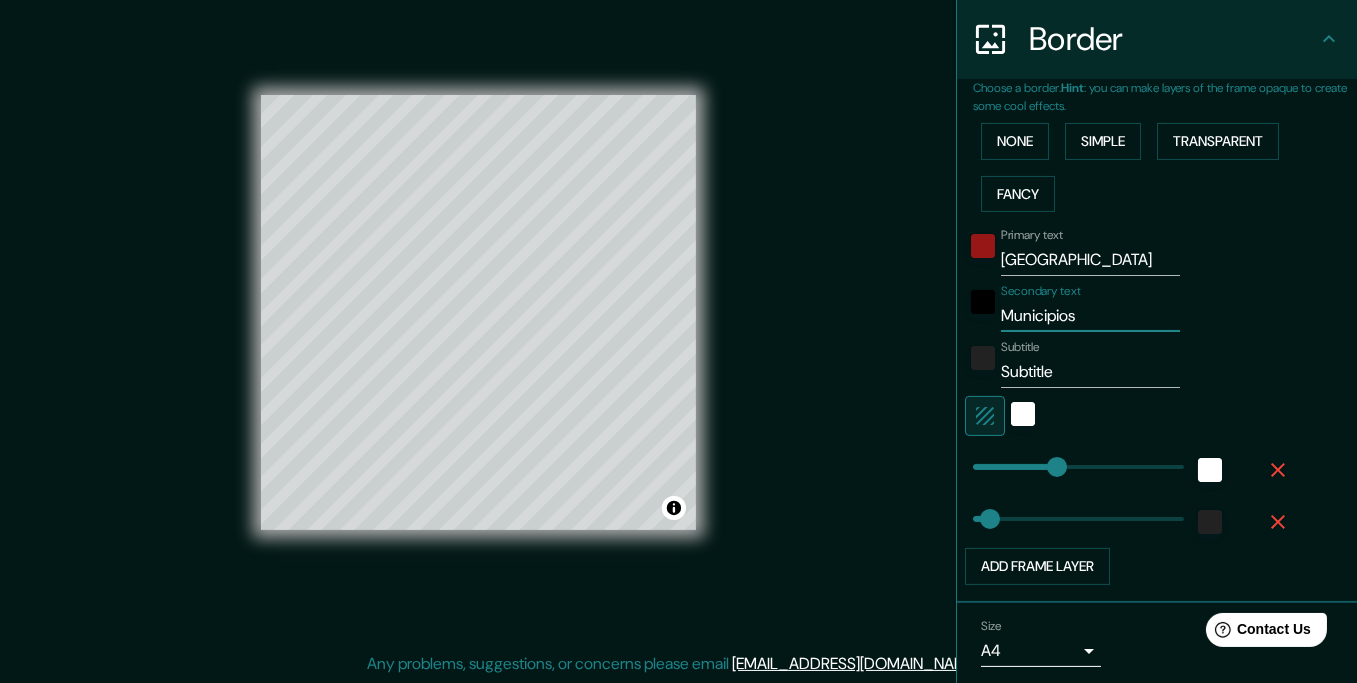 type on "Municipio" 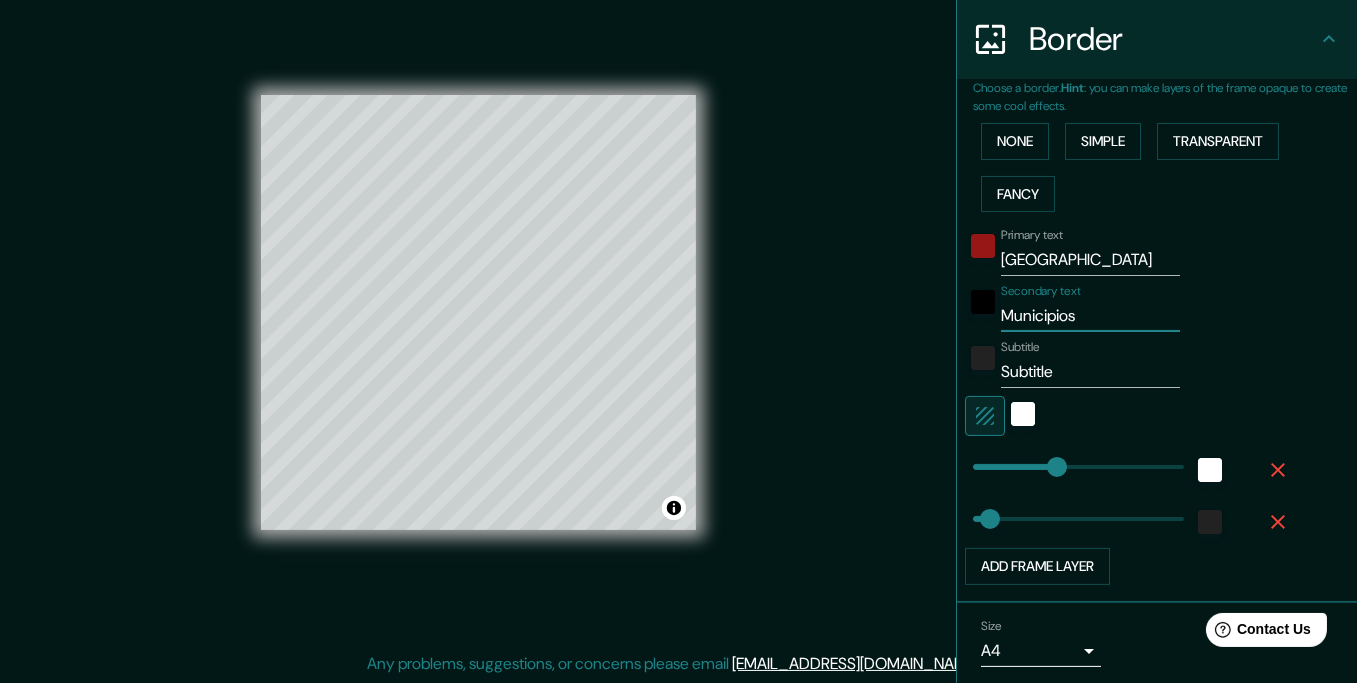 type on "35" 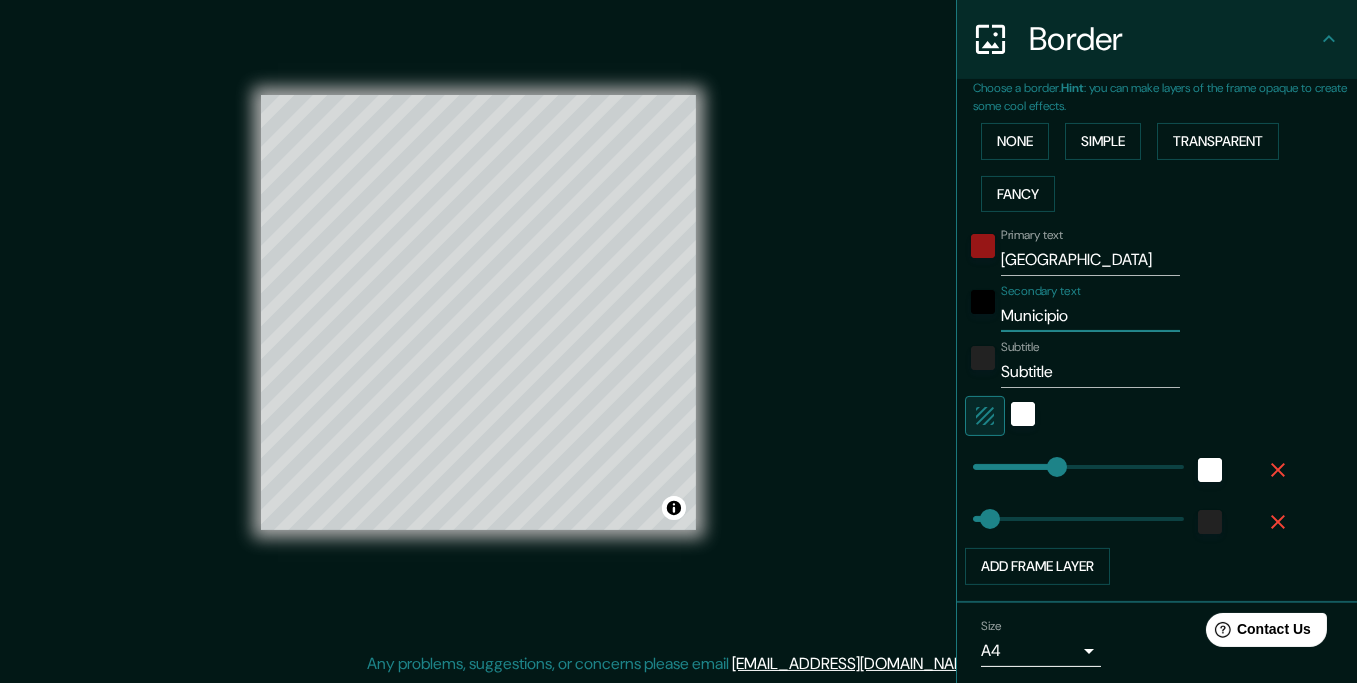 type on "Municipi" 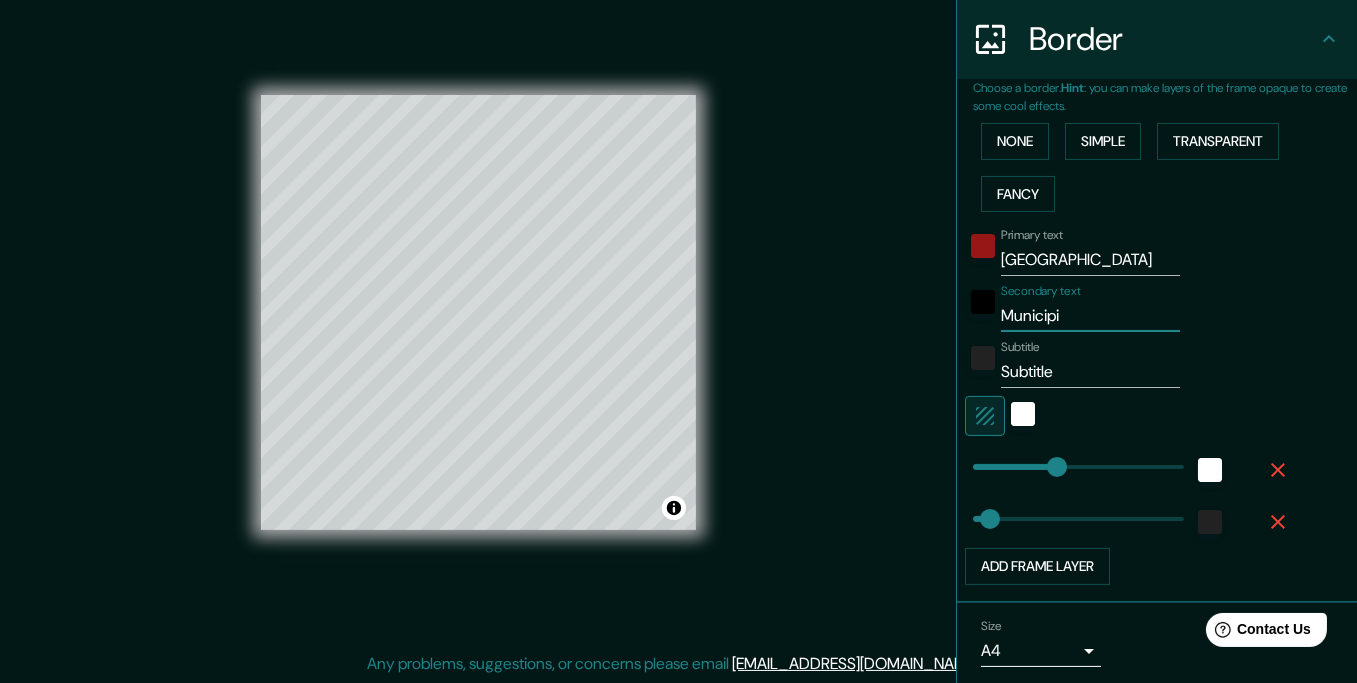 type on "35" 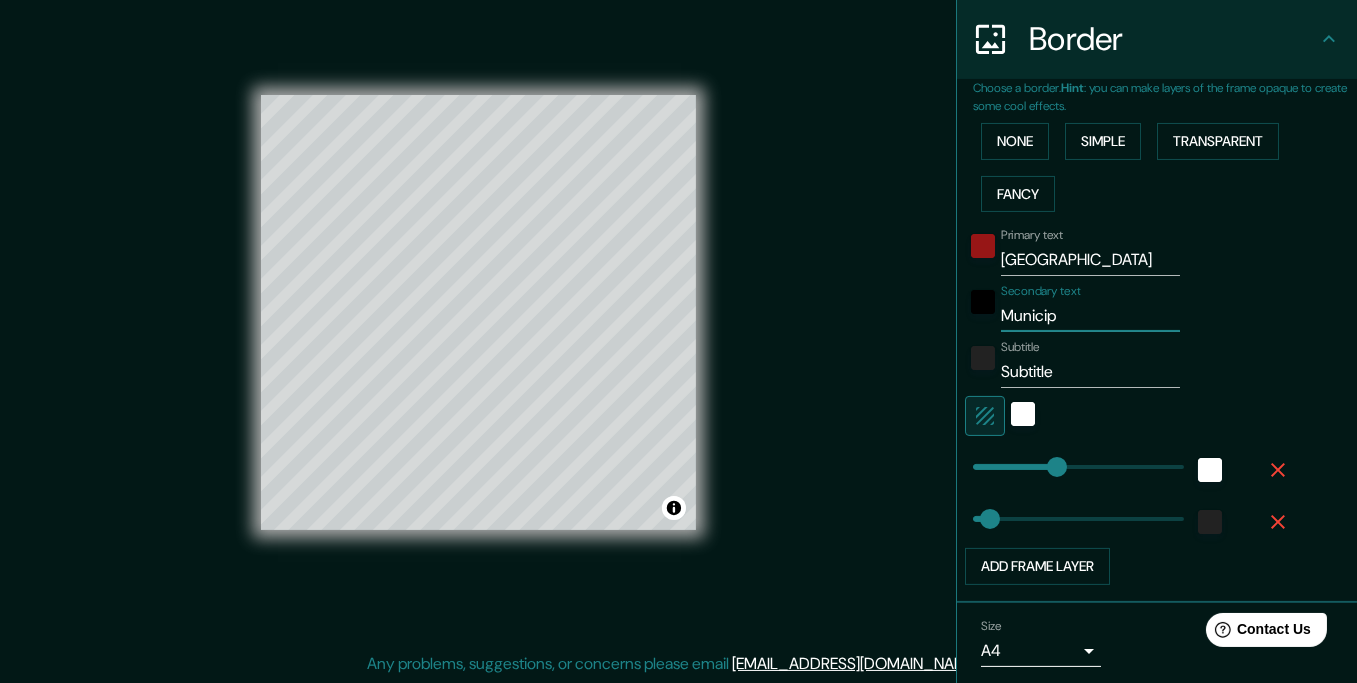 type on "Munici" 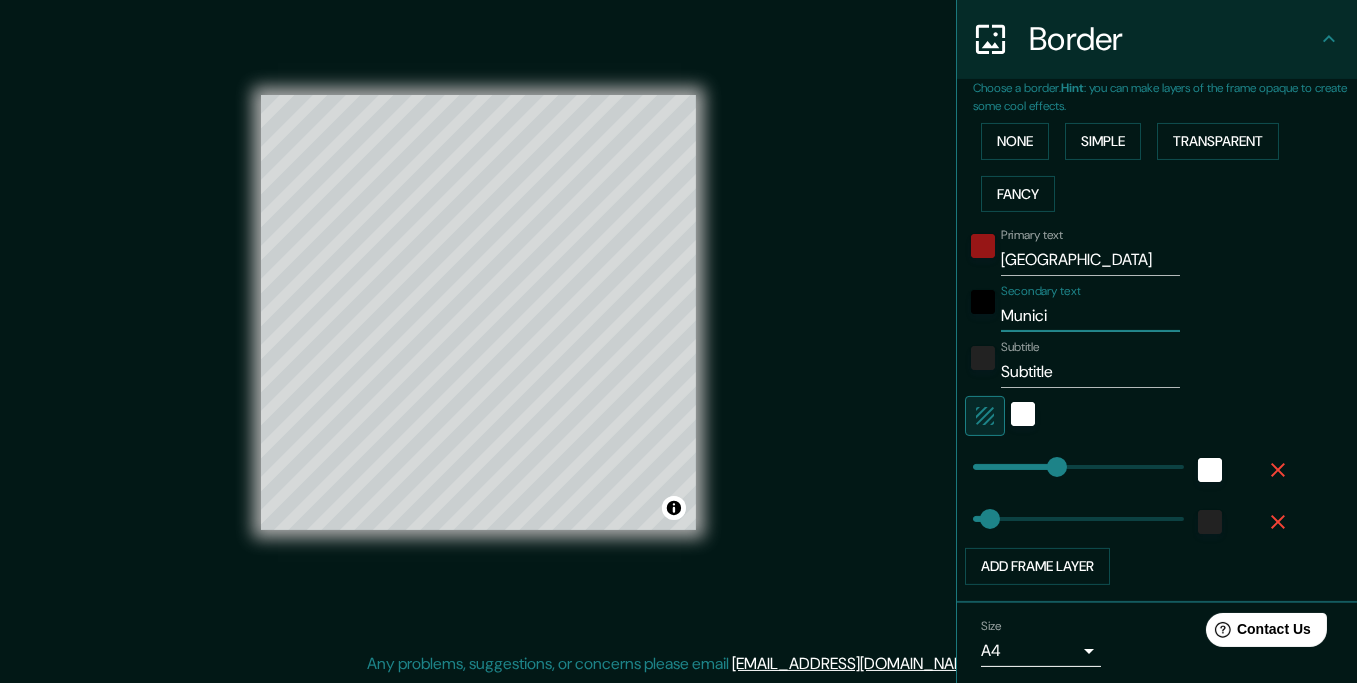 type on "Munic" 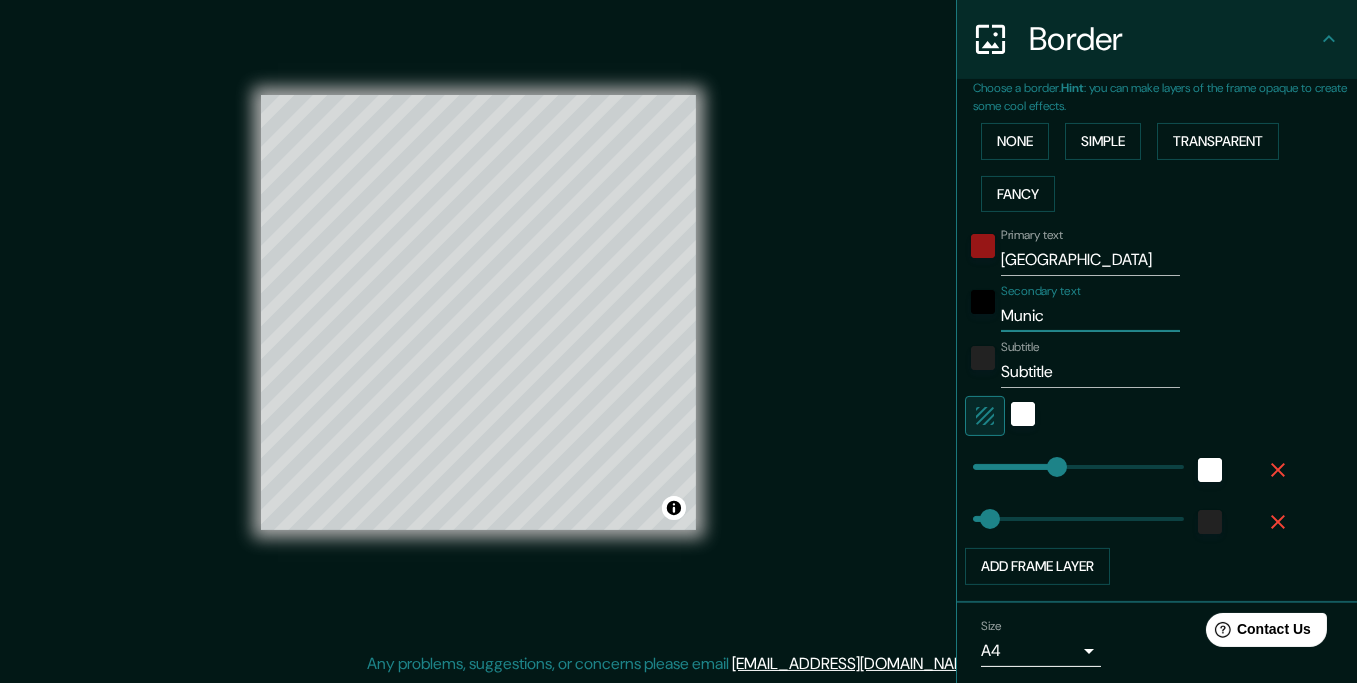 type on "Muni" 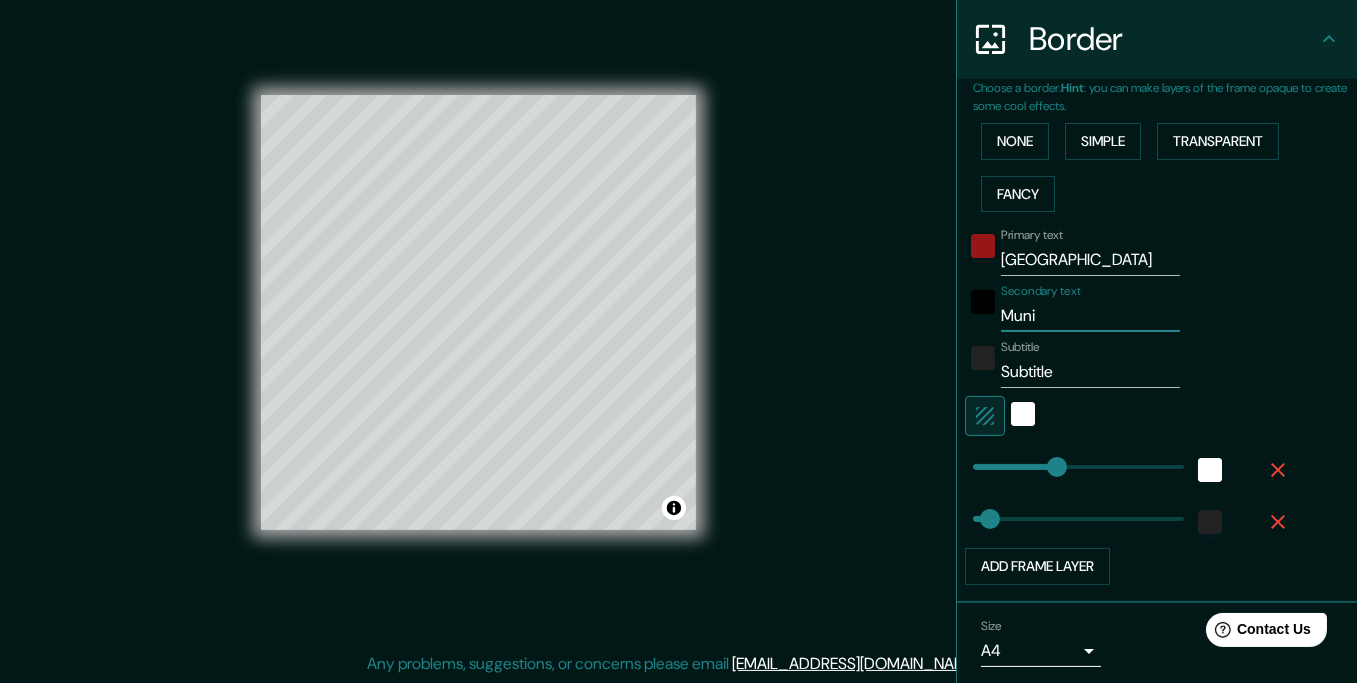 type on "Mun" 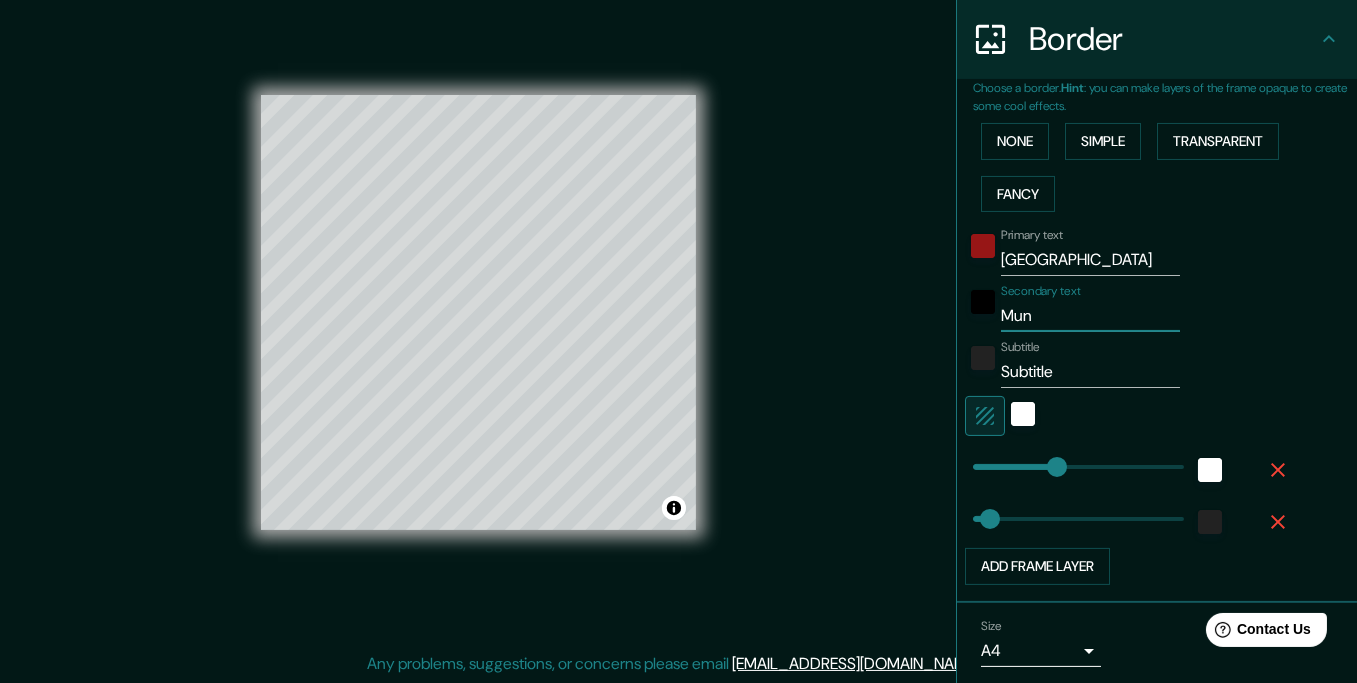 type on "Mu" 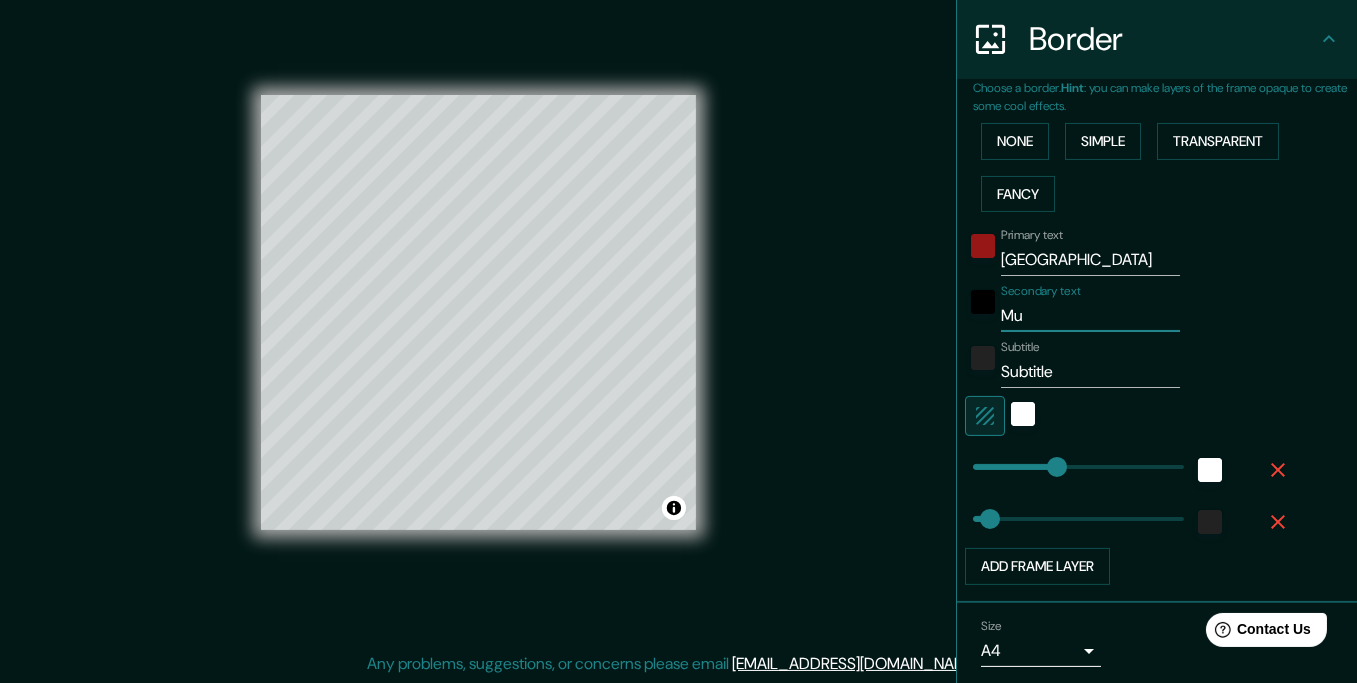 type on "M" 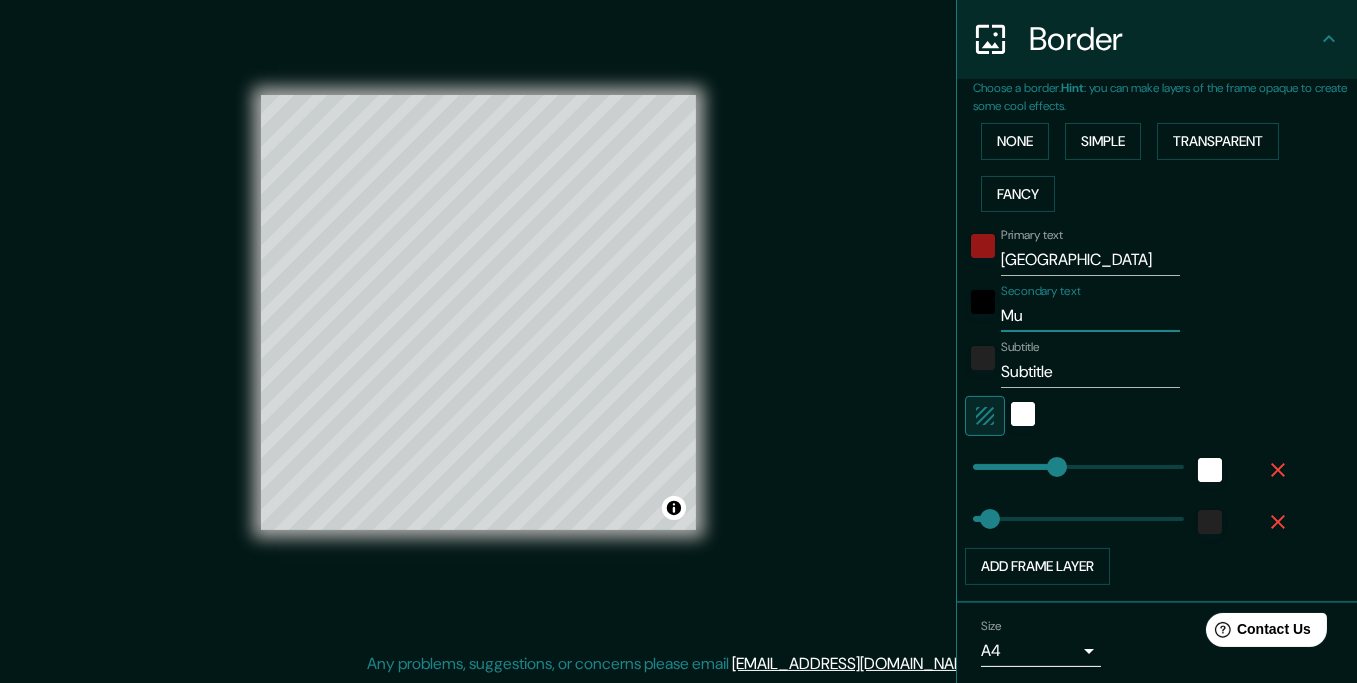 type on "35" 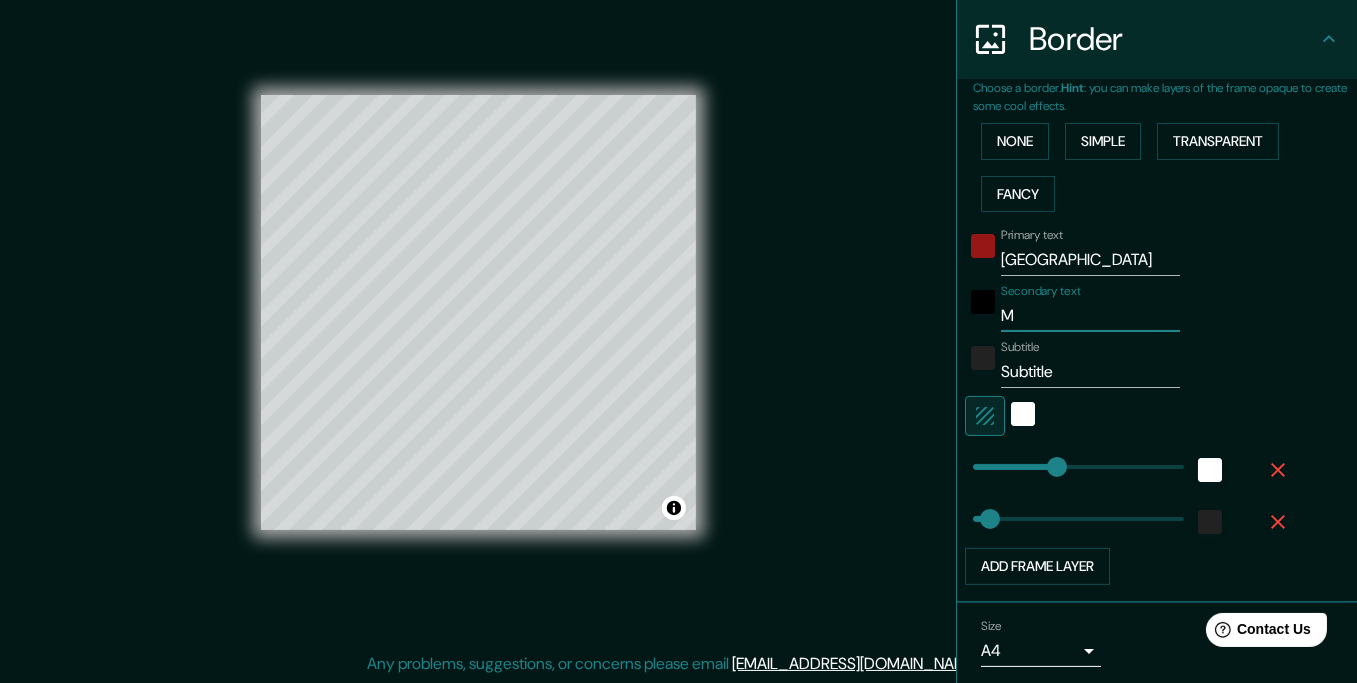 type 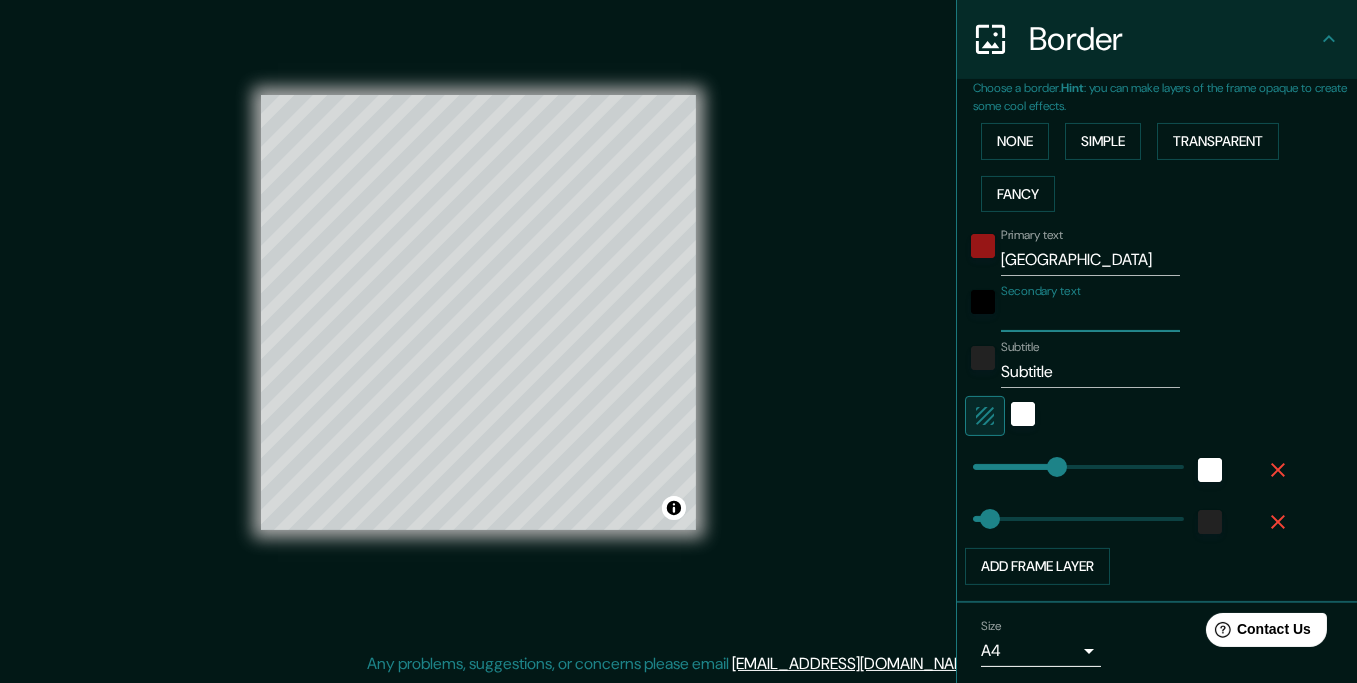 type on "35" 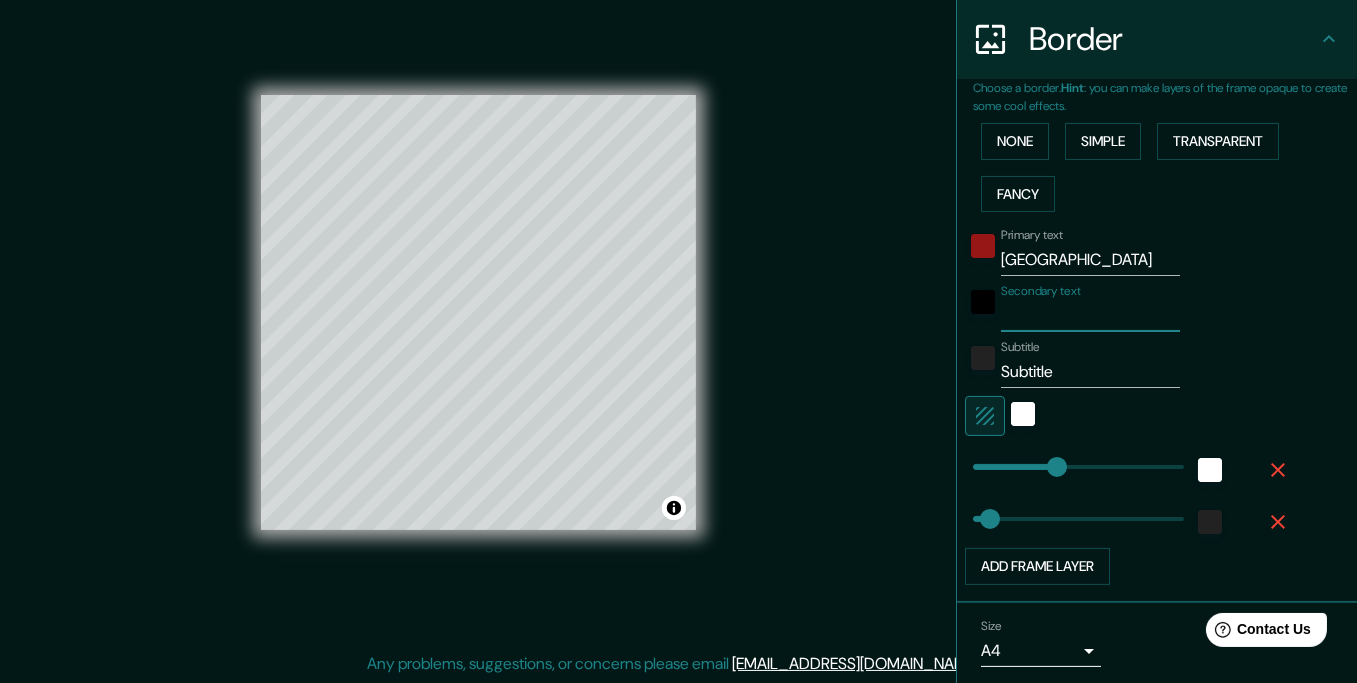 type on "M" 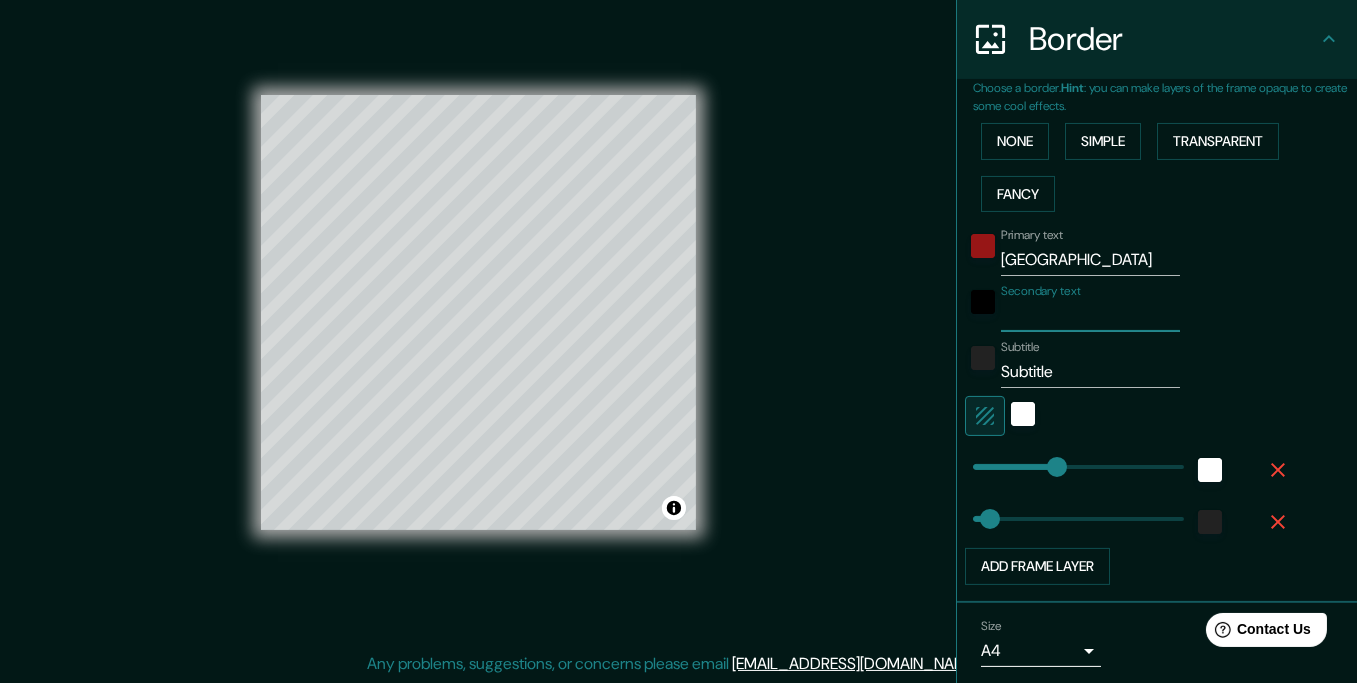 type on "35" 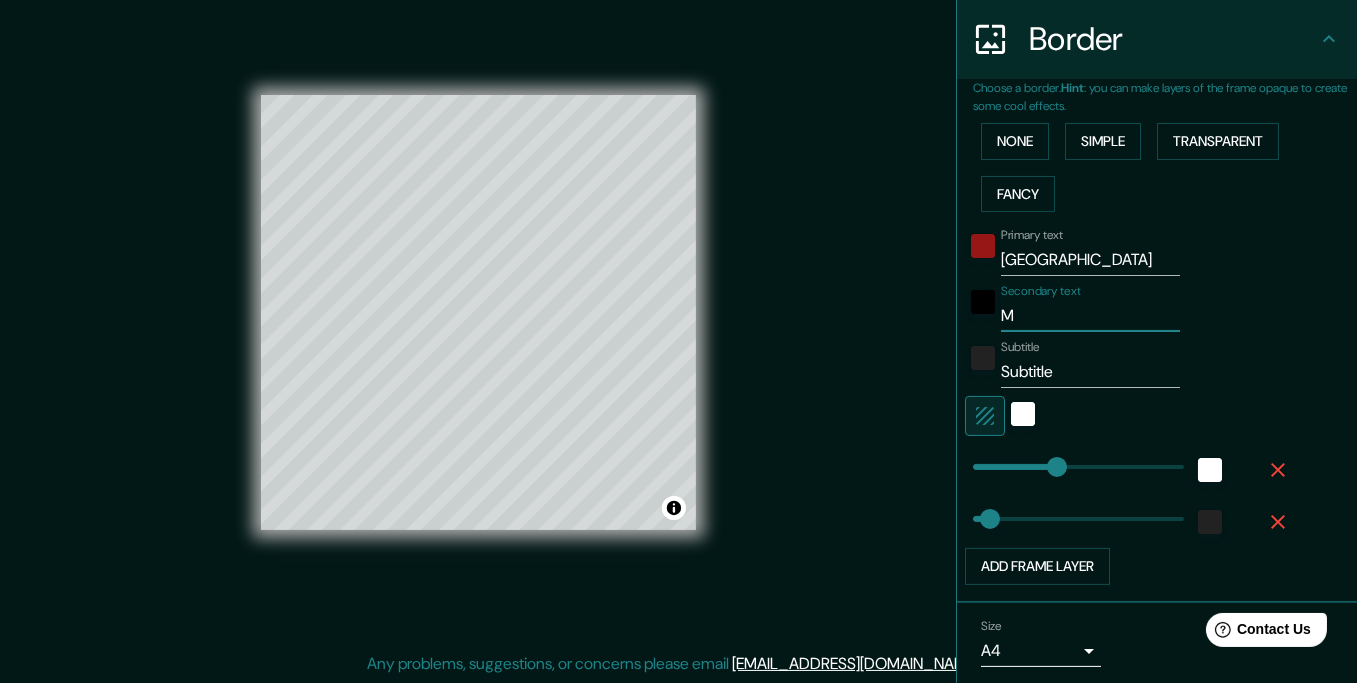 type on "Mu" 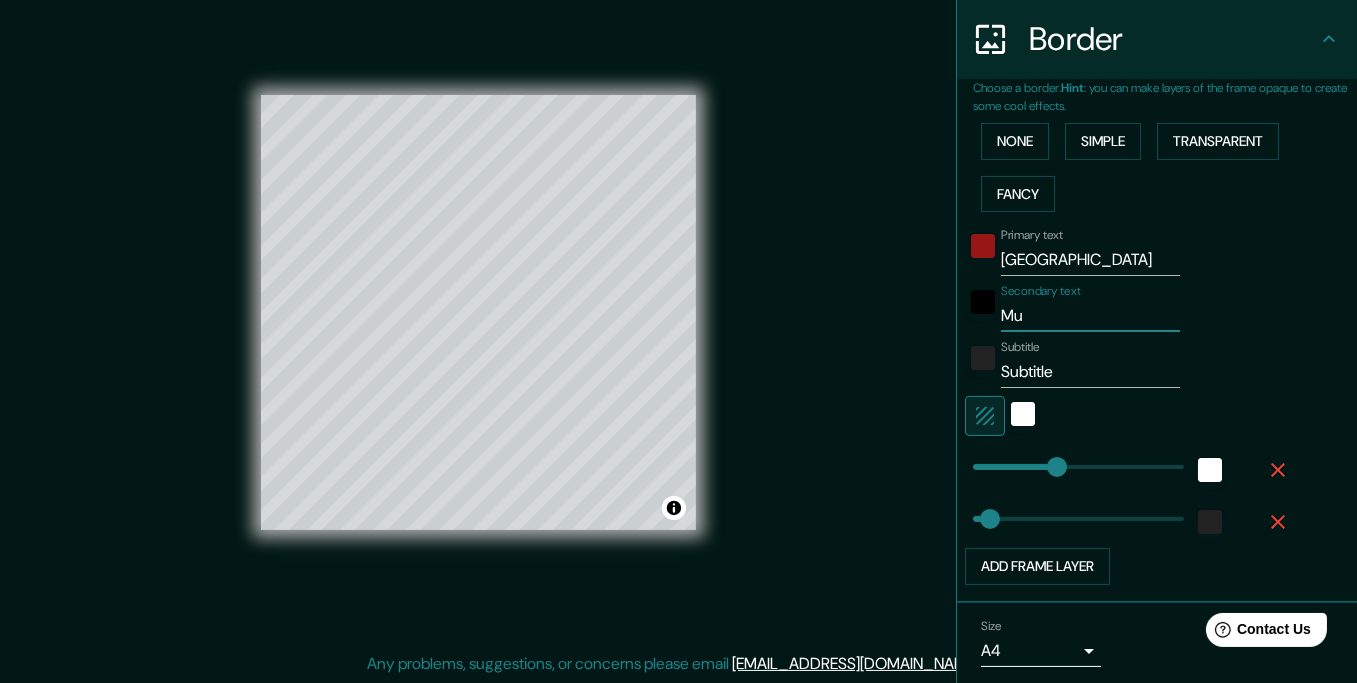 type on "35" 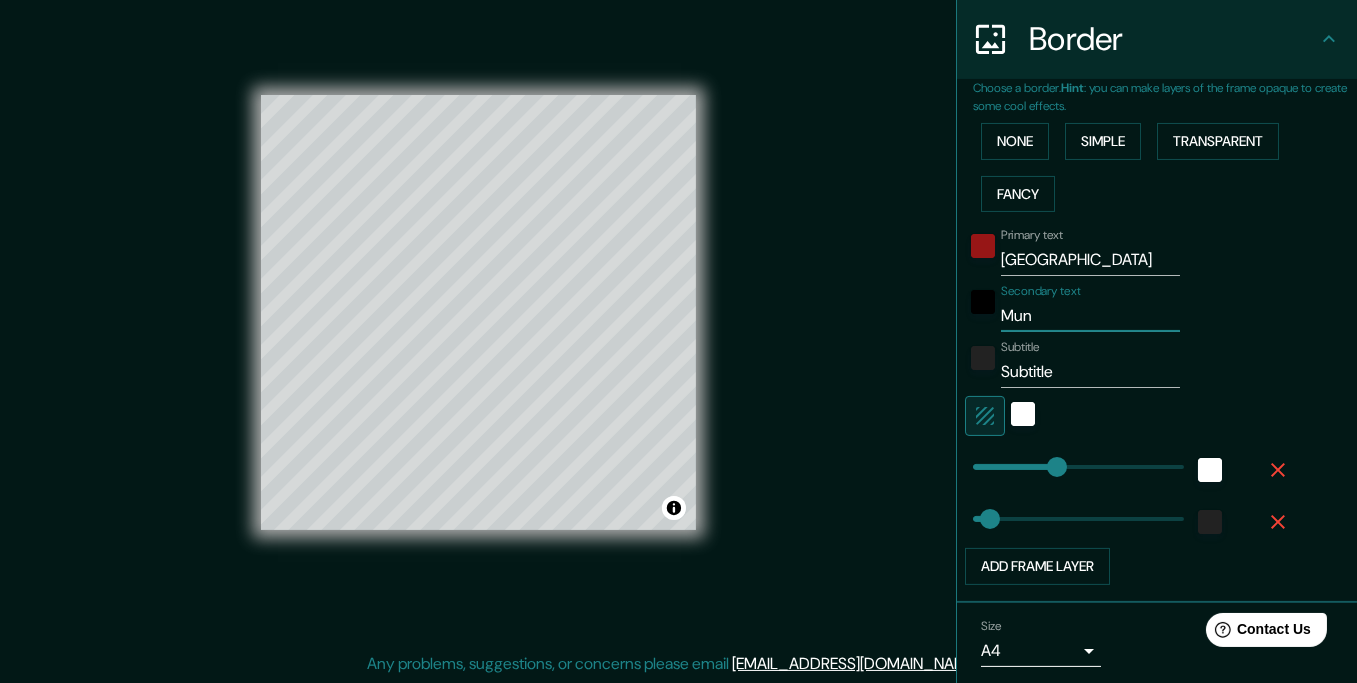 type on "Muni" 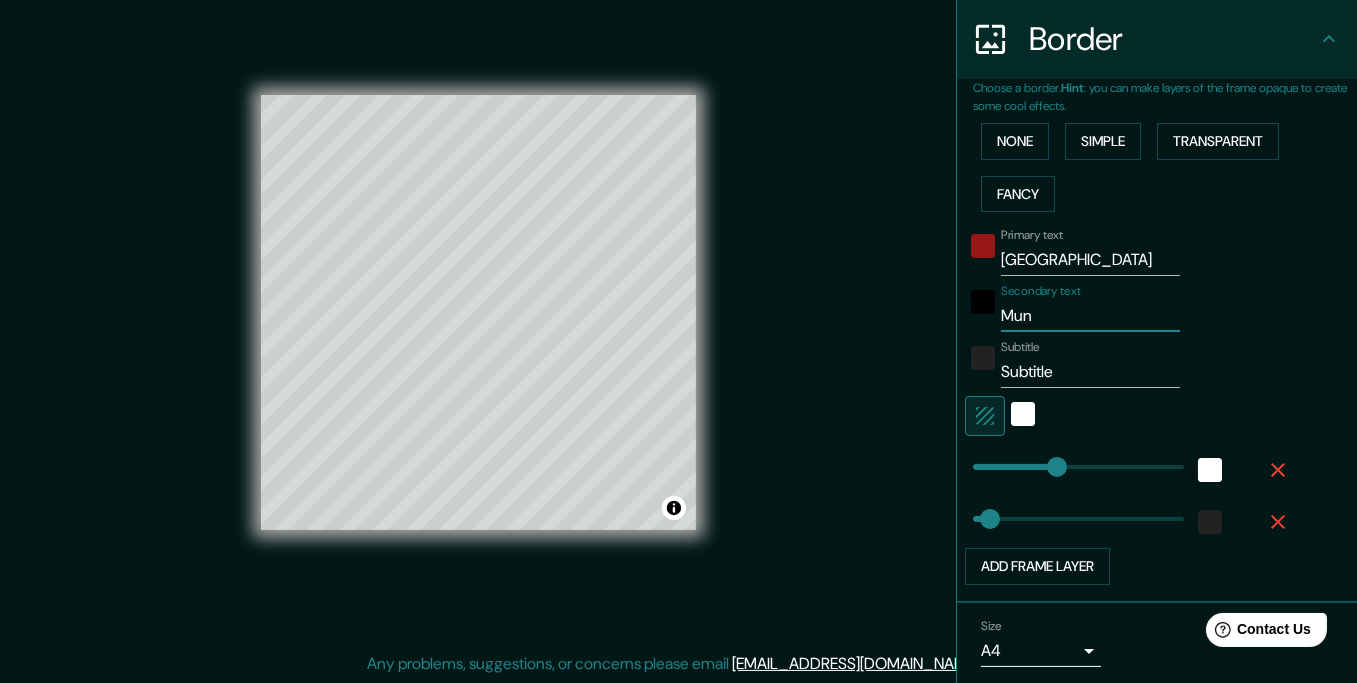 type on "35" 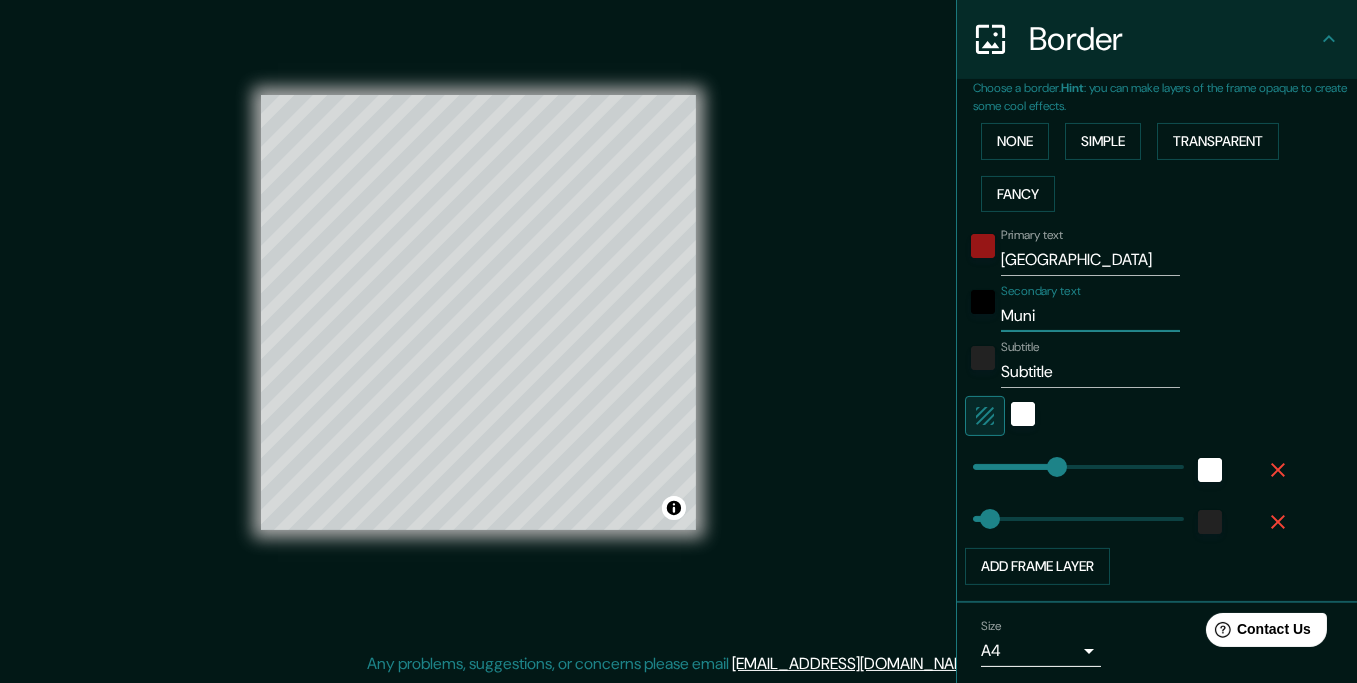 type on "Munic" 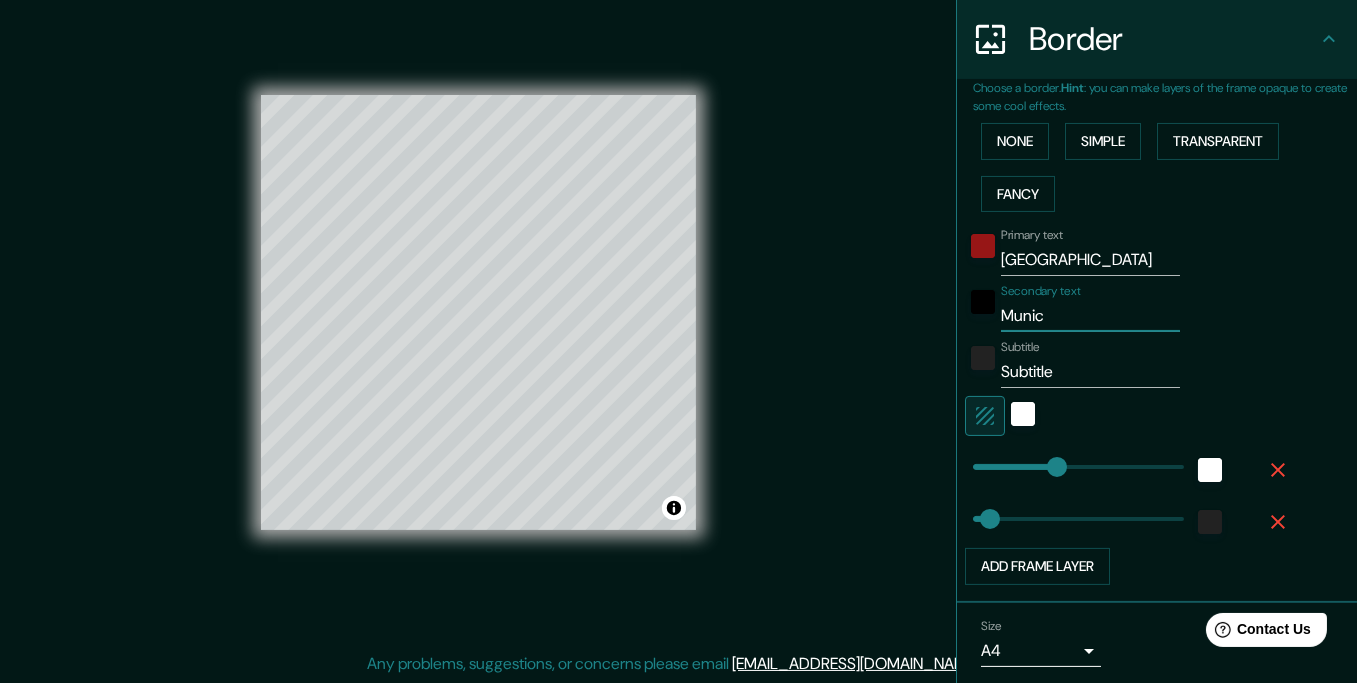 type on "Munici" 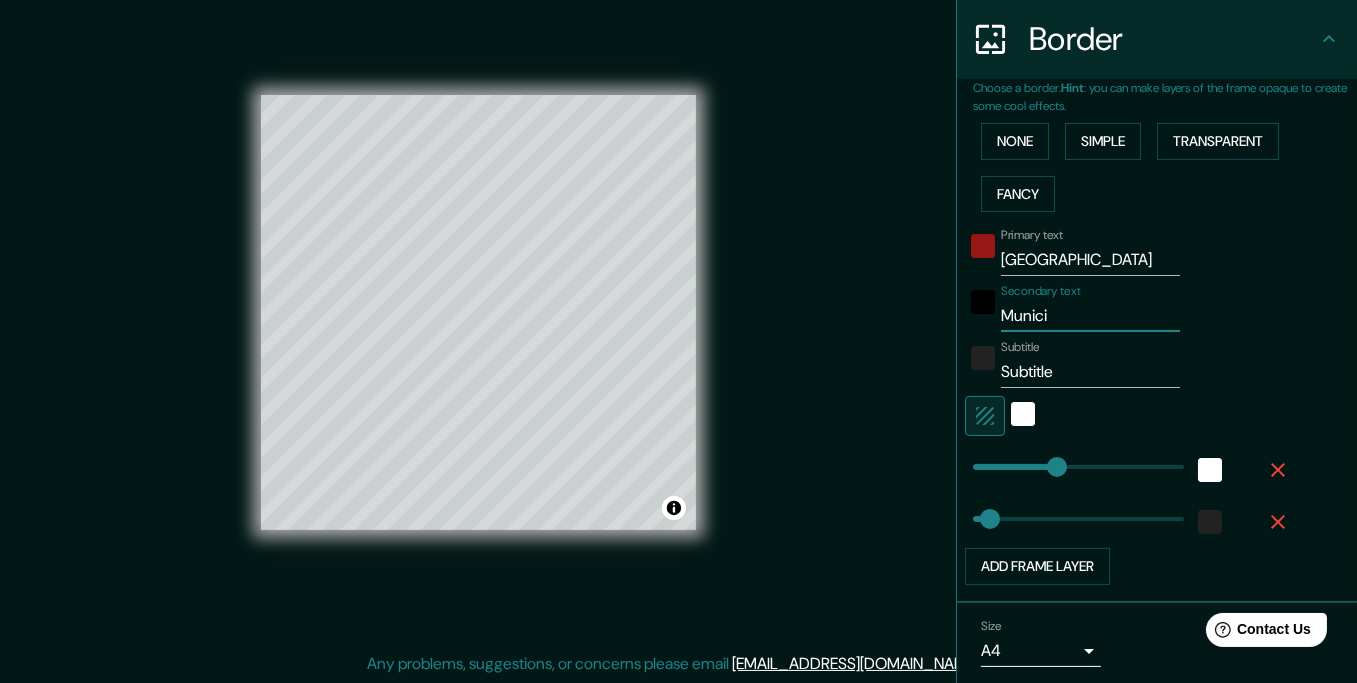 type on "Municip" 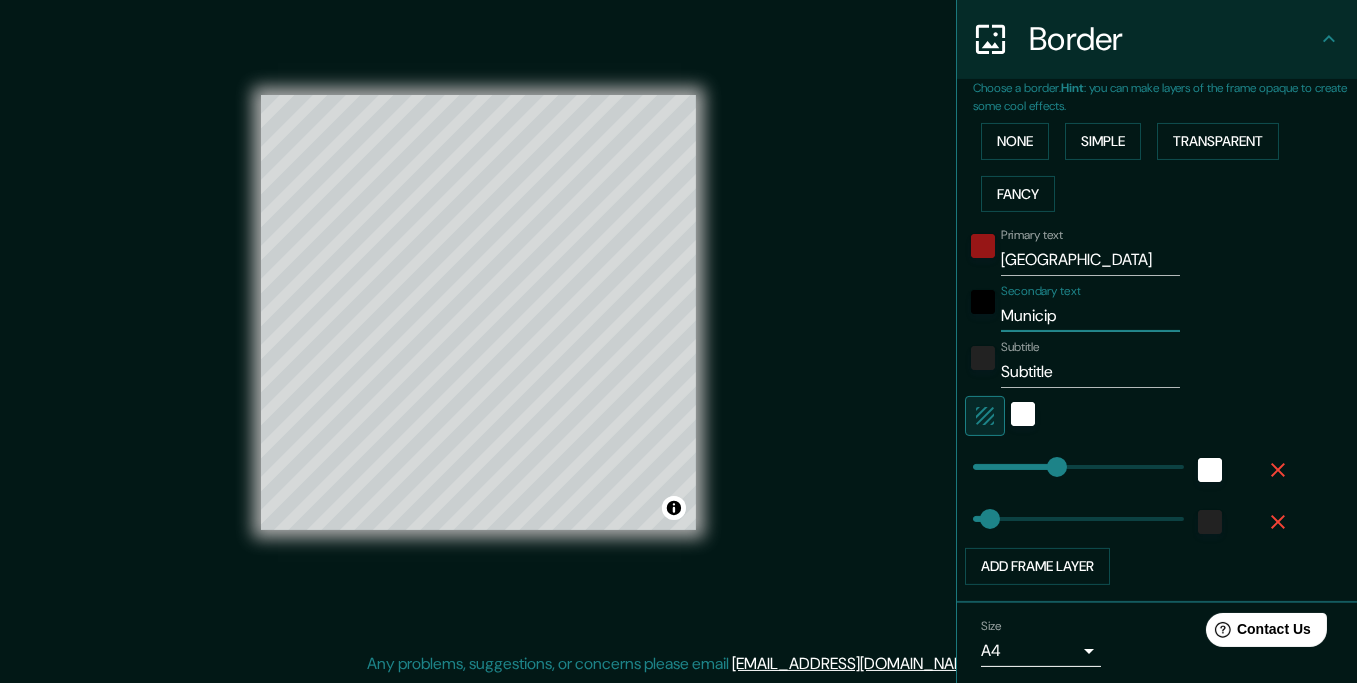 type on "Municipi" 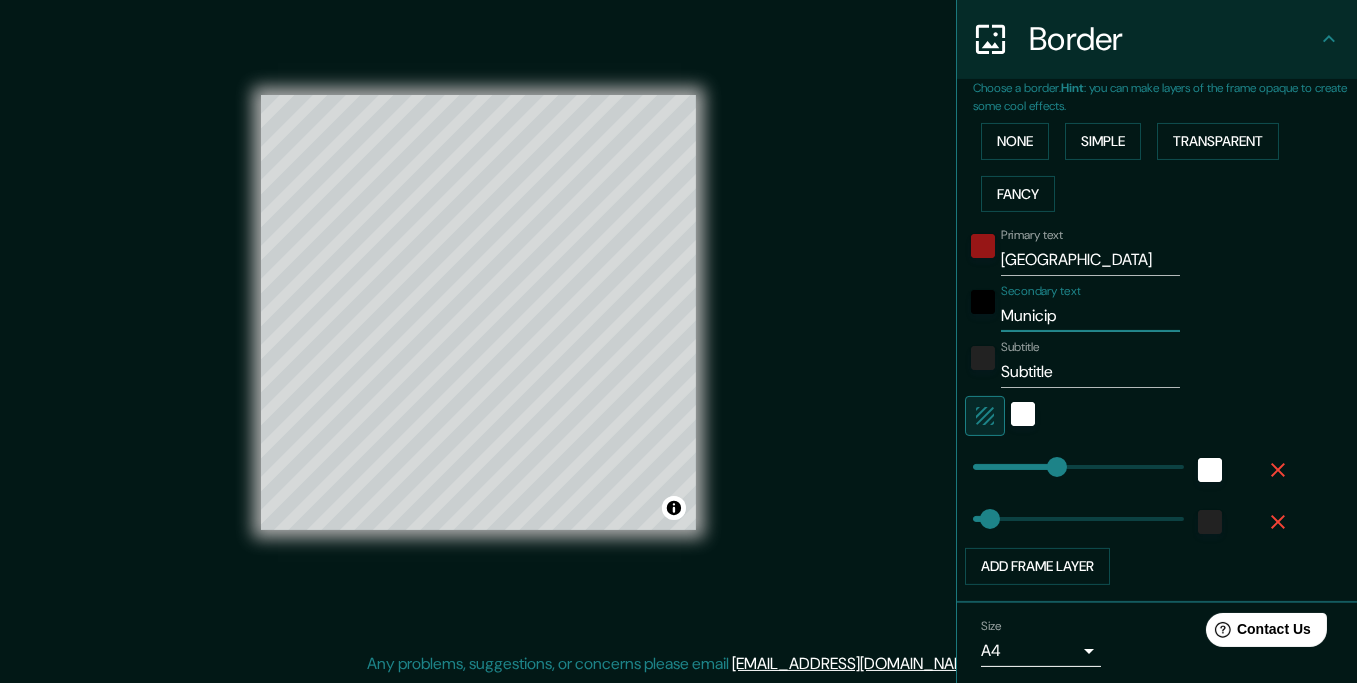 type on "35" 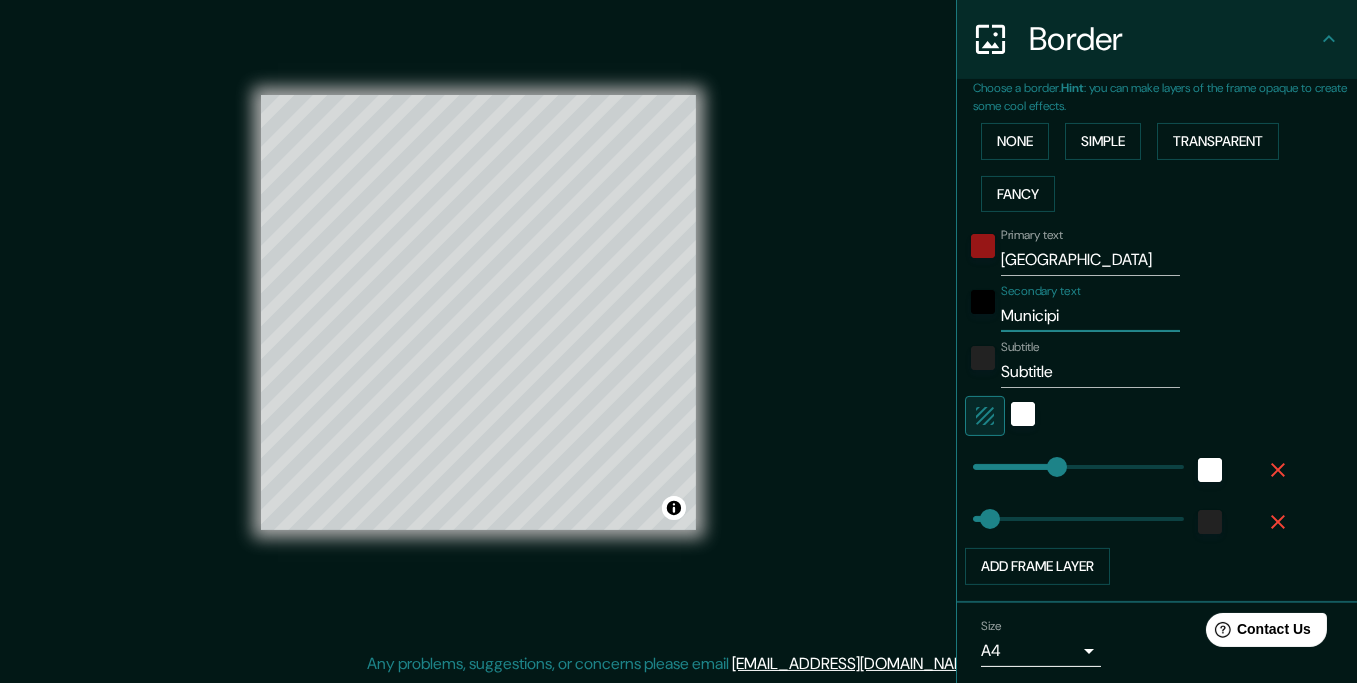 type on "Municipio" 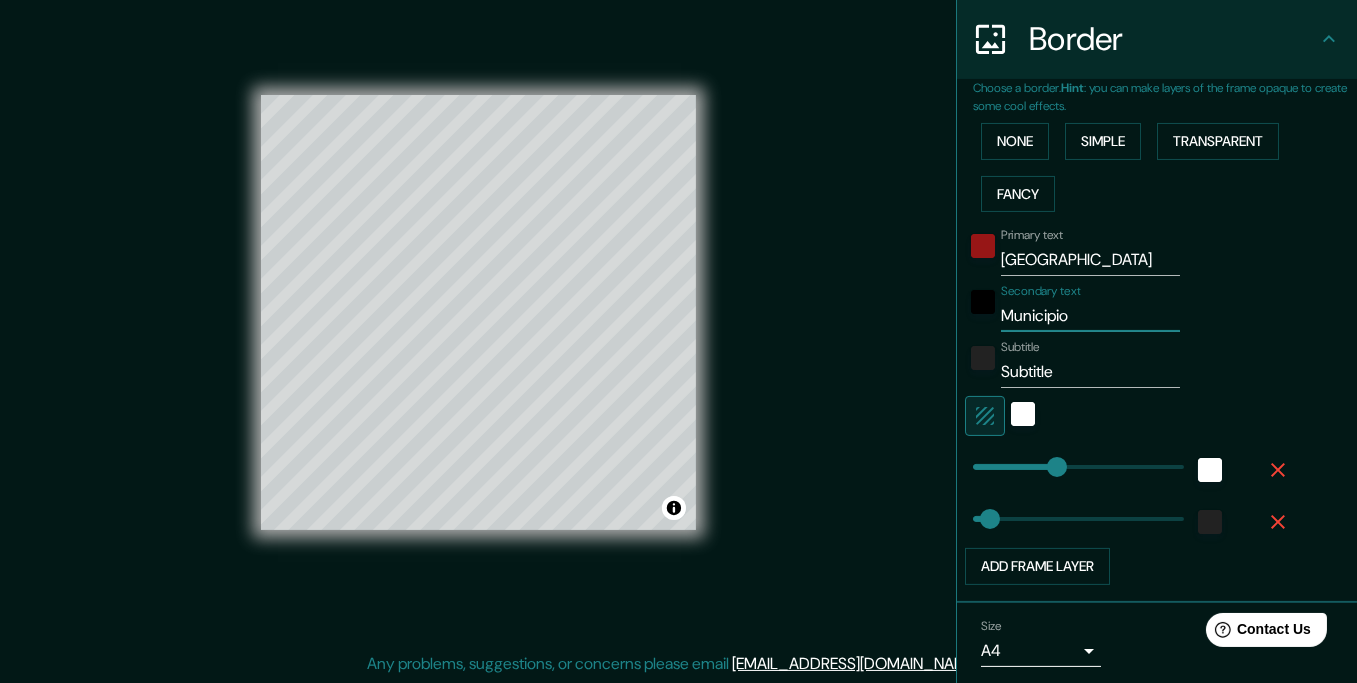 type on "Municipios" 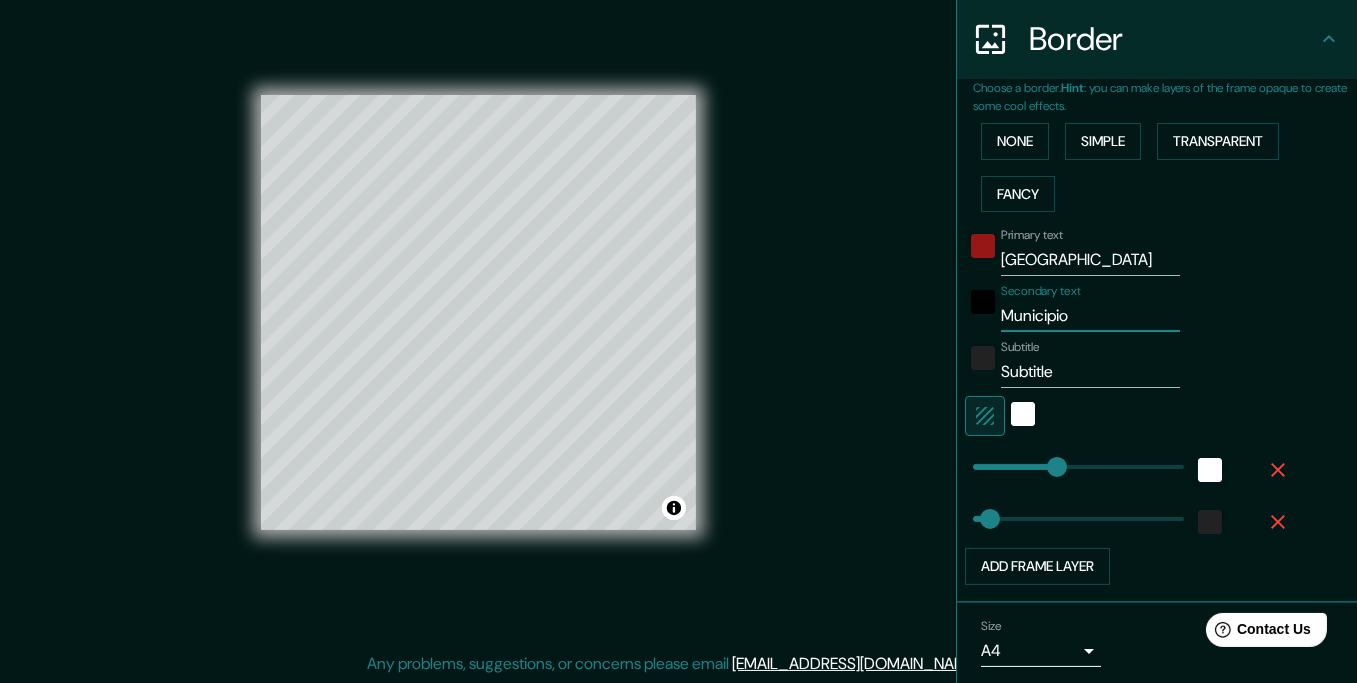 type on "35" 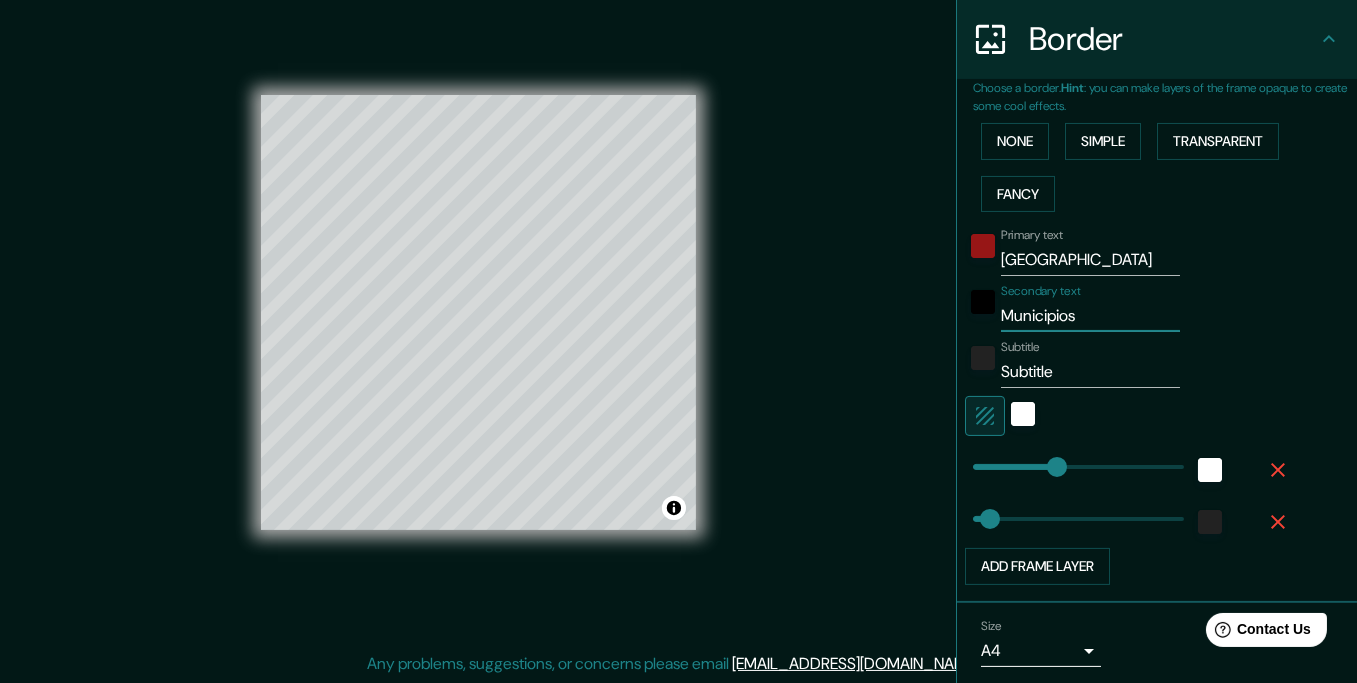 type on "Municipios" 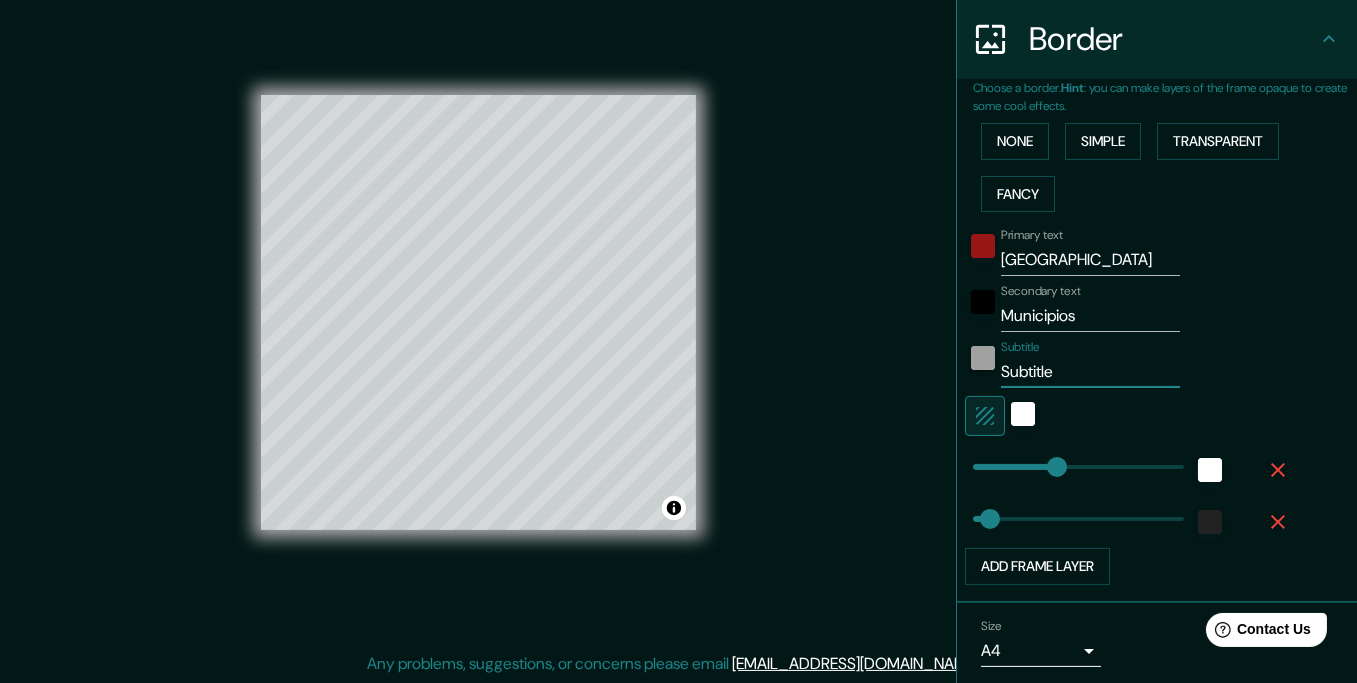 drag, startPoint x: 1050, startPoint y: 364, endPoint x: 975, endPoint y: 364, distance: 75 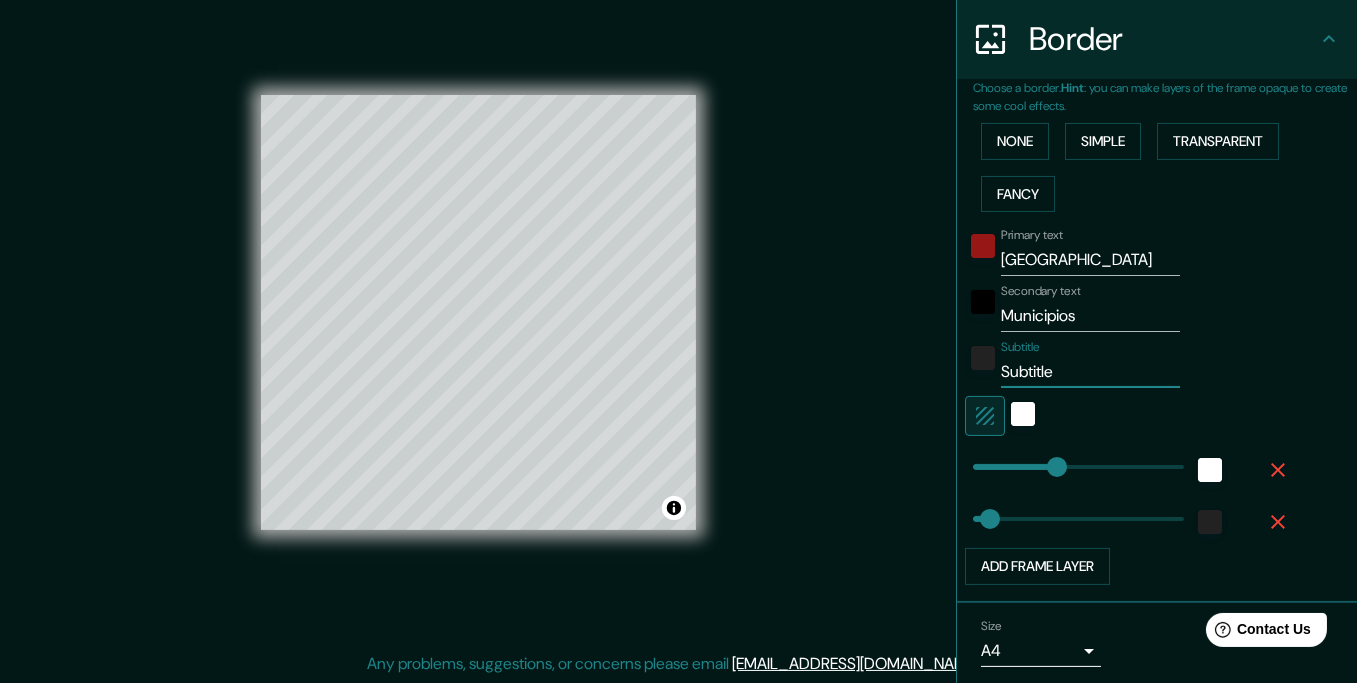 type on "A" 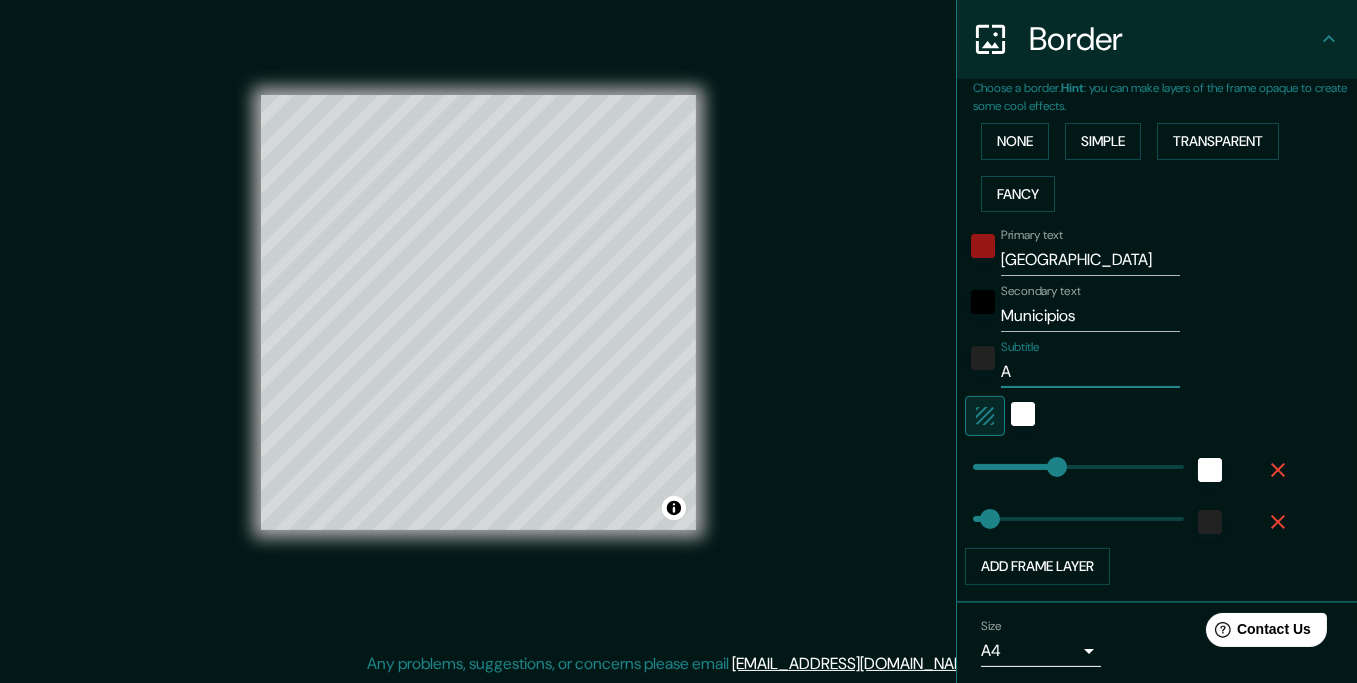 type on "Ar" 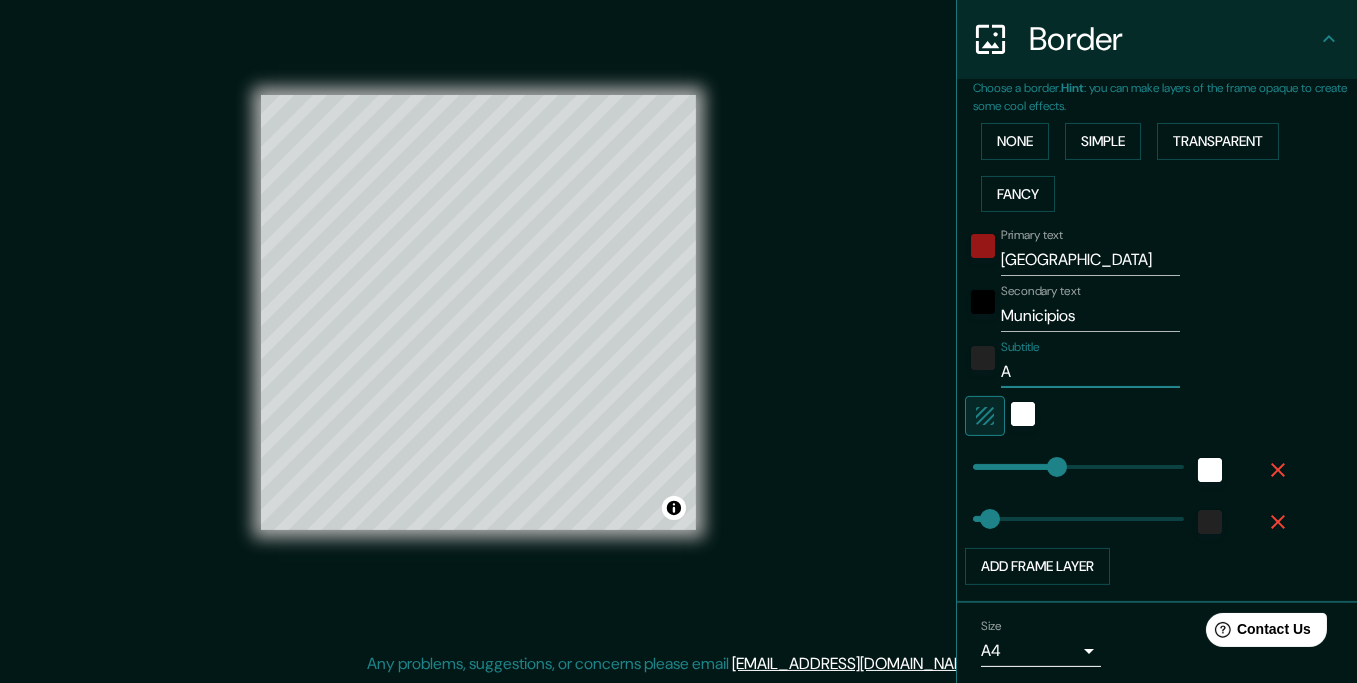 type on "35" 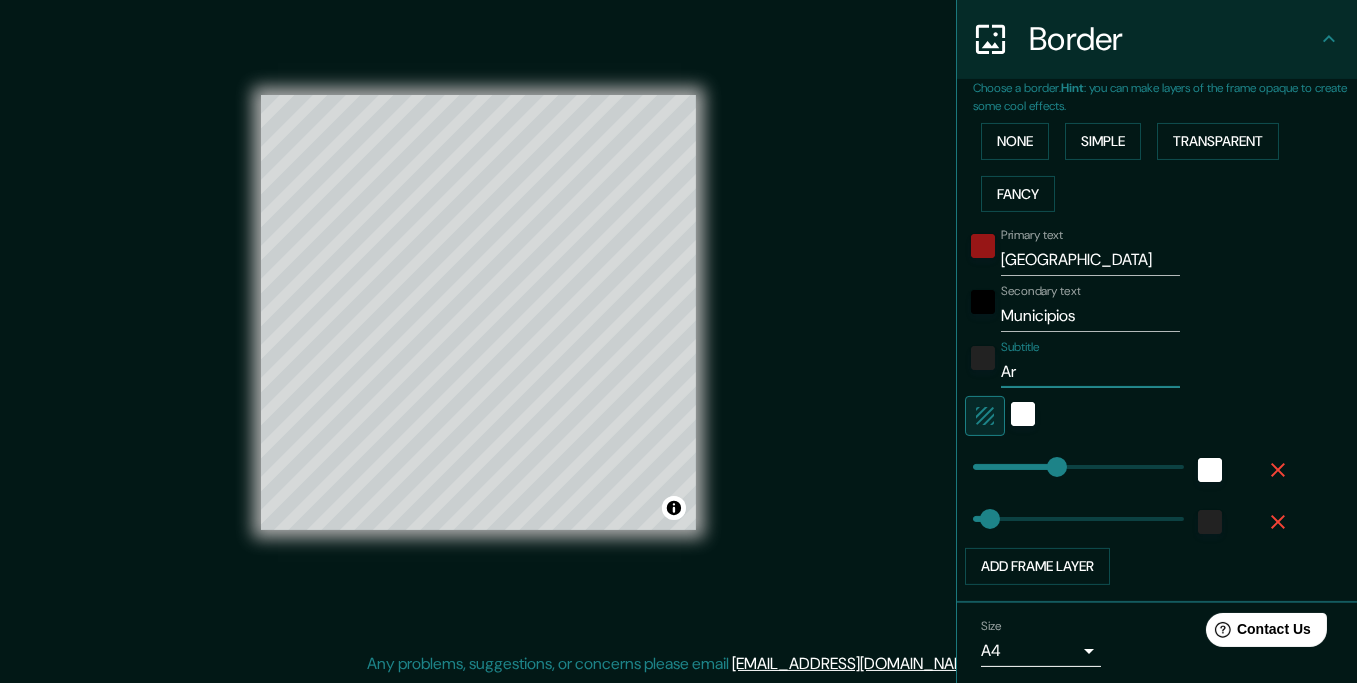 type on "Are" 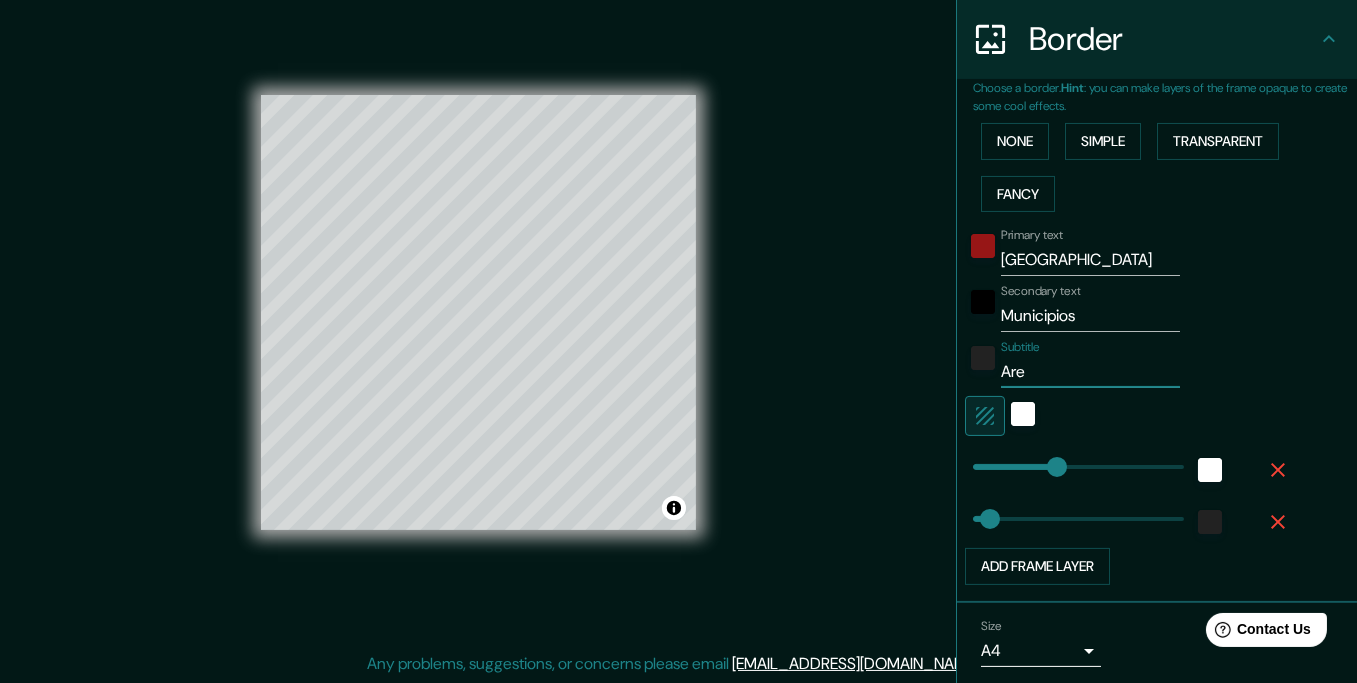 type on "Area" 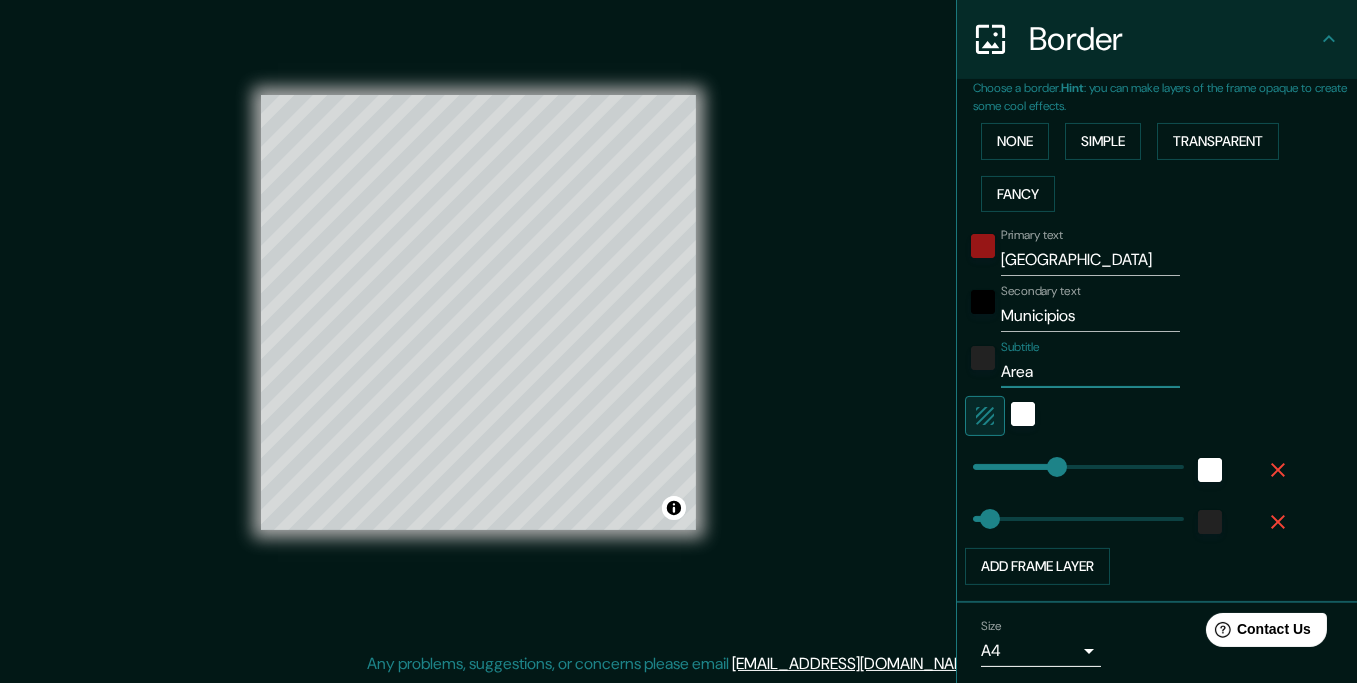 type on "Are" 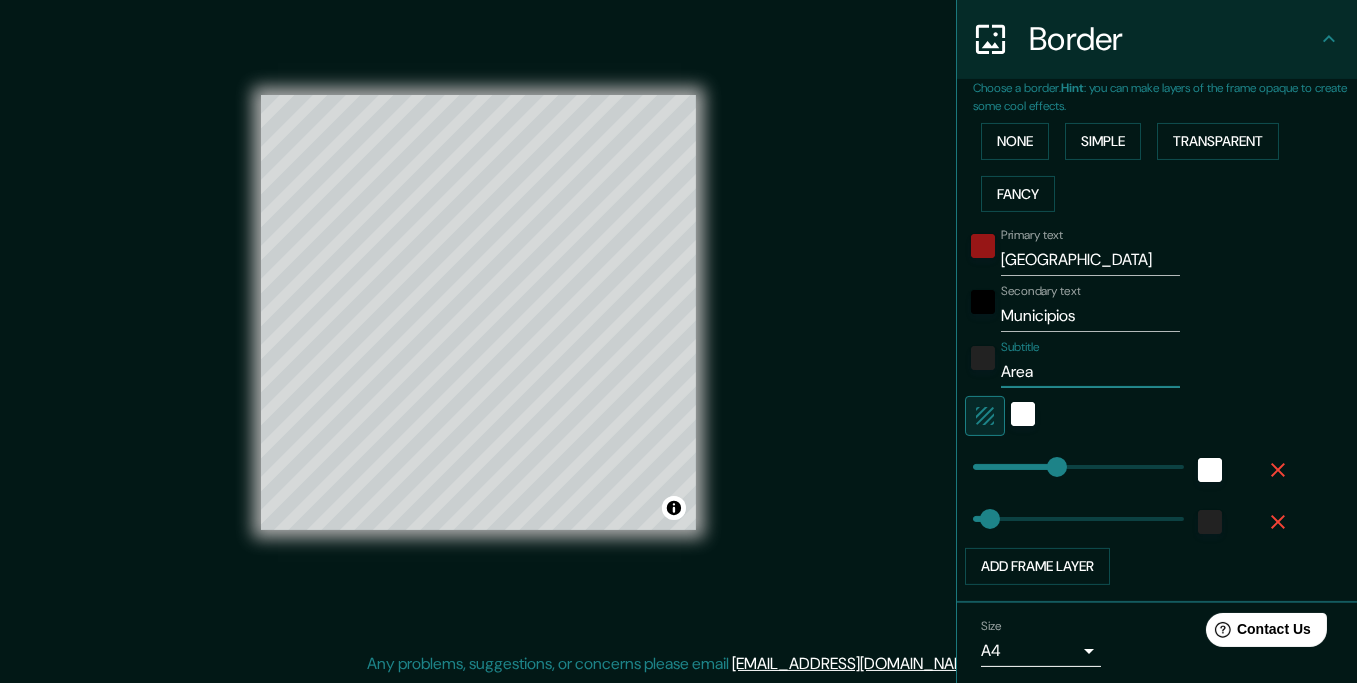type on "35" 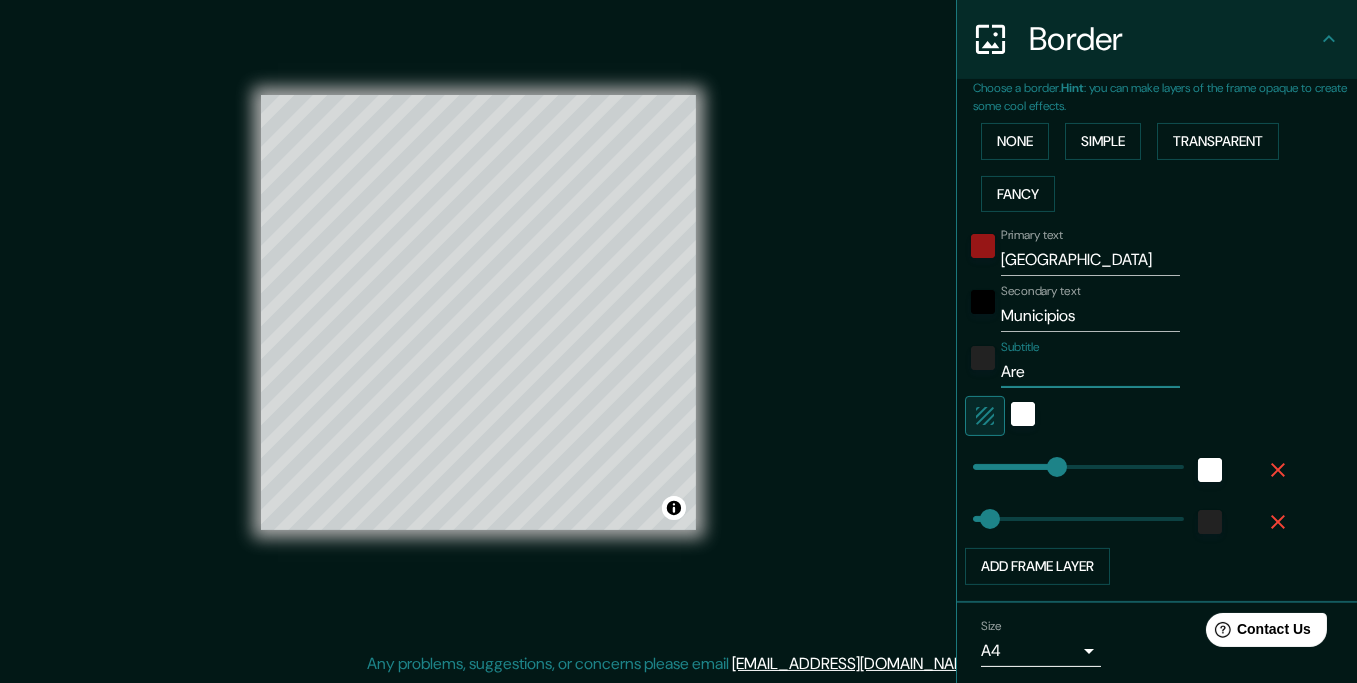 type on "Ar" 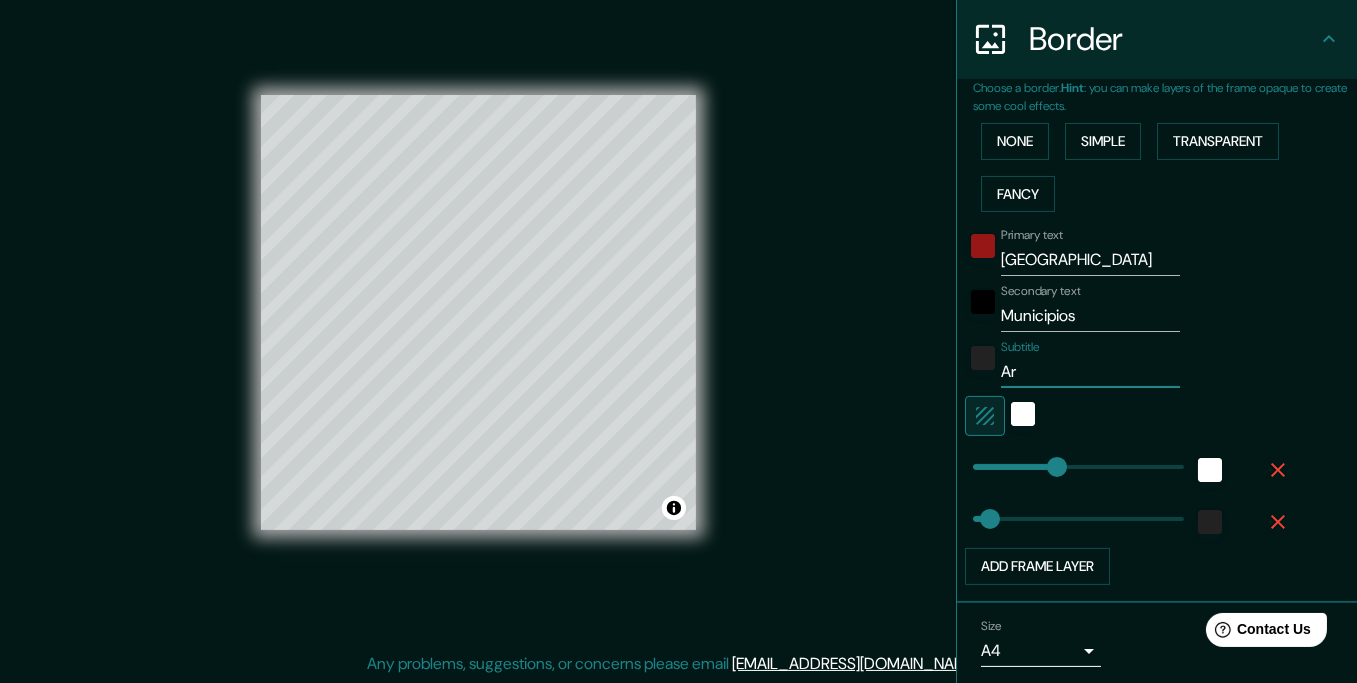 type on "A" 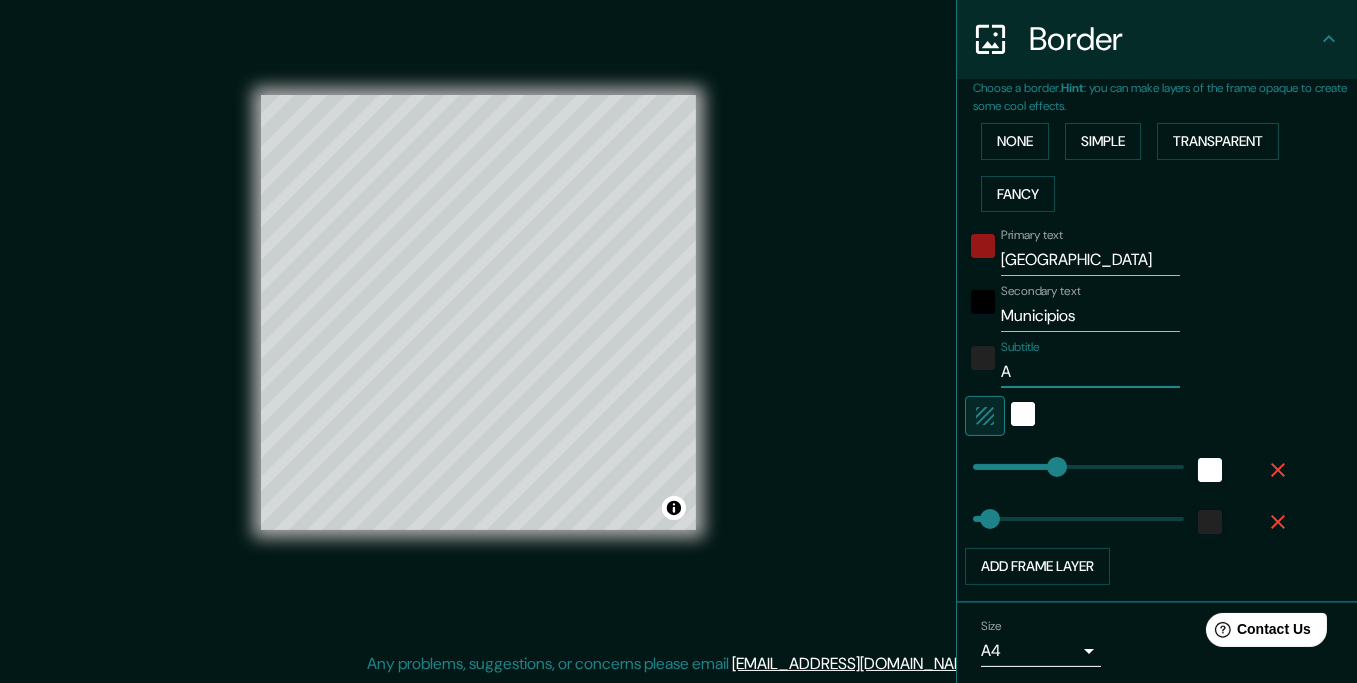 type 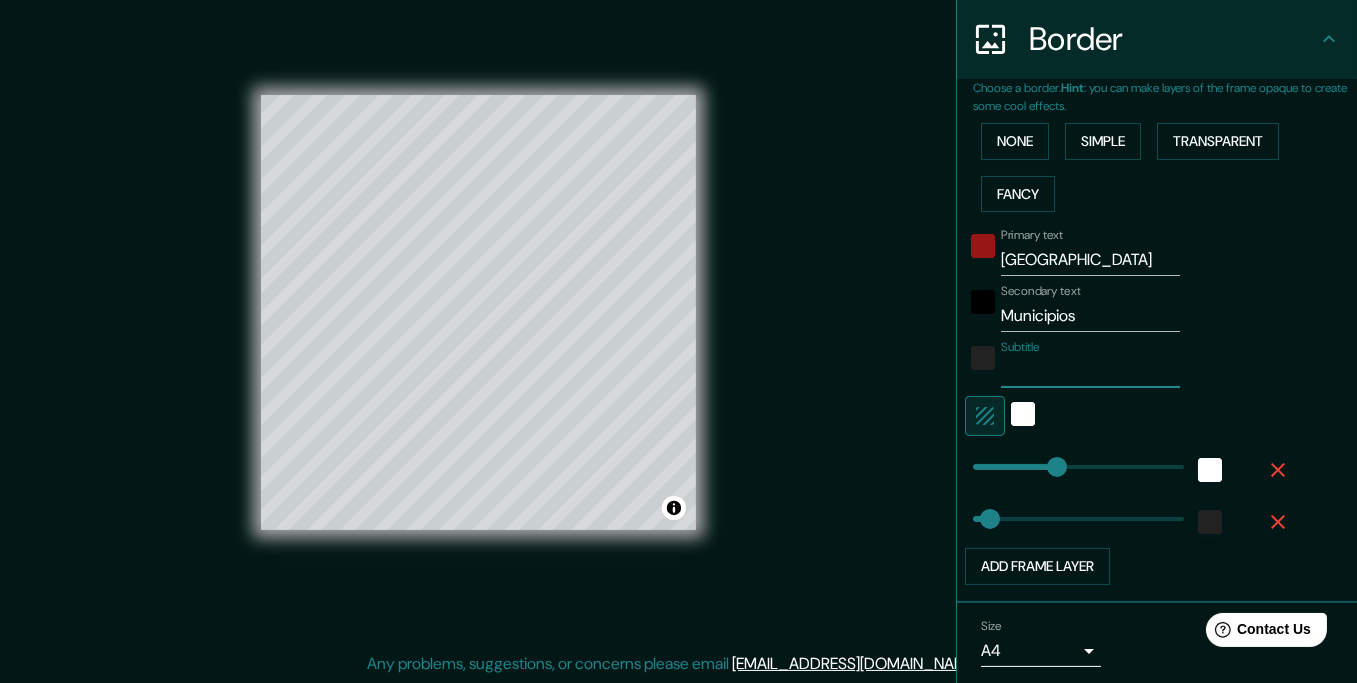 type on "S" 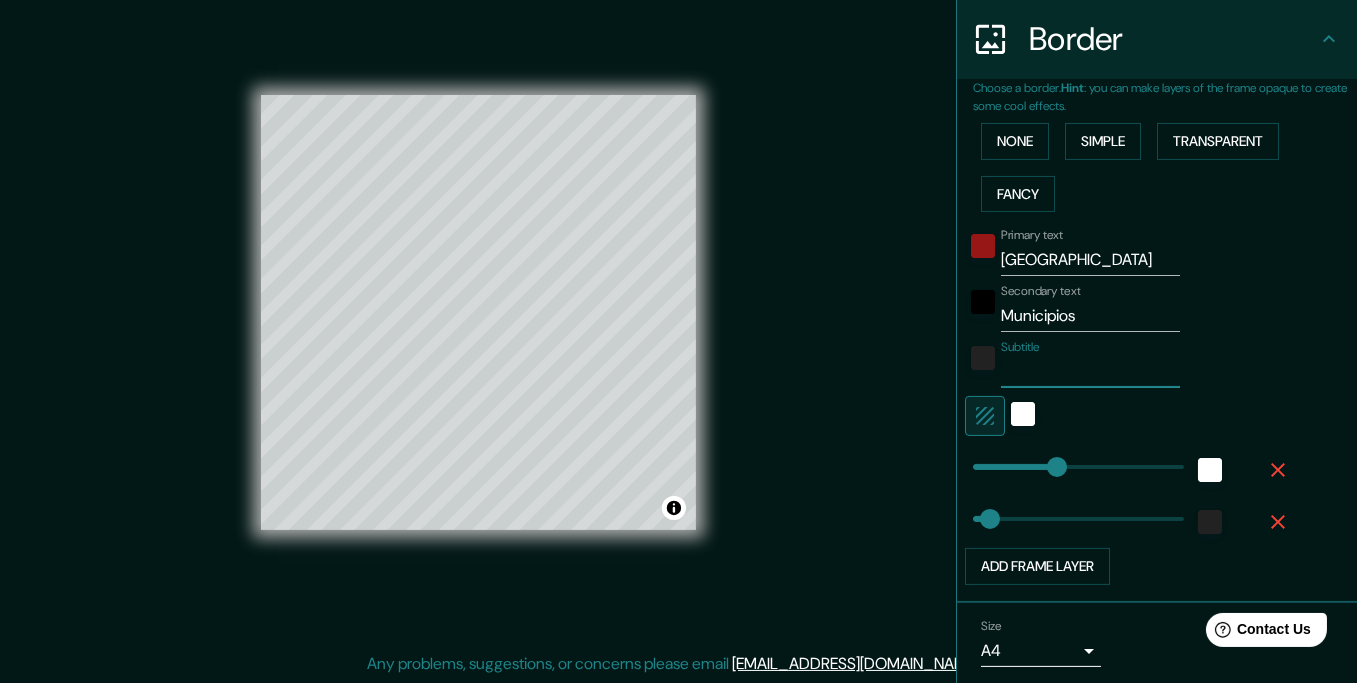 type on "35" 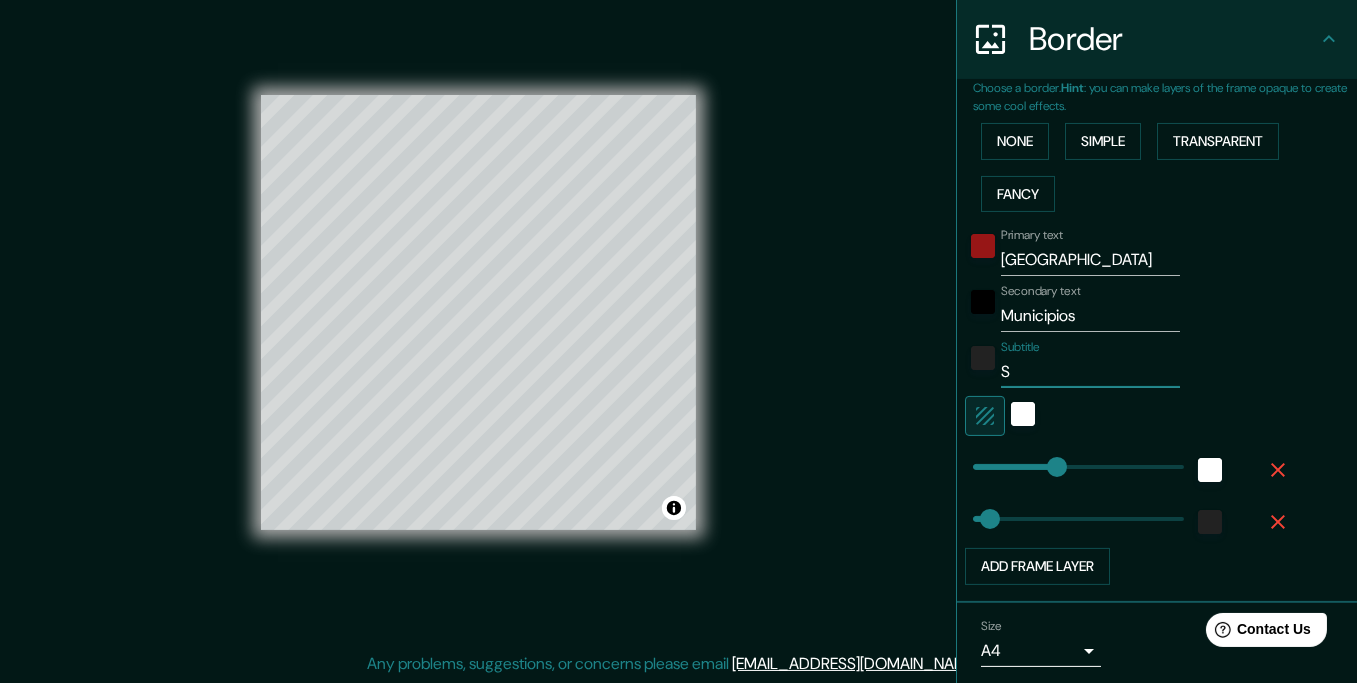 type on "Su" 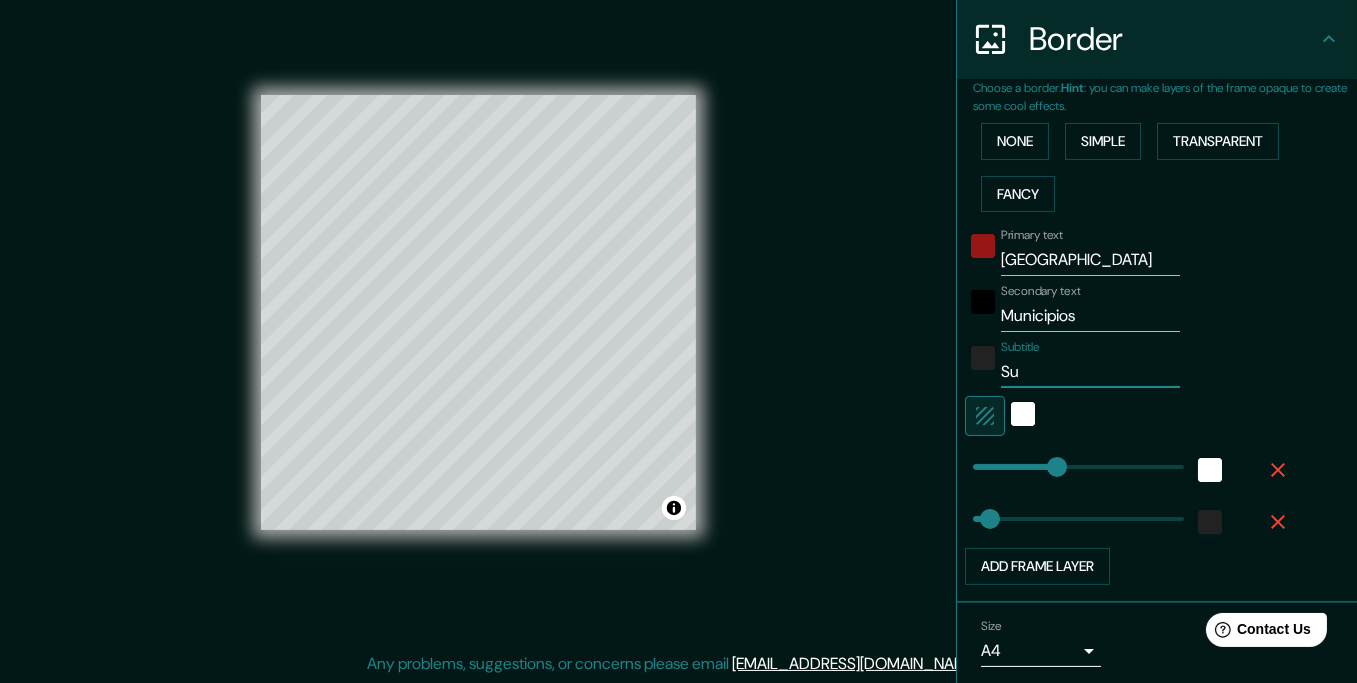 type on "Sui" 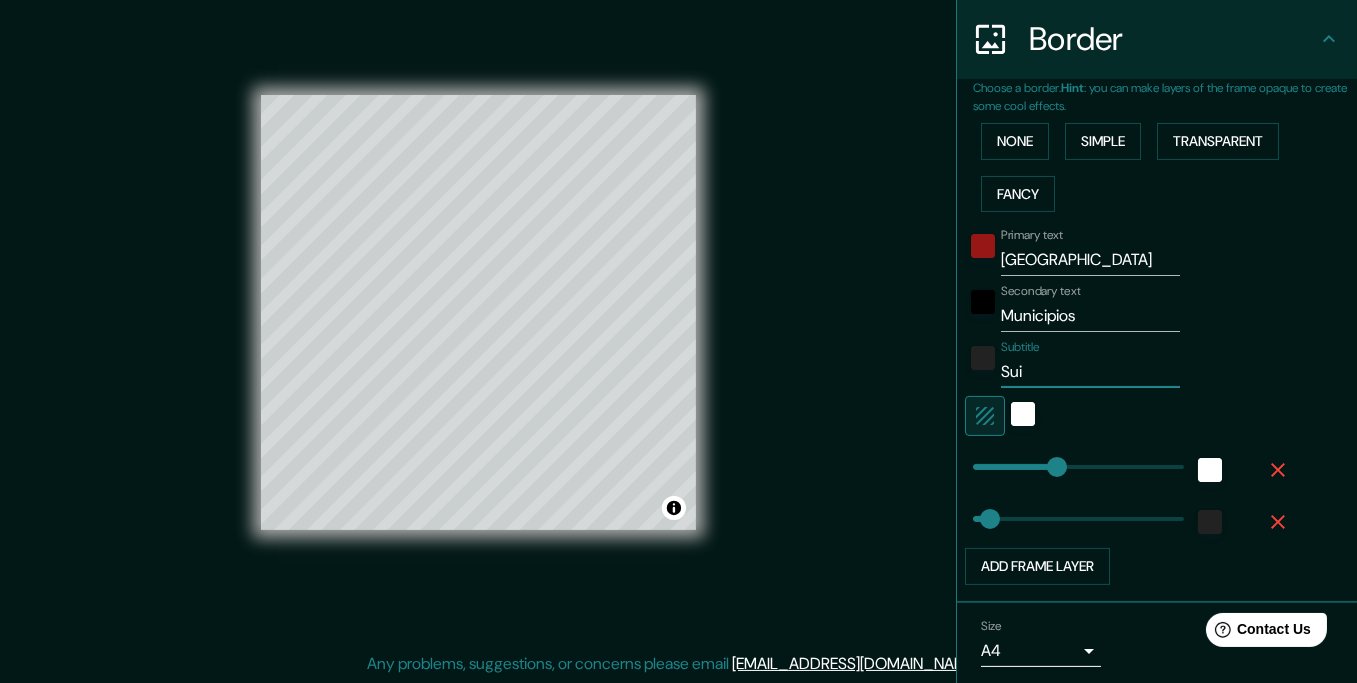 type on "Suic" 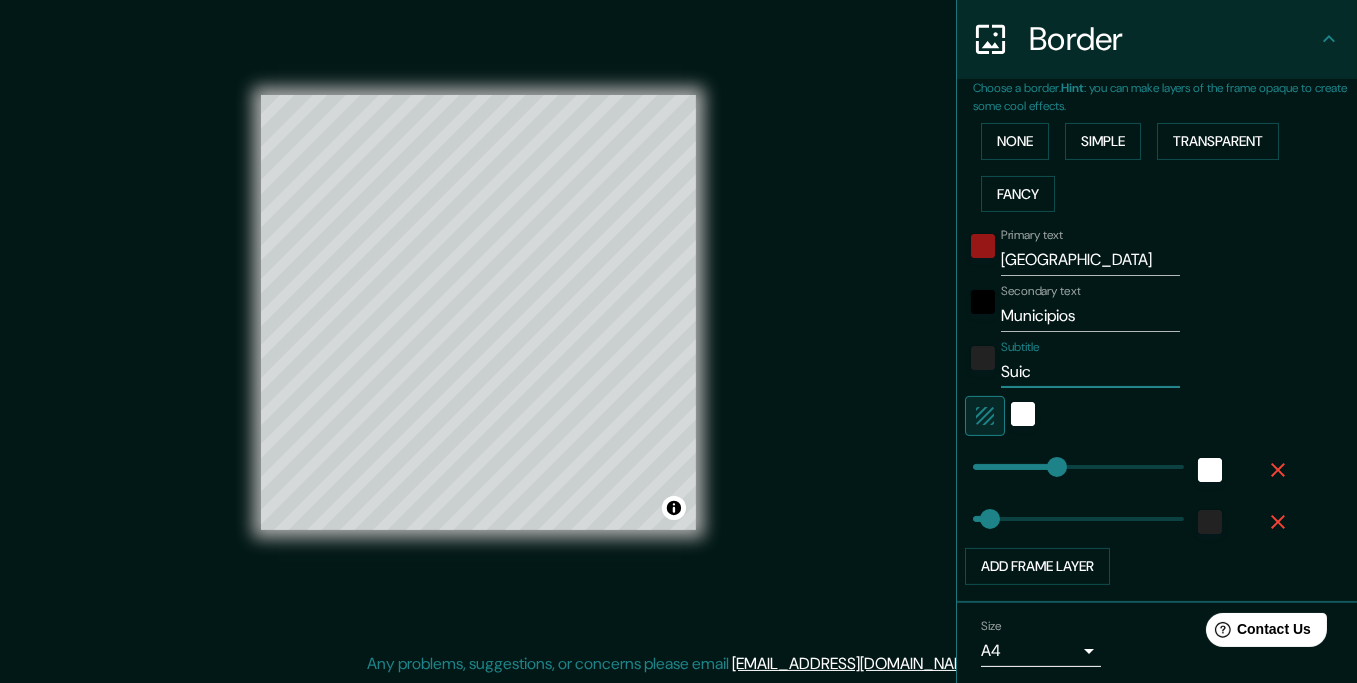 type on "Suici" 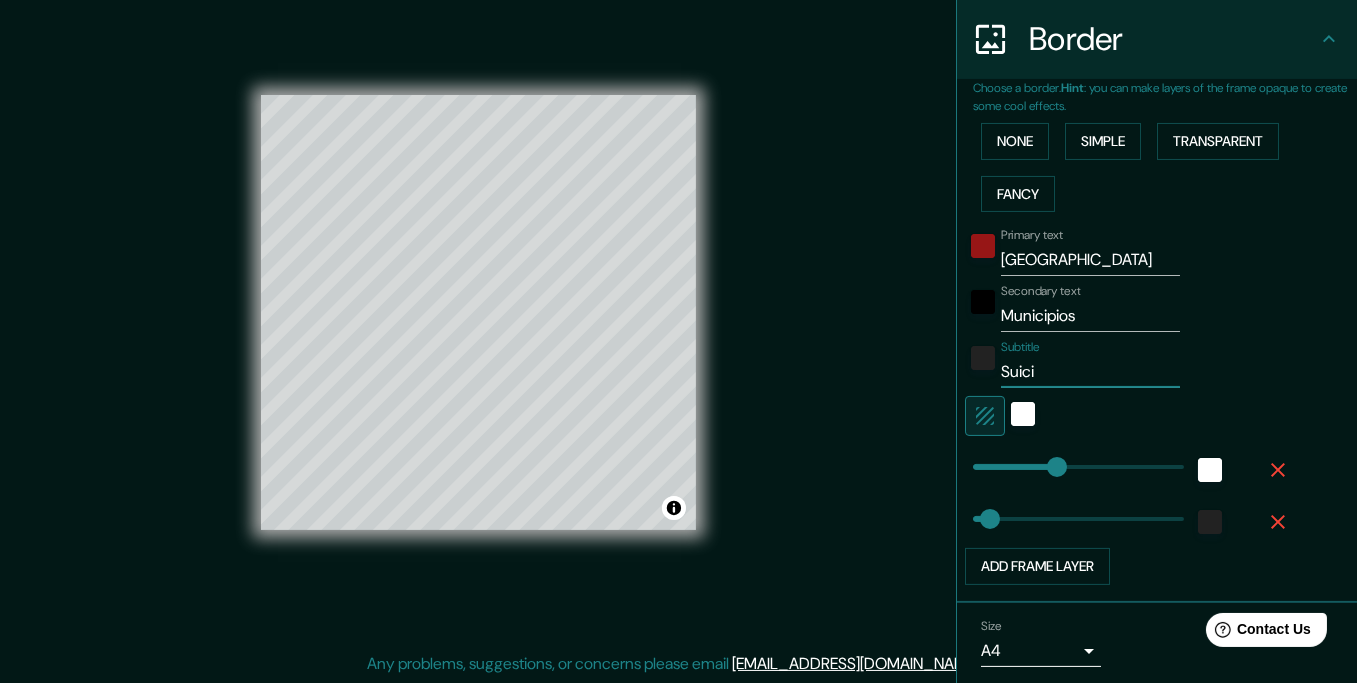 type on "Suicid" 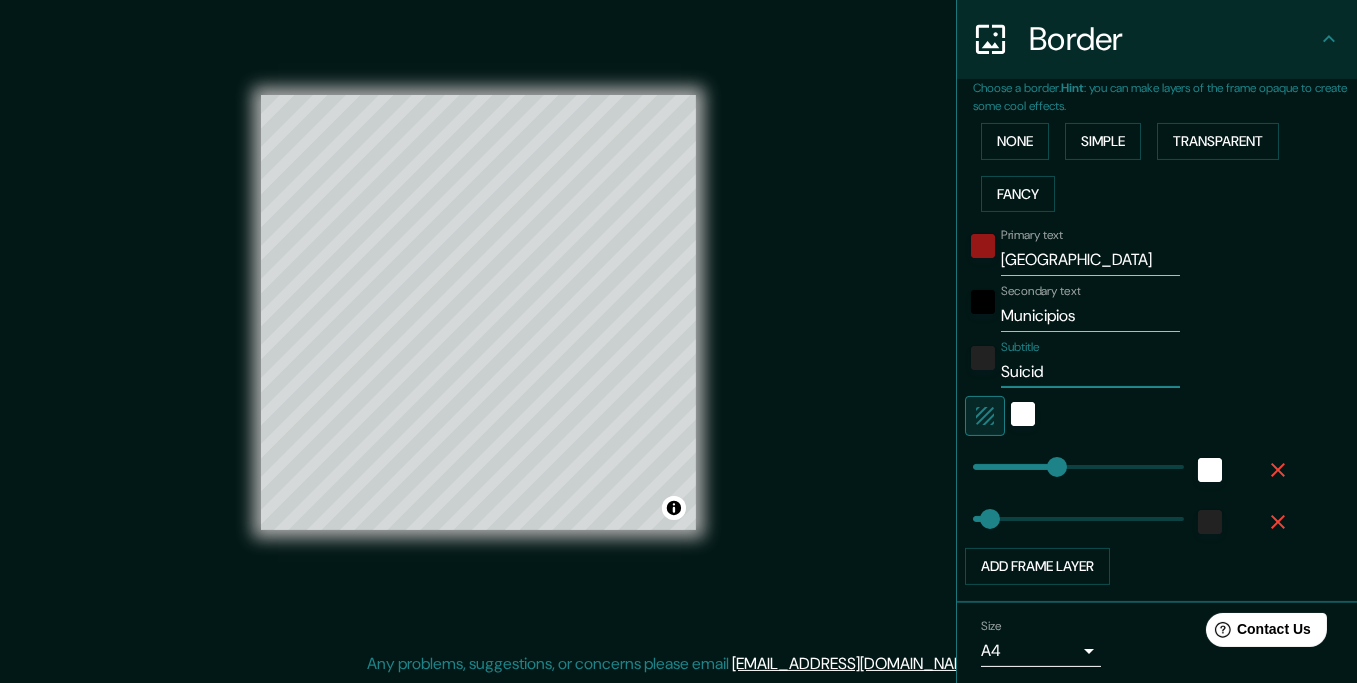 type on "35" 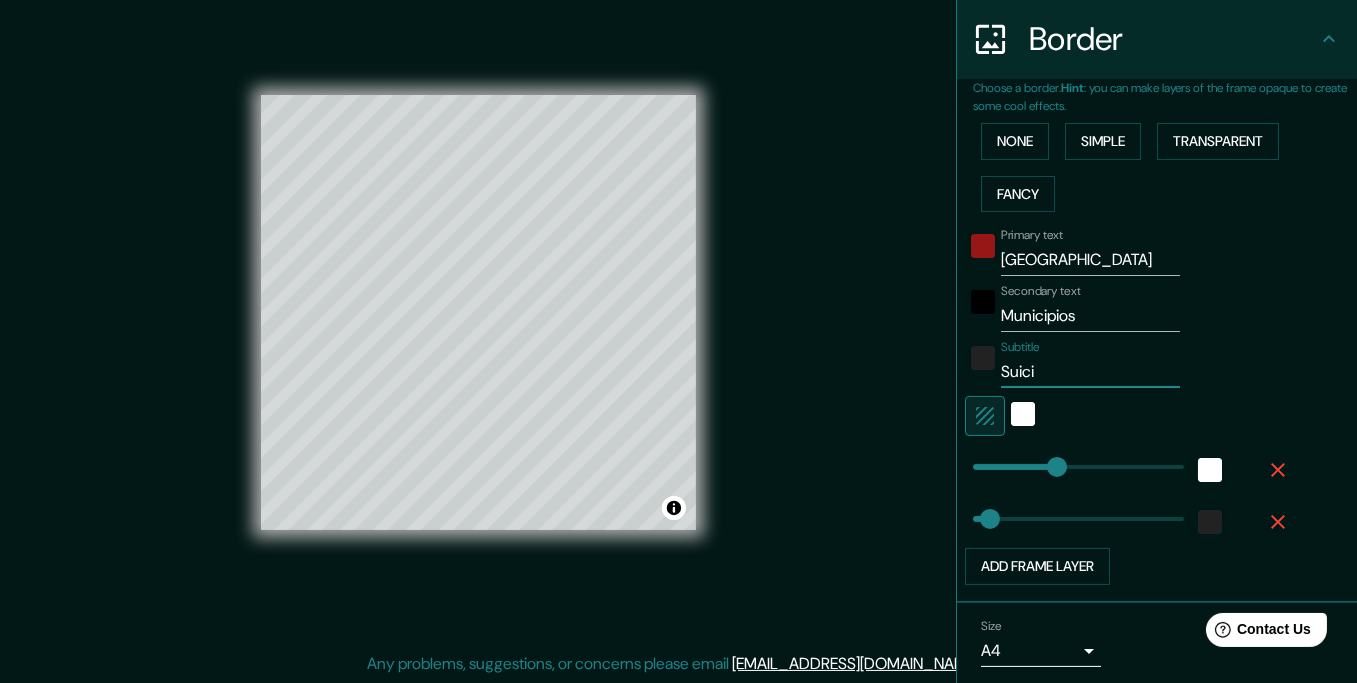 type on "Suic" 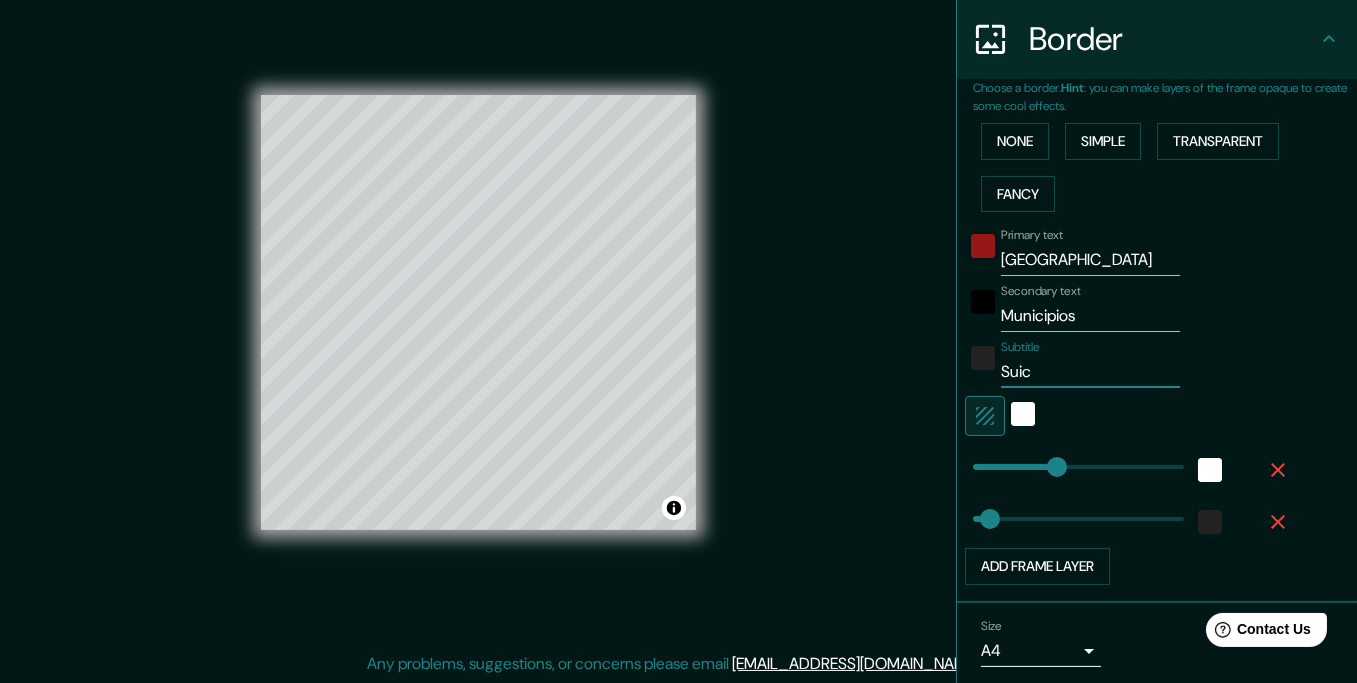 type on "35" 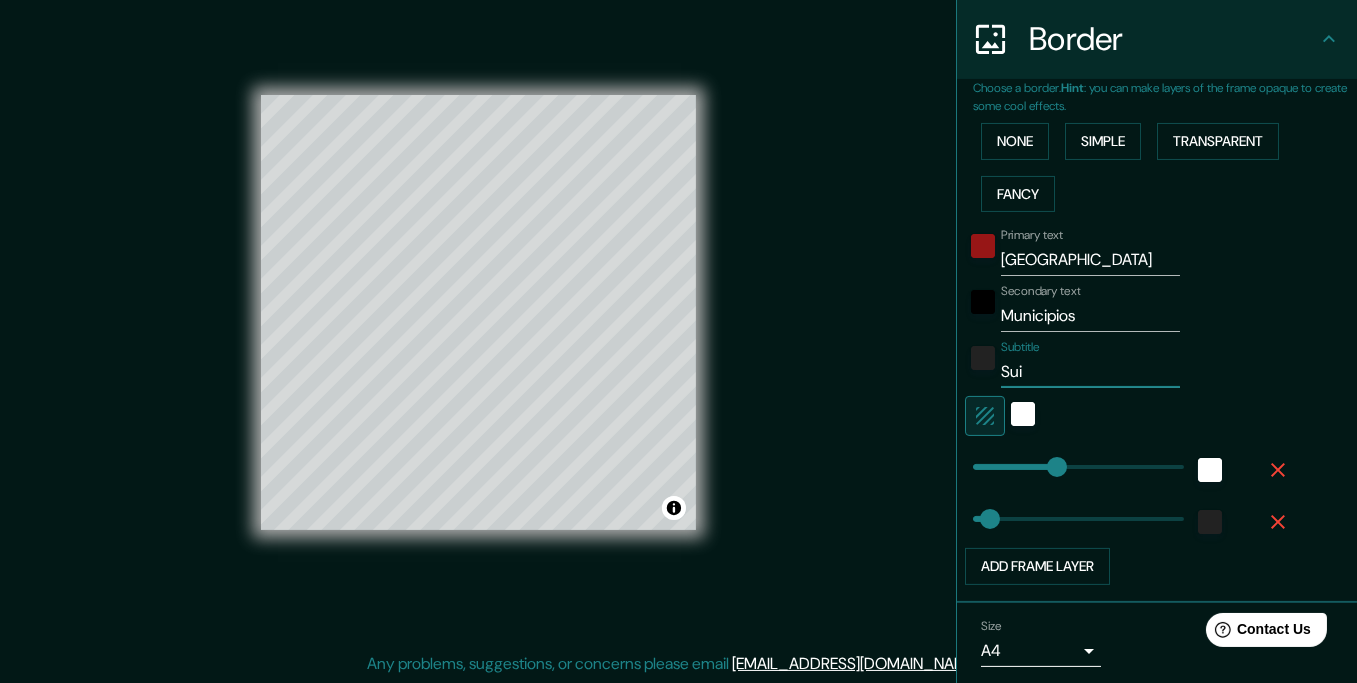 type on "Su" 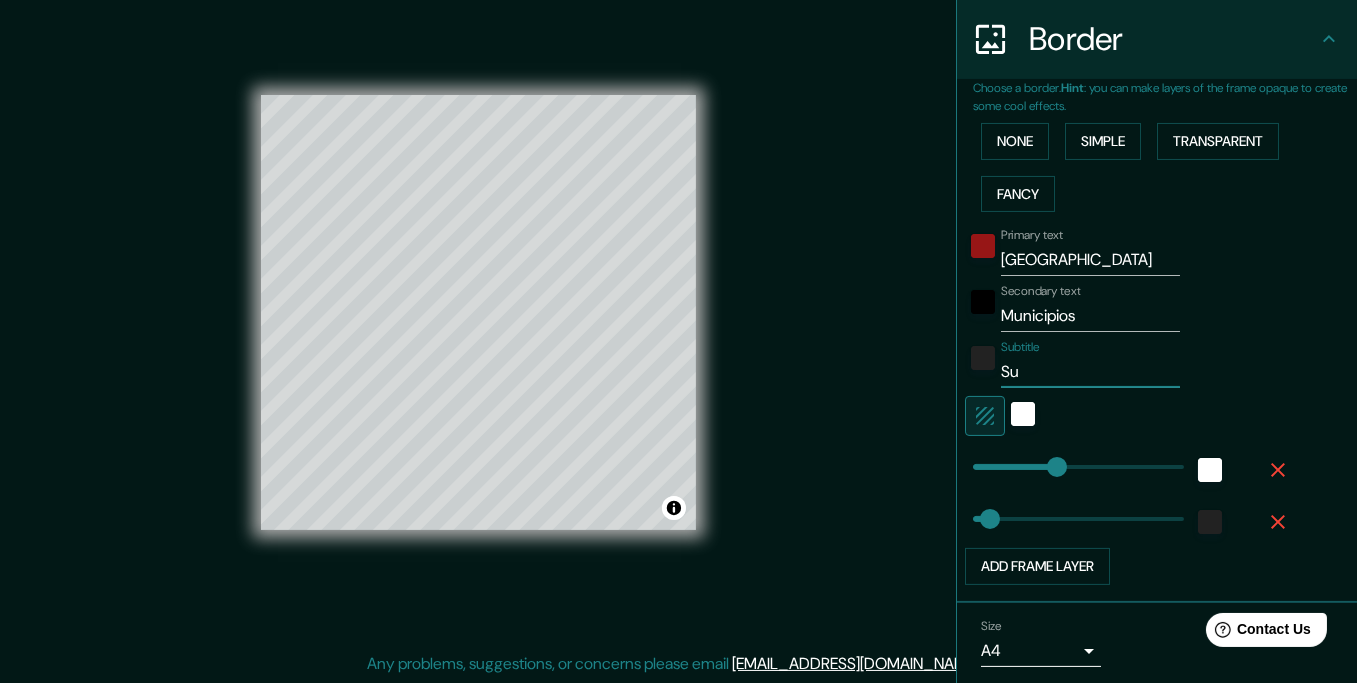 type on "S" 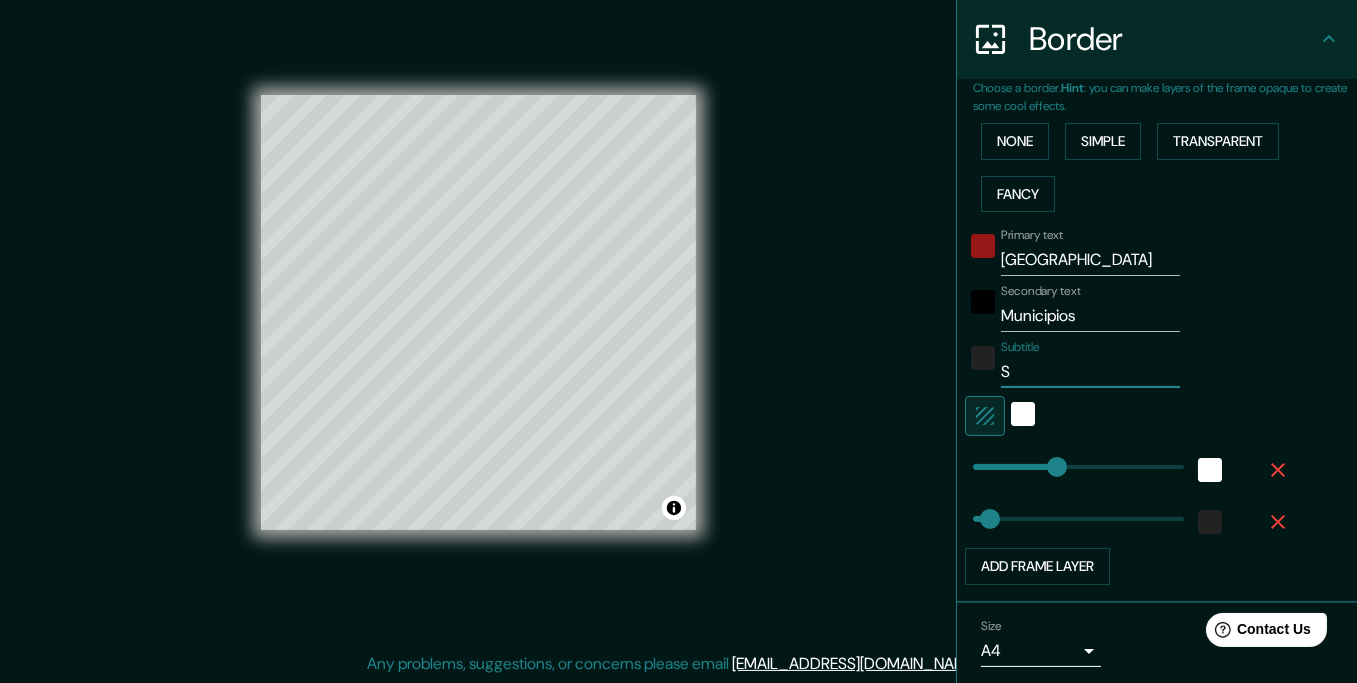 type 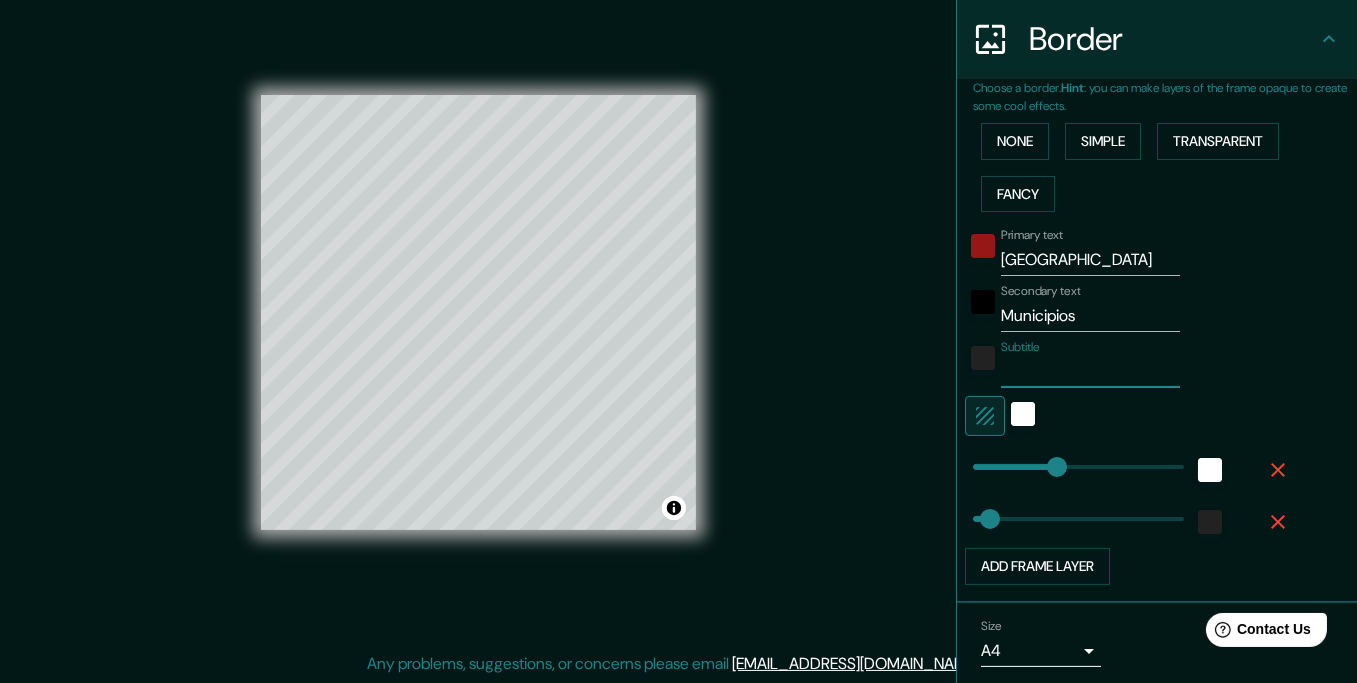 type 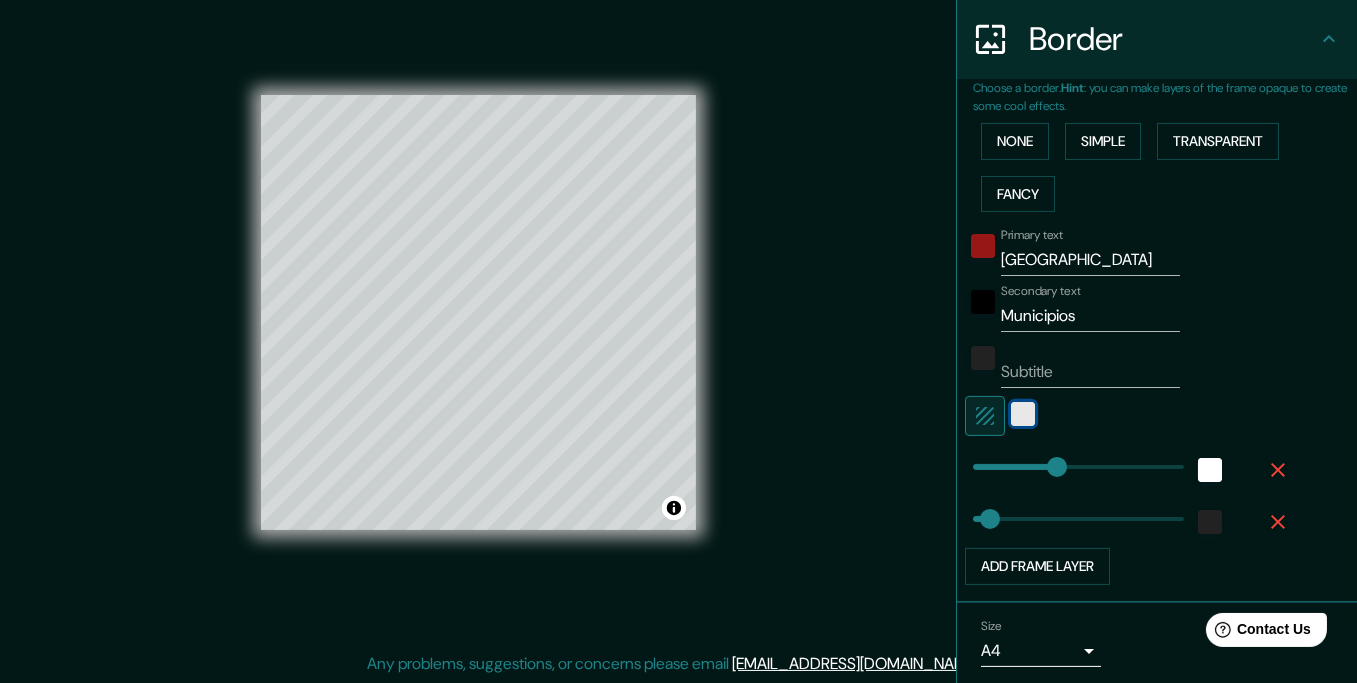 click at bounding box center [1023, 414] 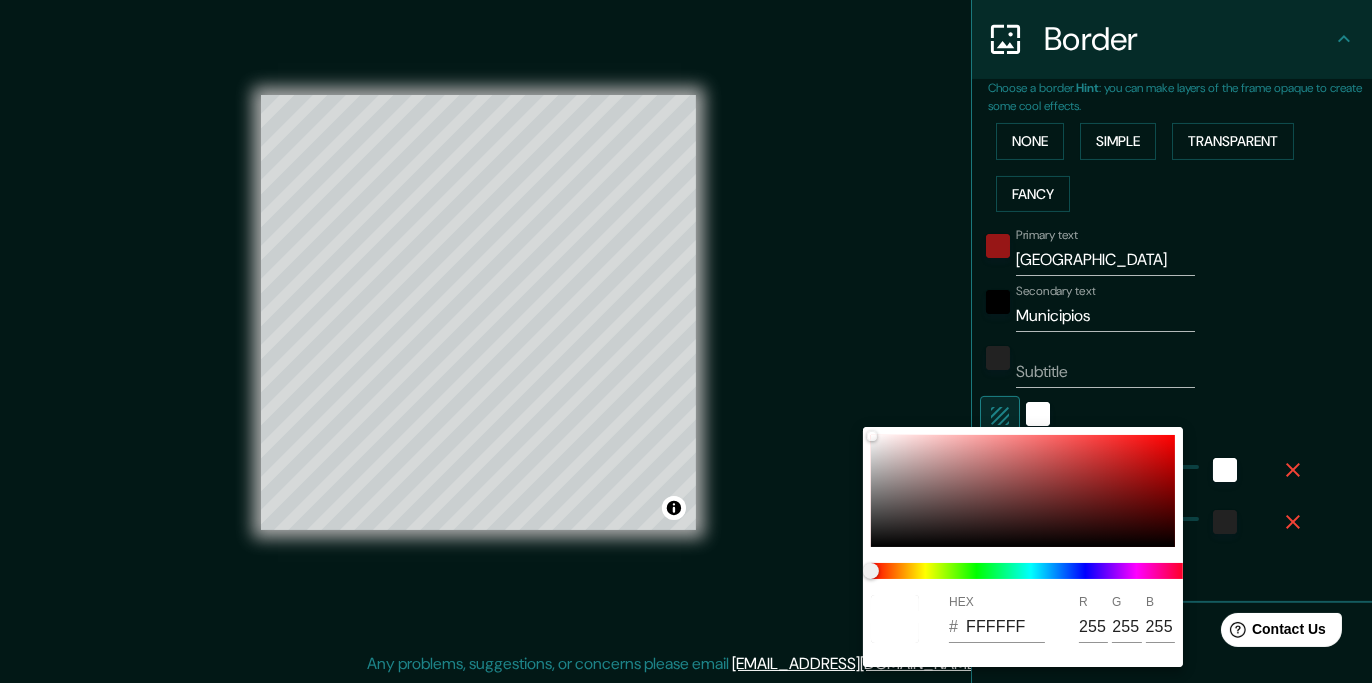 click at bounding box center [686, 341] 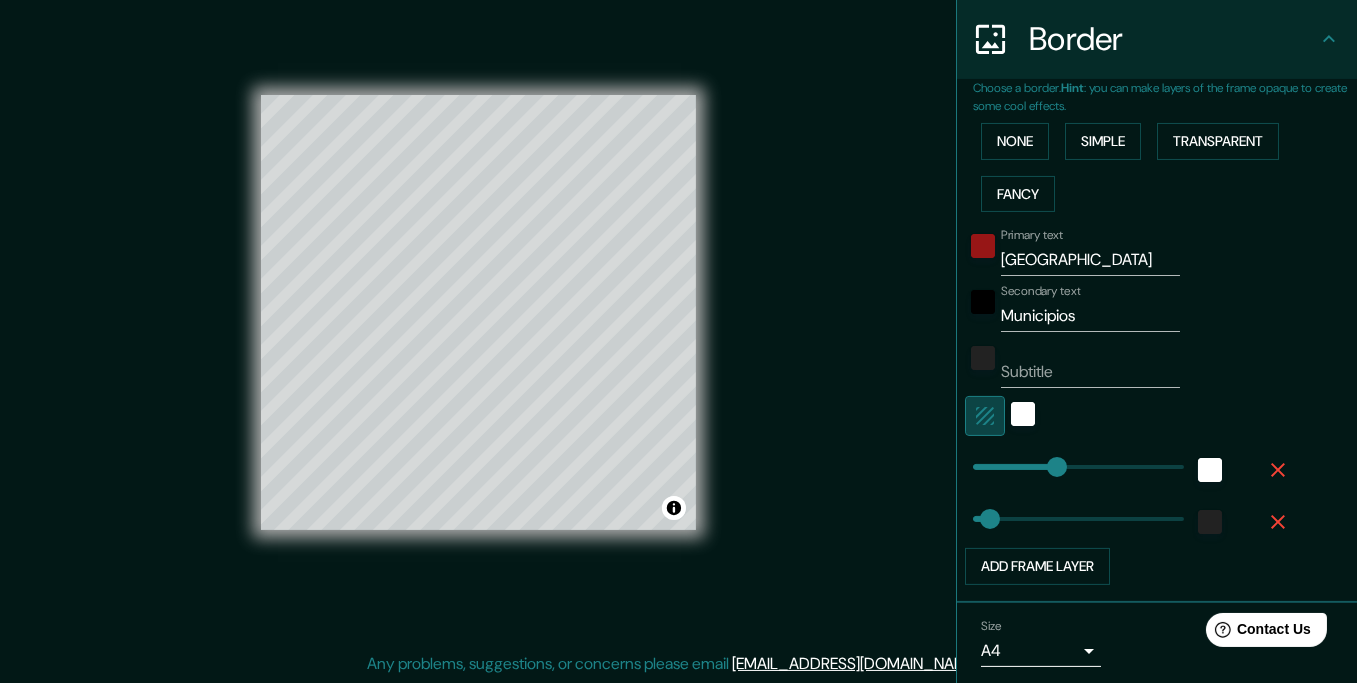 click 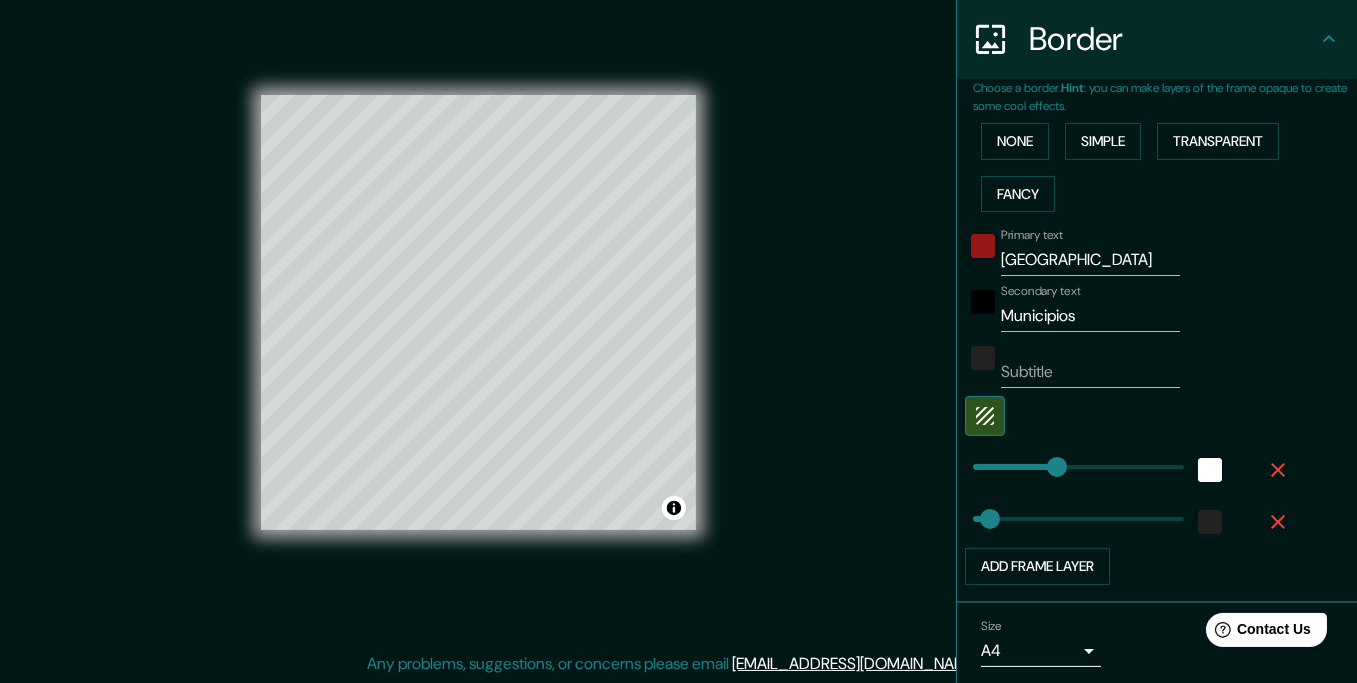 click at bounding box center [1129, 416] 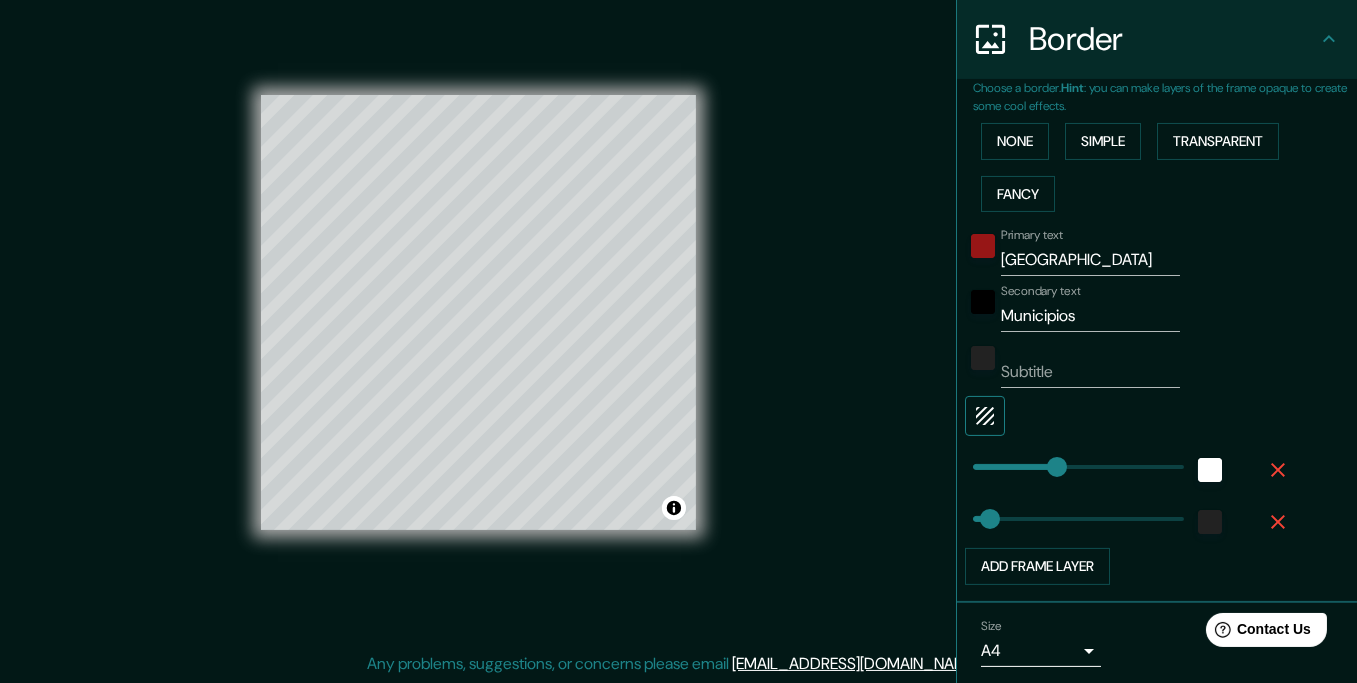 click 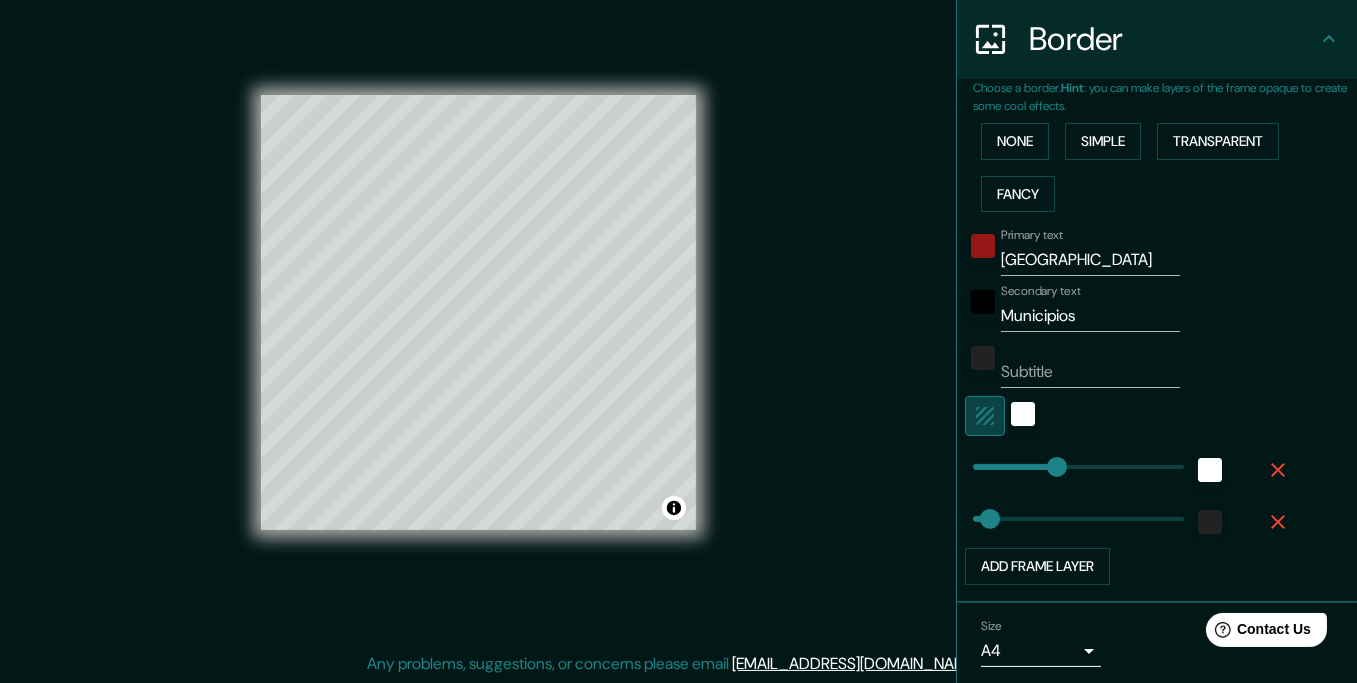 click 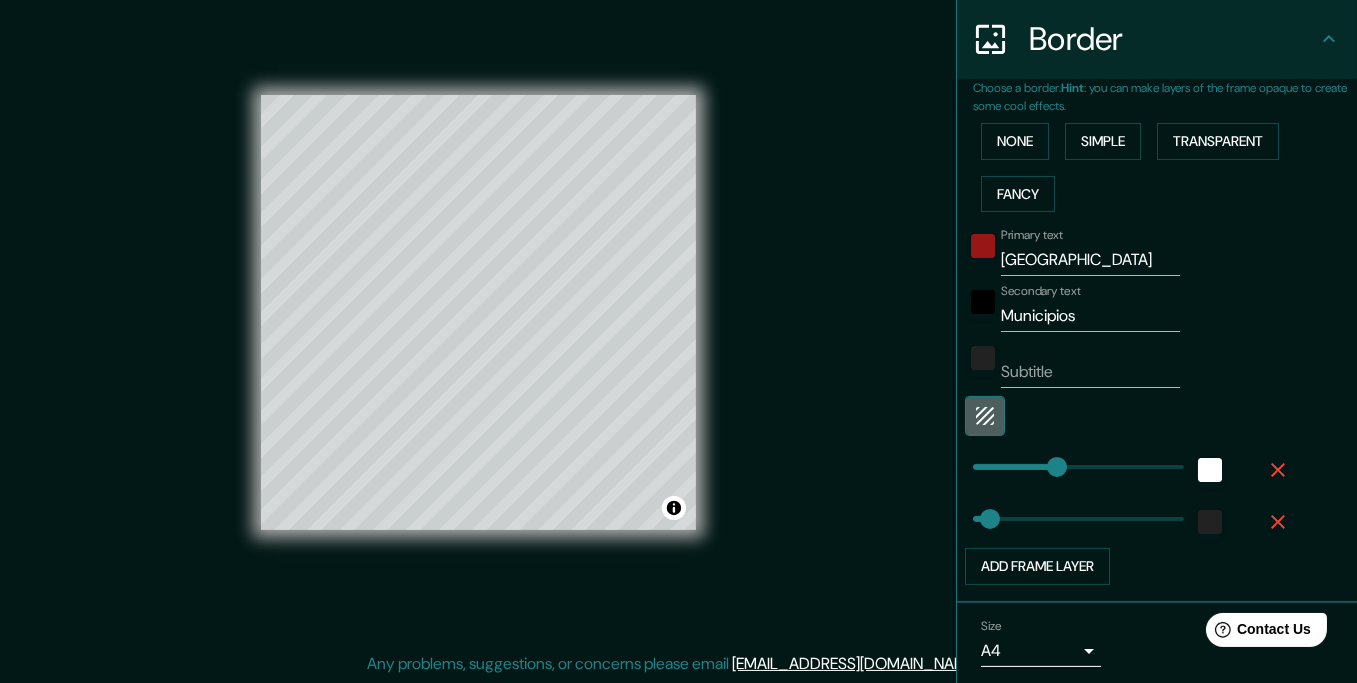 click 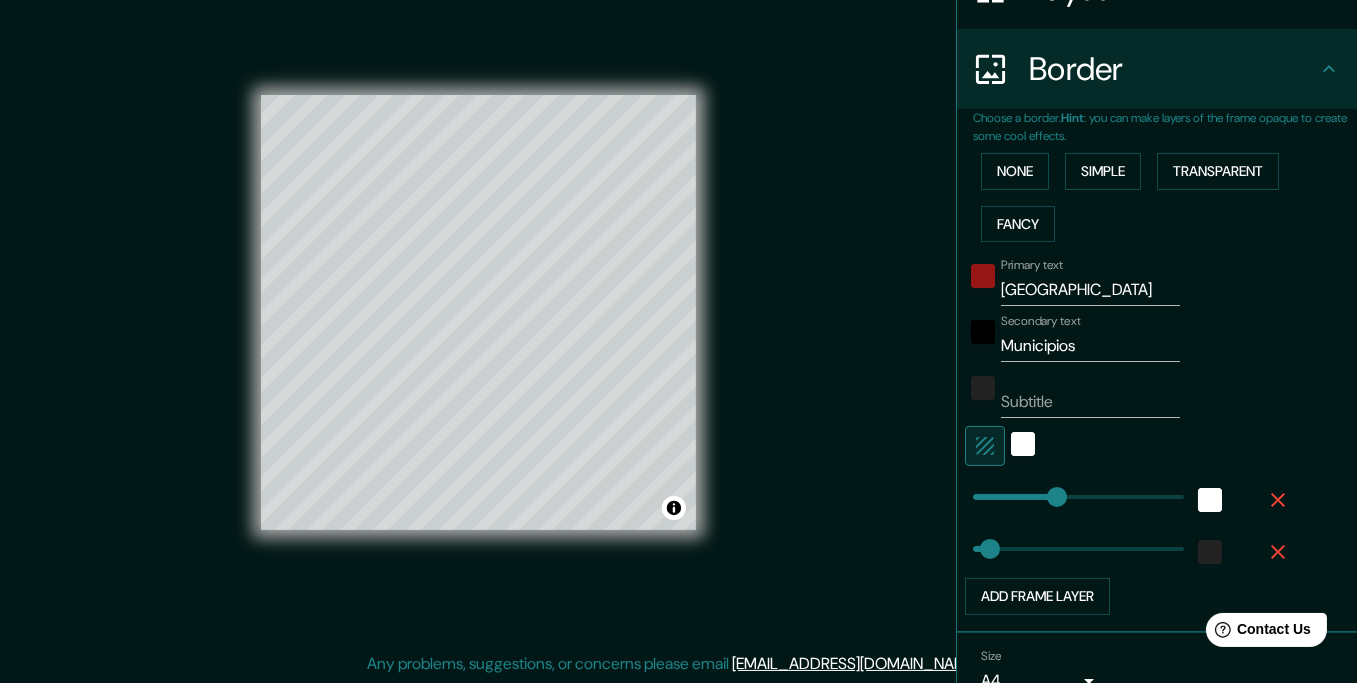 scroll, scrollTop: 450, scrollLeft: 0, axis: vertical 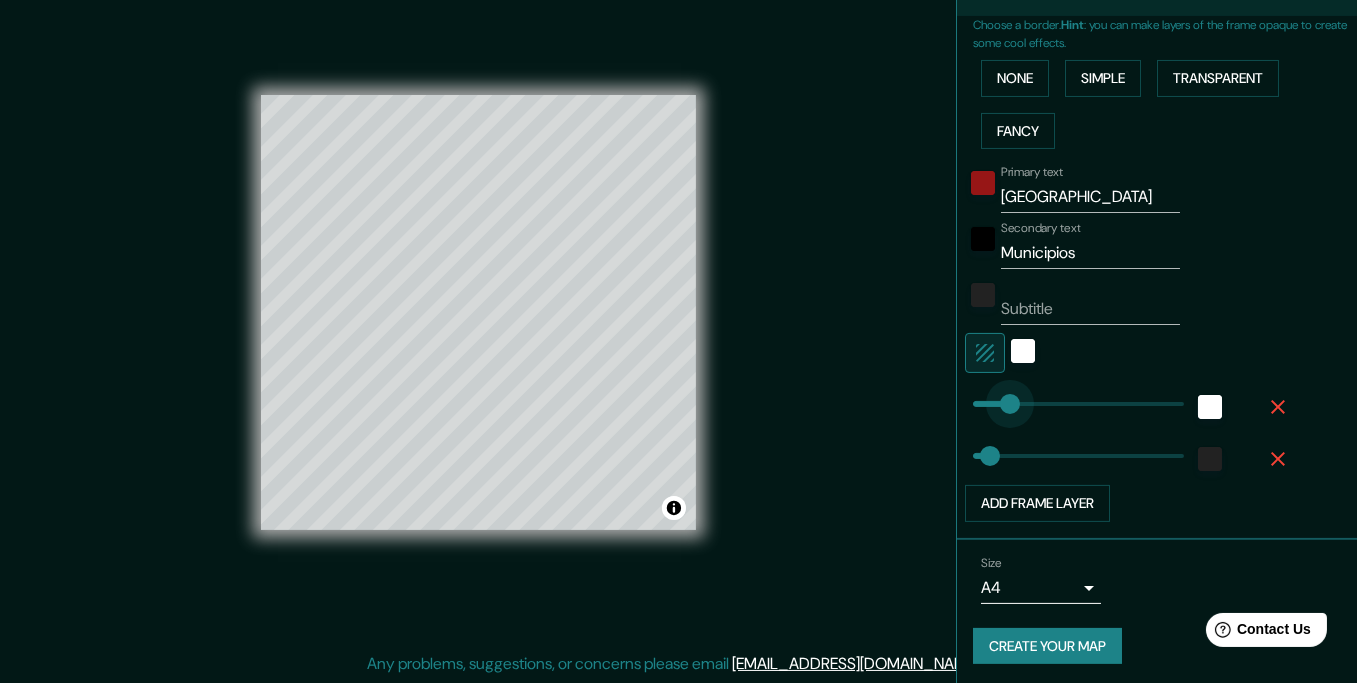 type on "55" 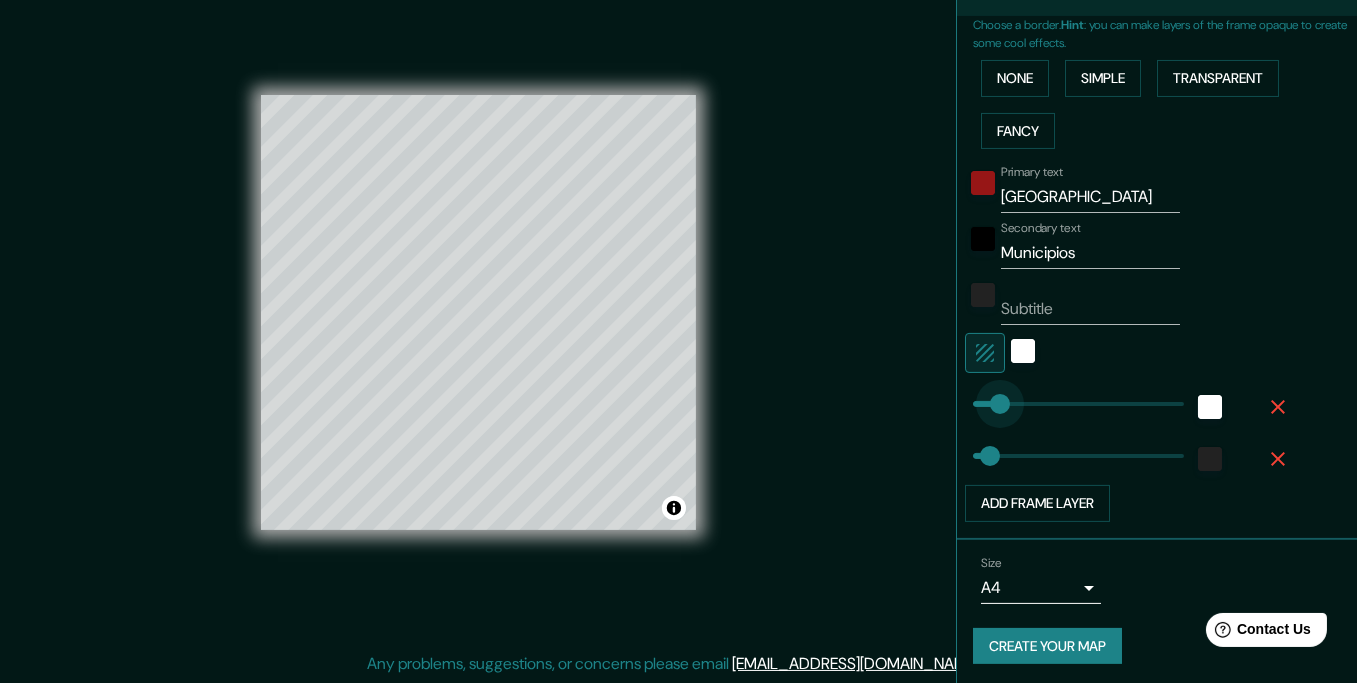 drag, startPoint x: 1035, startPoint y: 398, endPoint x: 985, endPoint y: 402, distance: 50.159744 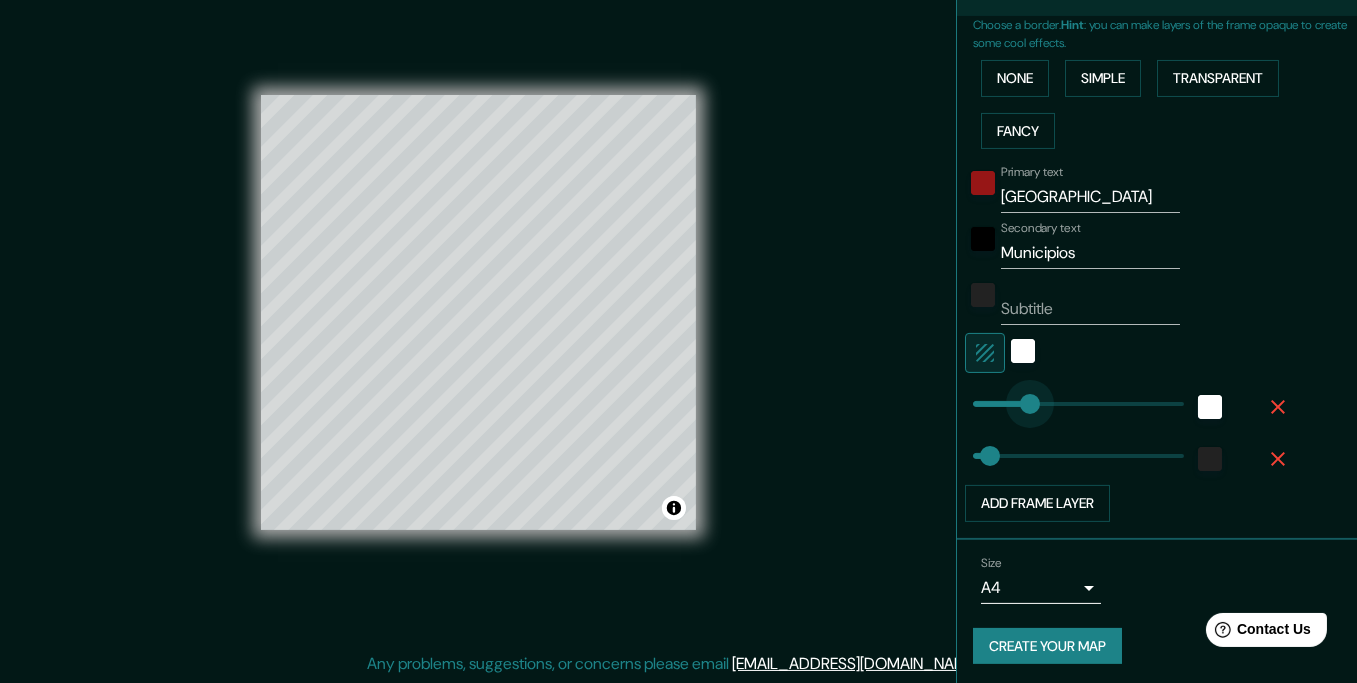 type on "204" 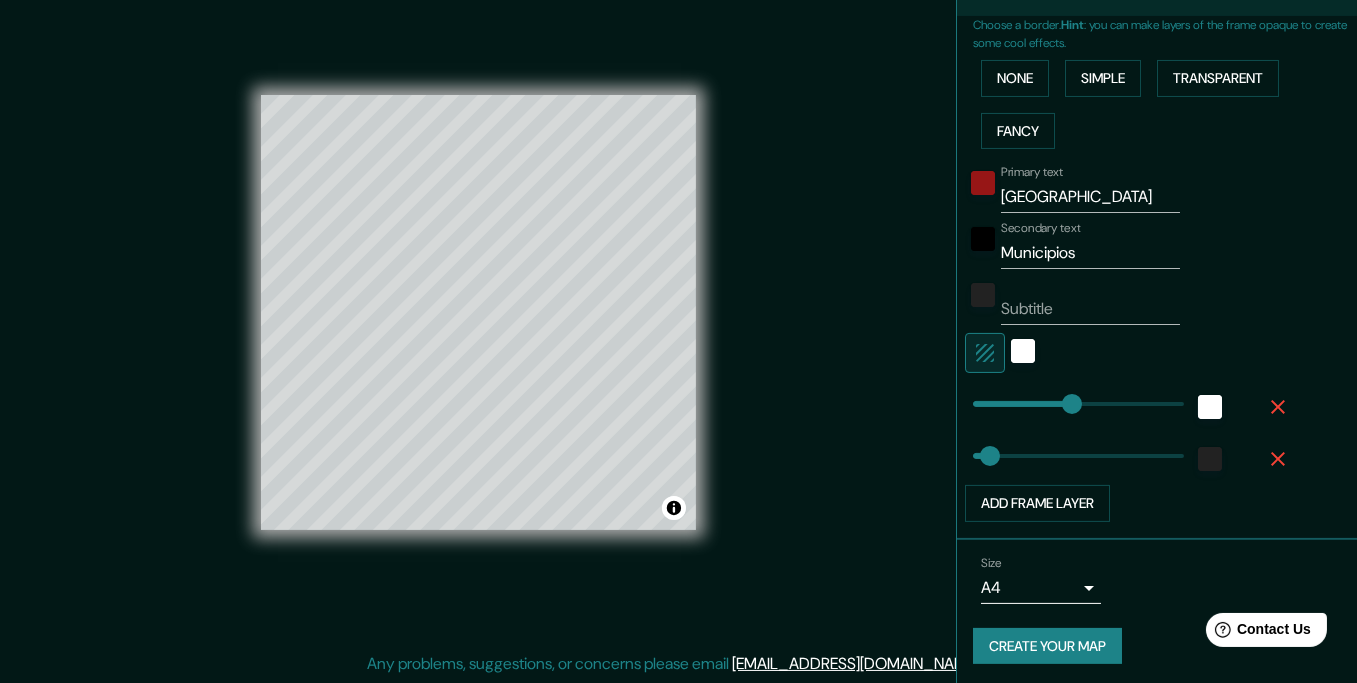 type on "35" 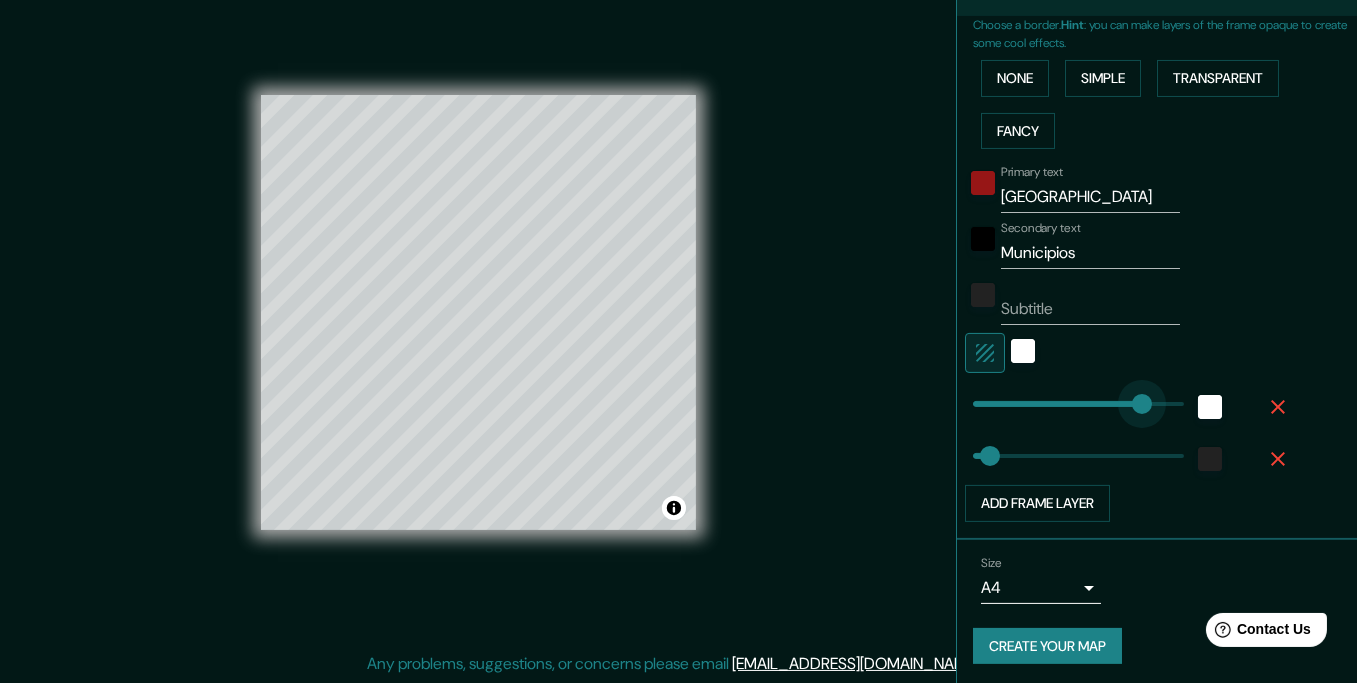type on "359" 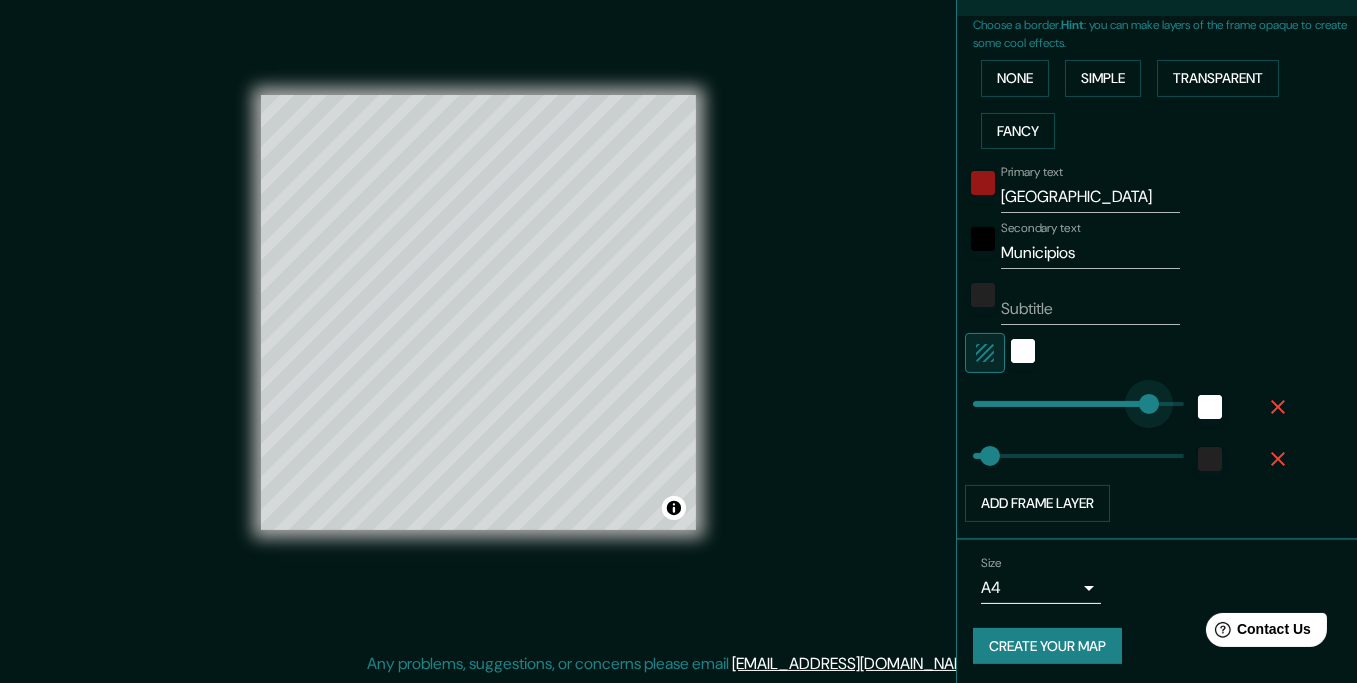 type on "194" 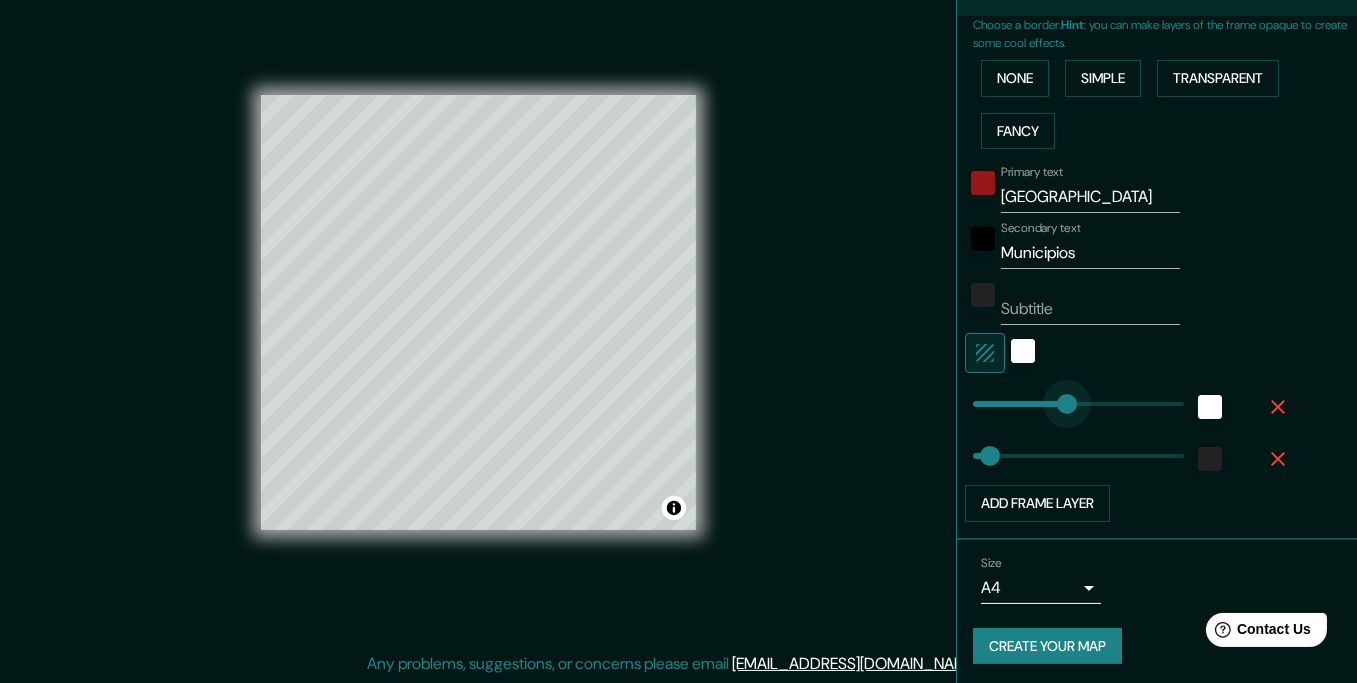 drag, startPoint x: 1134, startPoint y: 408, endPoint x: 1052, endPoint y: 419, distance: 82.73451 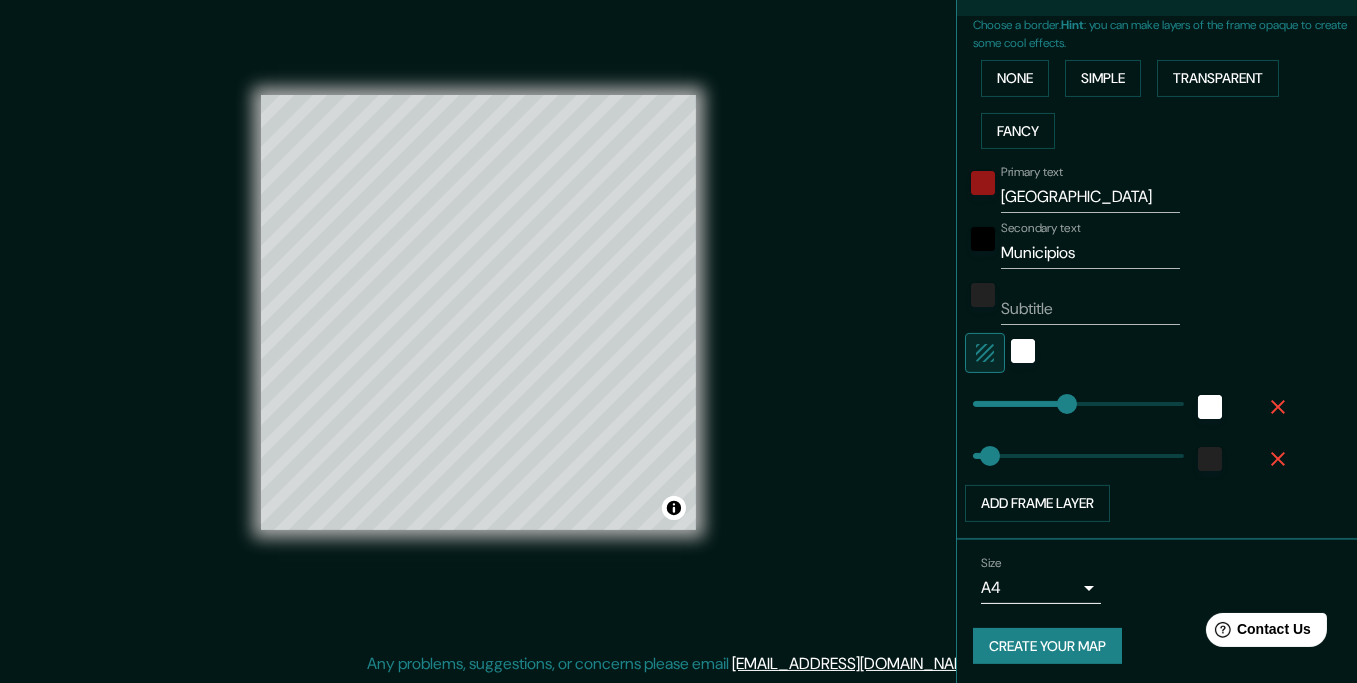 type on "142" 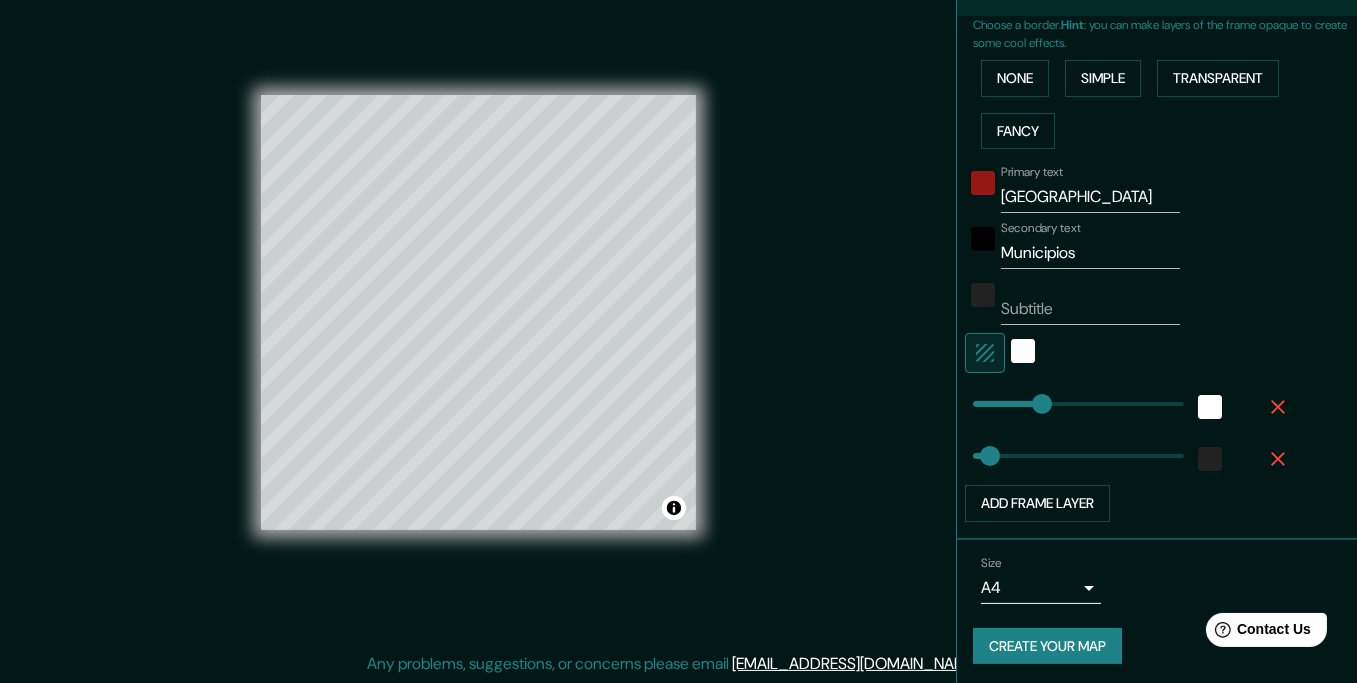 type on "237" 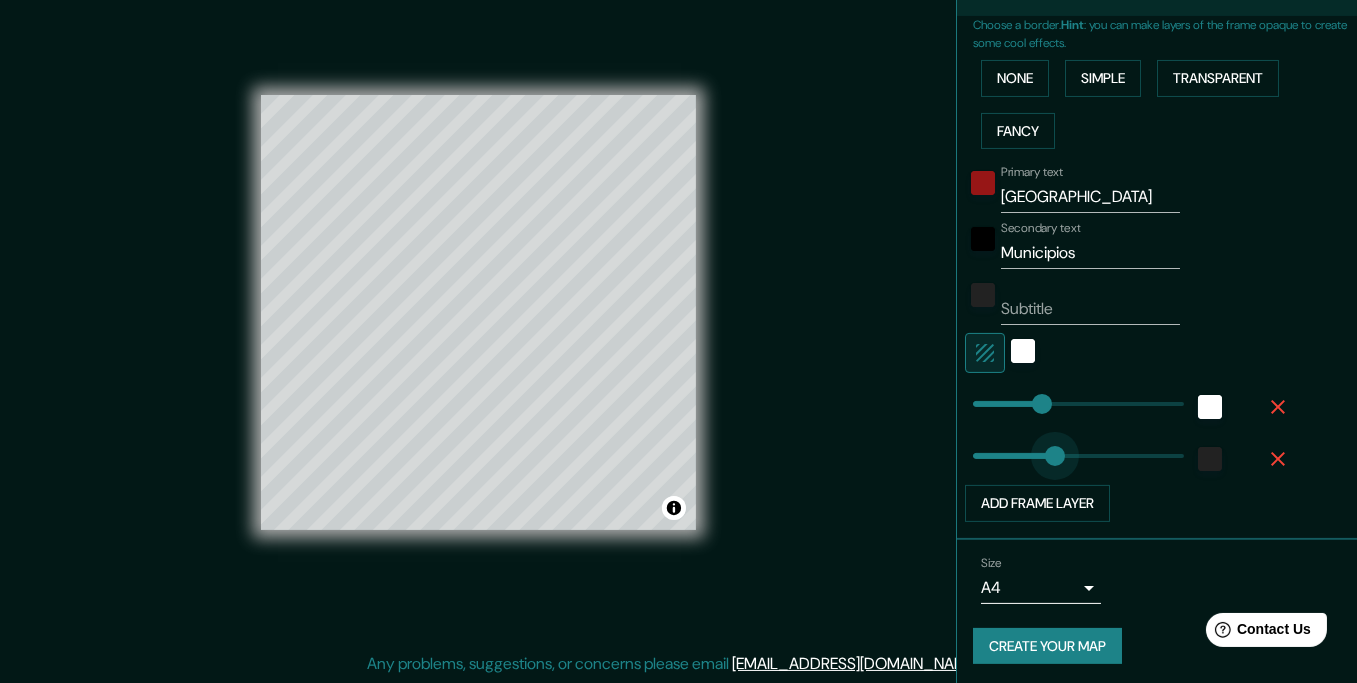 type on "101" 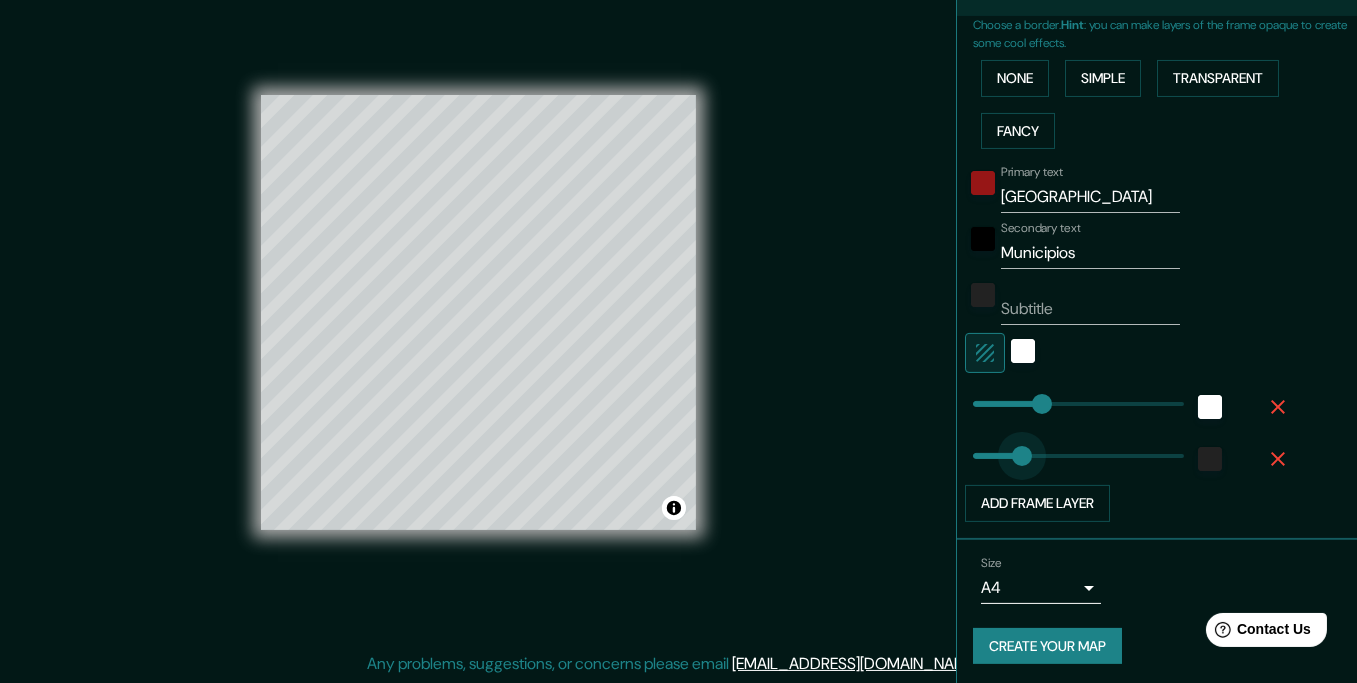 type on "0" 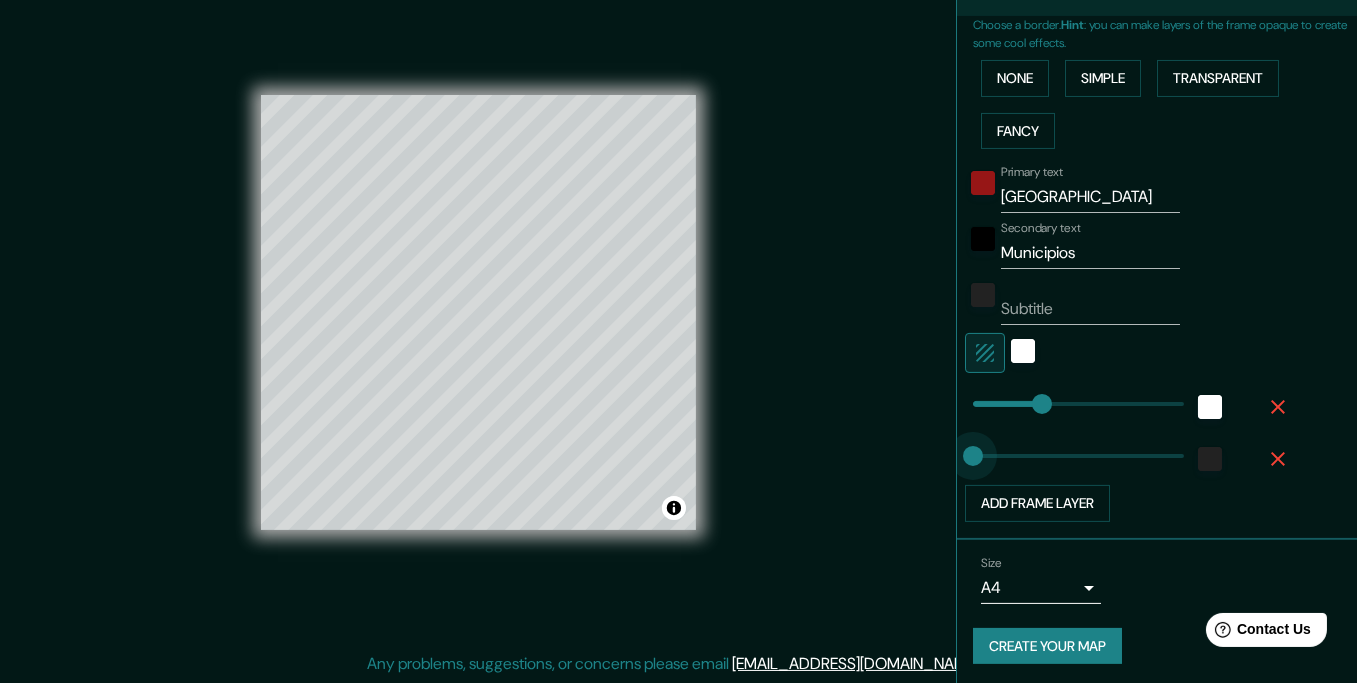 drag, startPoint x: 1007, startPoint y: 452, endPoint x: 957, endPoint y: 463, distance: 51.1957 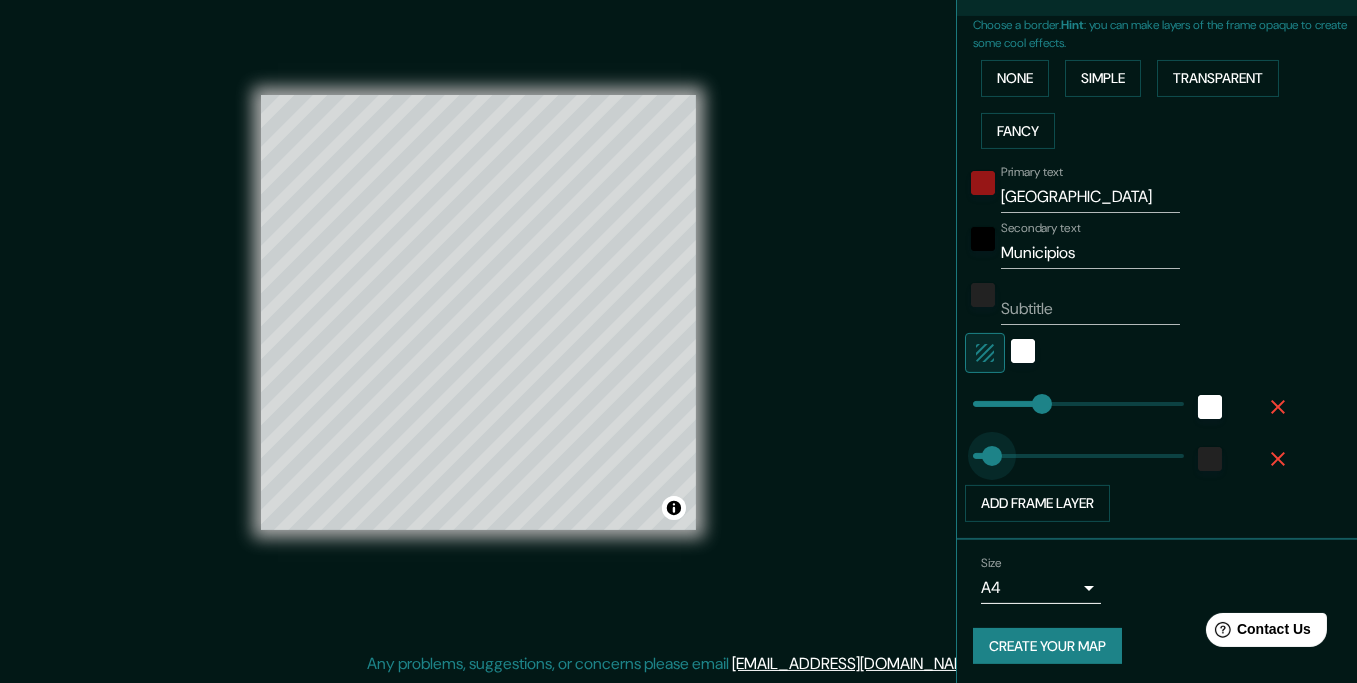 type 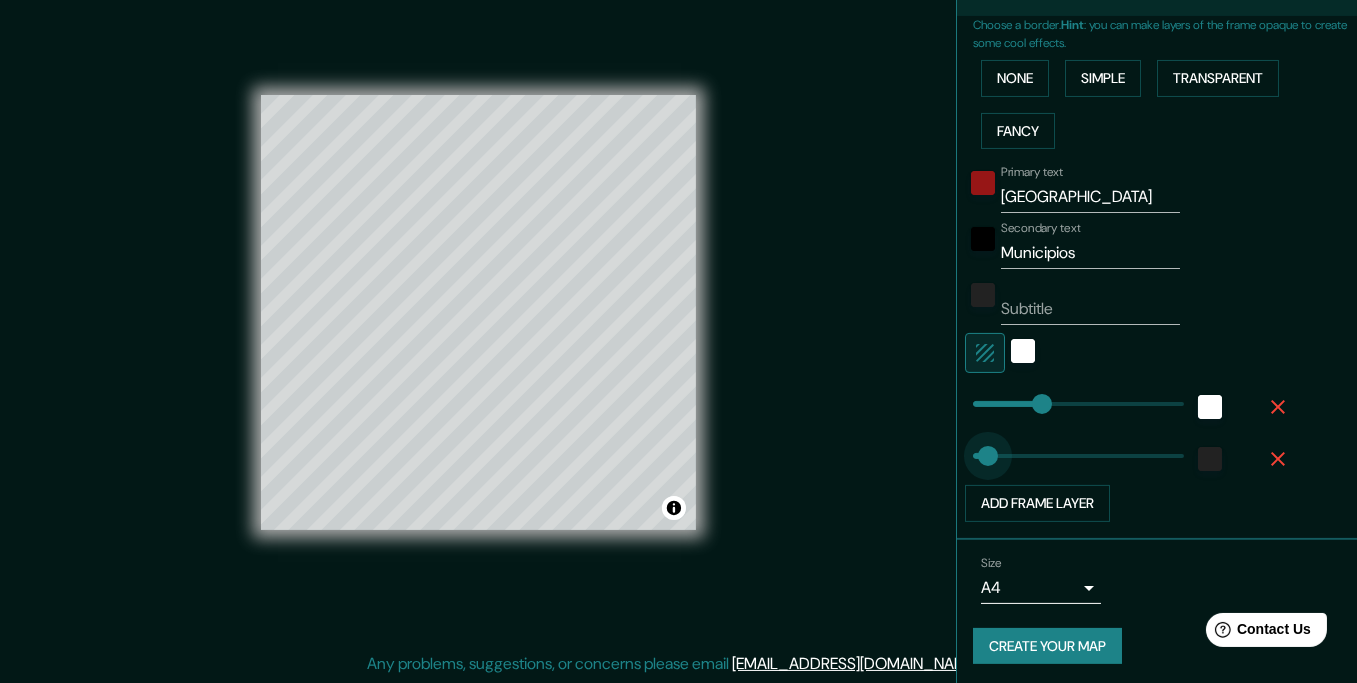 drag, startPoint x: 985, startPoint y: 448, endPoint x: 973, endPoint y: 451, distance: 12.369317 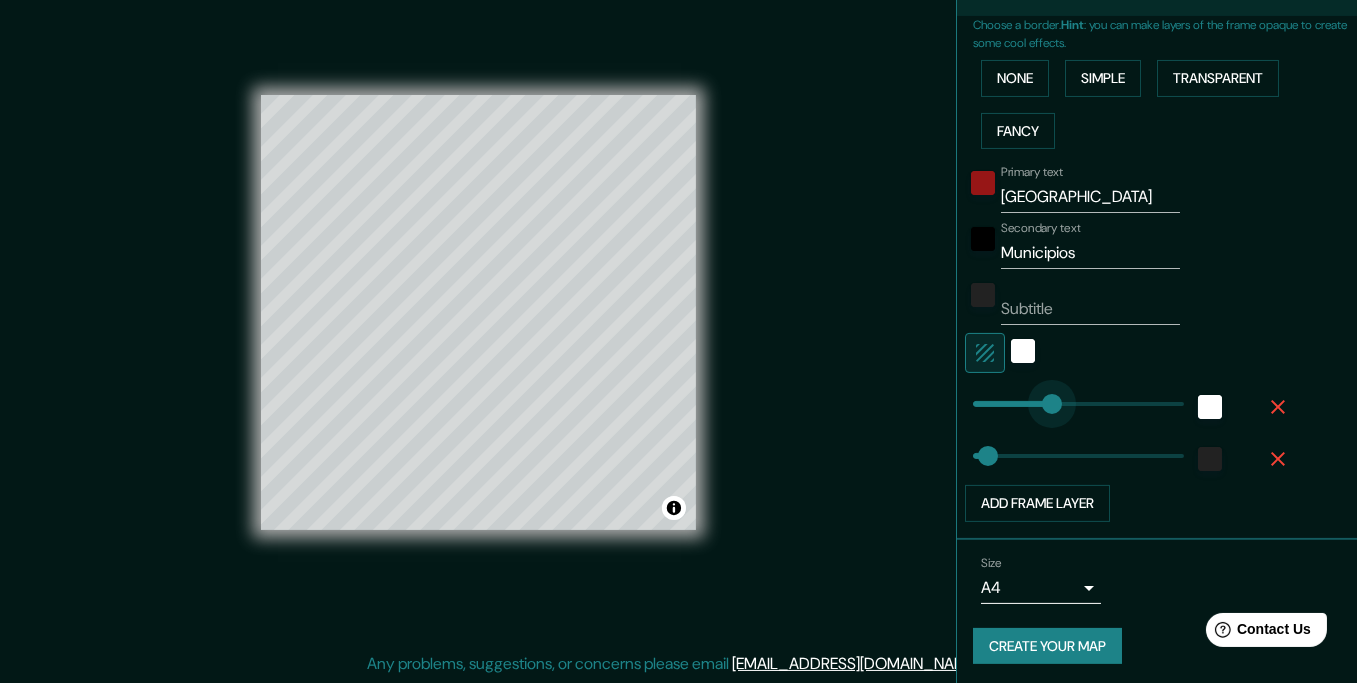 drag, startPoint x: 1027, startPoint y: 397, endPoint x: 1040, endPoint y: 397, distance: 13 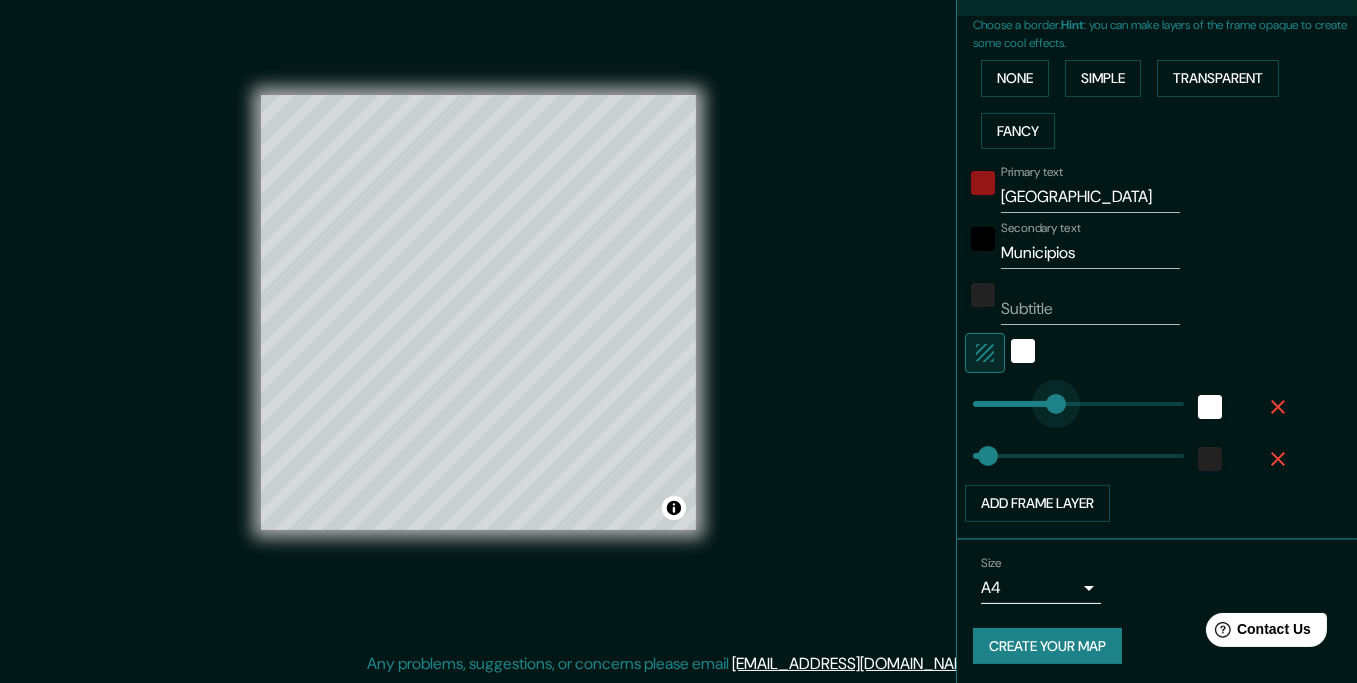 drag, startPoint x: 1040, startPoint y: 397, endPoint x: 1053, endPoint y: 395, distance: 13.152946 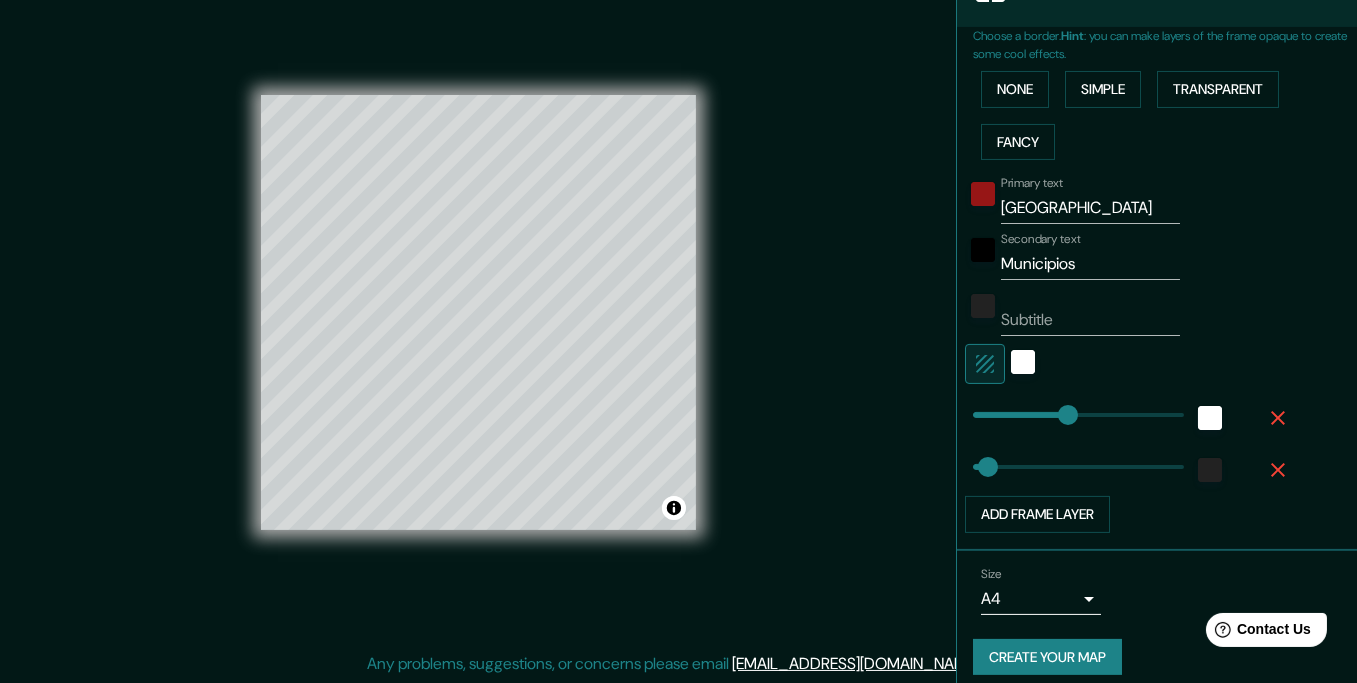 scroll, scrollTop: 450, scrollLeft: 0, axis: vertical 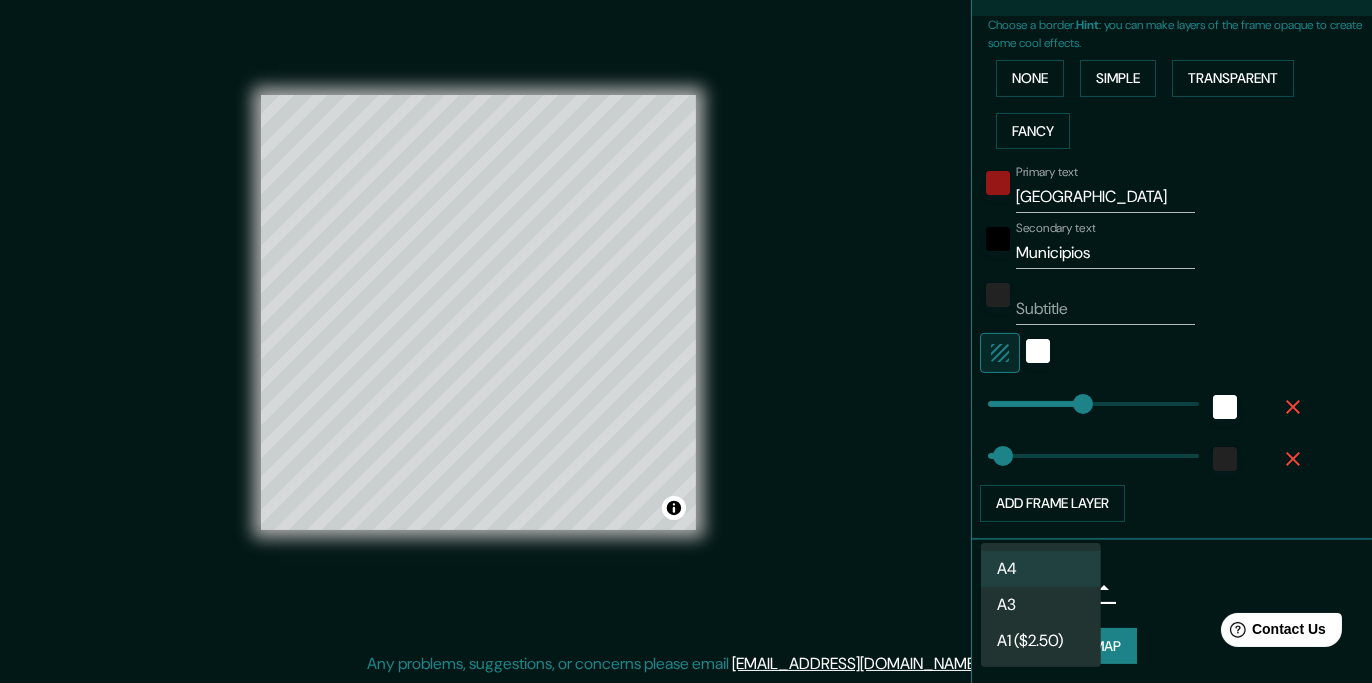 click on "Mappin Location [GEOGRAPHIC_DATA], [GEOGRAPHIC_DATA][PERSON_NAME], [GEOGRAPHIC_DATA] Pins Style Layout Border Choose a border.  Hint : you can make layers of the frame opaque to create some cool effects. None Simple Transparent Fancy Primary text Monterrey Secondary text Municipios Subtitle Add frame layer Size A4 single Create your map © Mapbox   © OpenStreetMap   Improve this map Any problems, suggestions, or concerns please email    [EMAIL_ADDRESS][DOMAIN_NAME] . . . A4 A3 A1 ($2.50)" at bounding box center [686, 314] 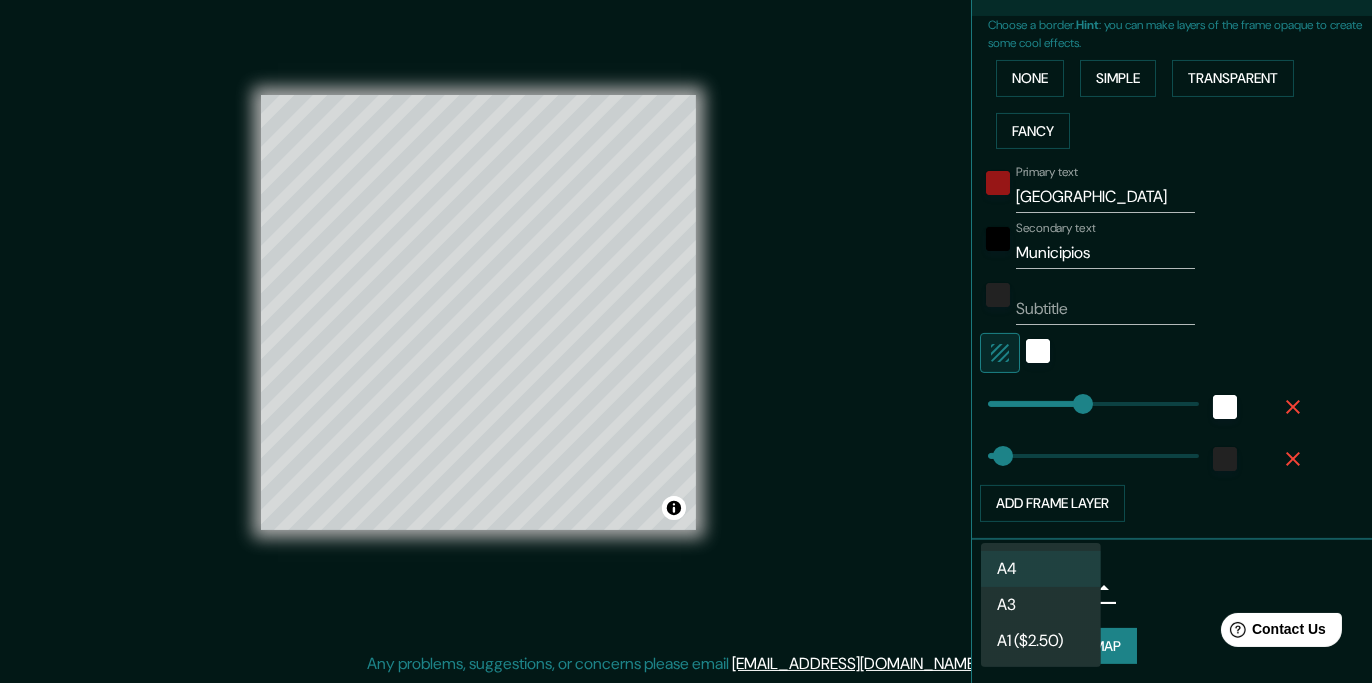 click at bounding box center [686, 341] 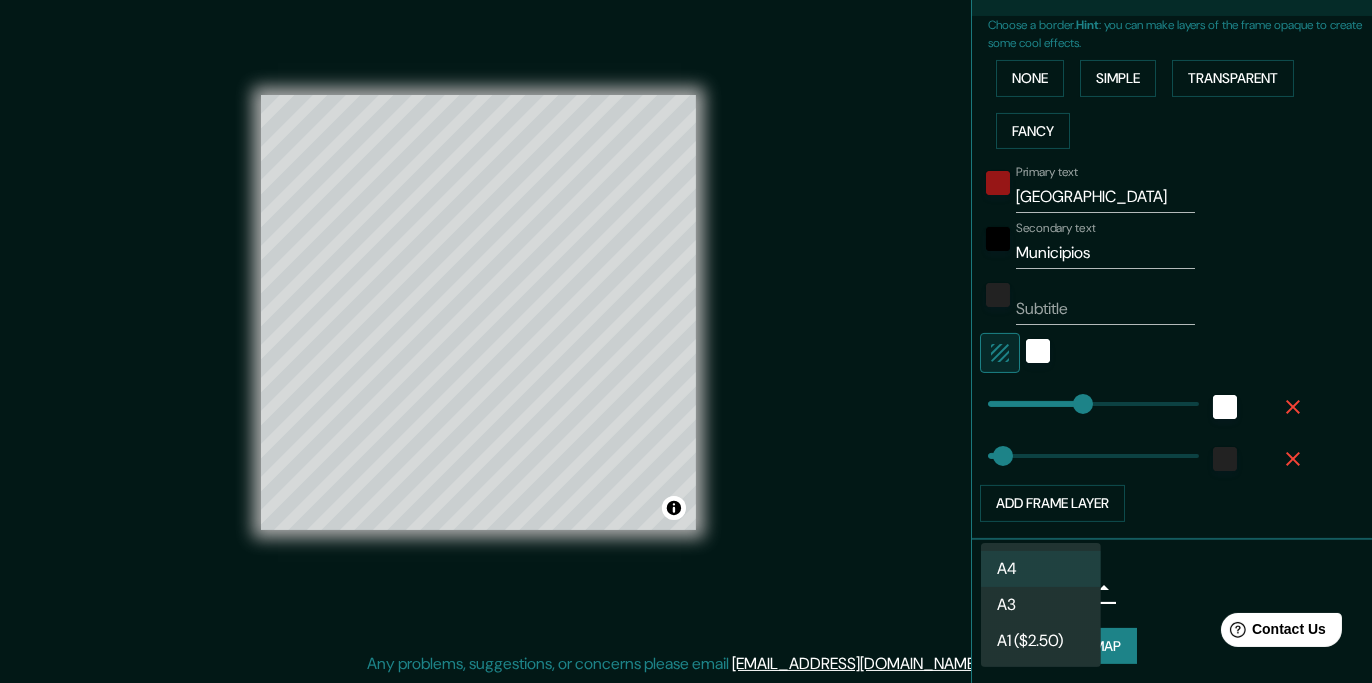 click on "Mappin Location [GEOGRAPHIC_DATA], [GEOGRAPHIC_DATA][PERSON_NAME], [GEOGRAPHIC_DATA] Pins Style Layout Border Choose a border.  Hint : you can make layers of the frame opaque to create some cool effects. None Simple Transparent Fancy Primary text Monterrey Secondary text Municipios Subtitle Add frame layer Size A4 single Create your map © Mapbox   © OpenStreetMap   Improve this map Any problems, suggestions, or concerns please email    [EMAIL_ADDRESS][DOMAIN_NAME] . . . A4 A3 A1 ($2.50)" at bounding box center (686, 314) 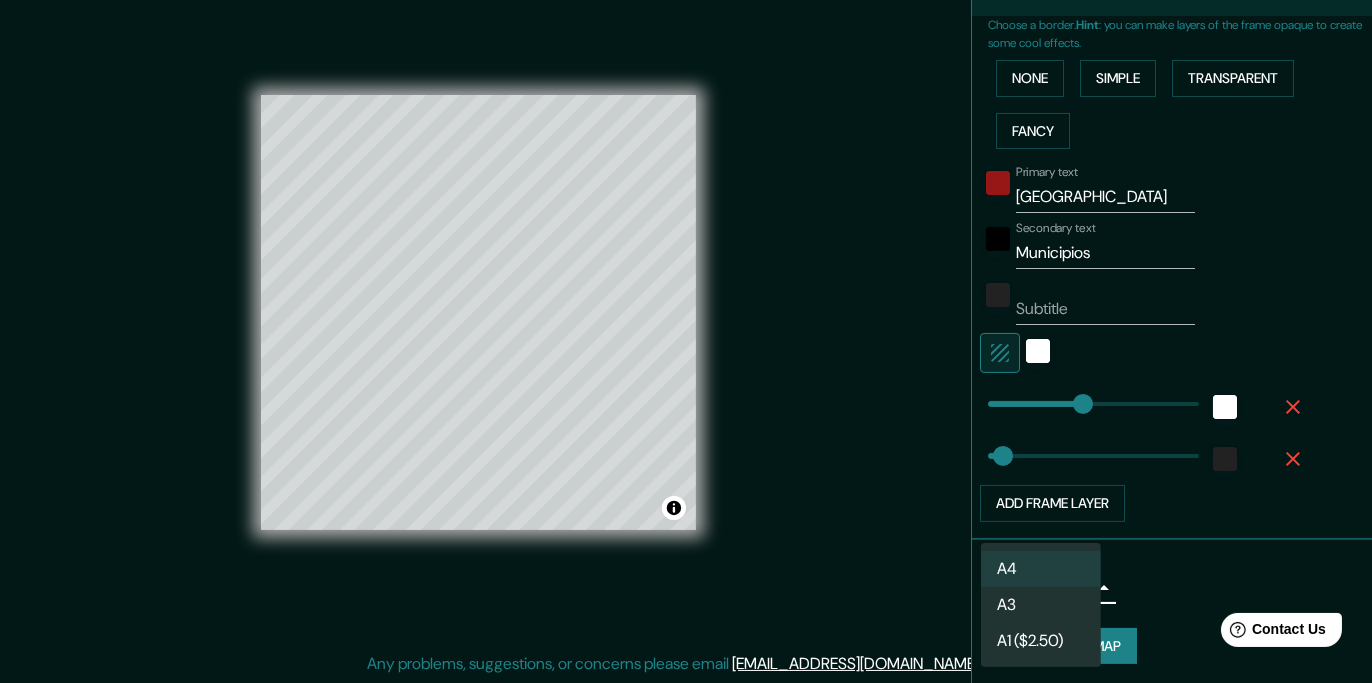 click at bounding box center (686, 341) 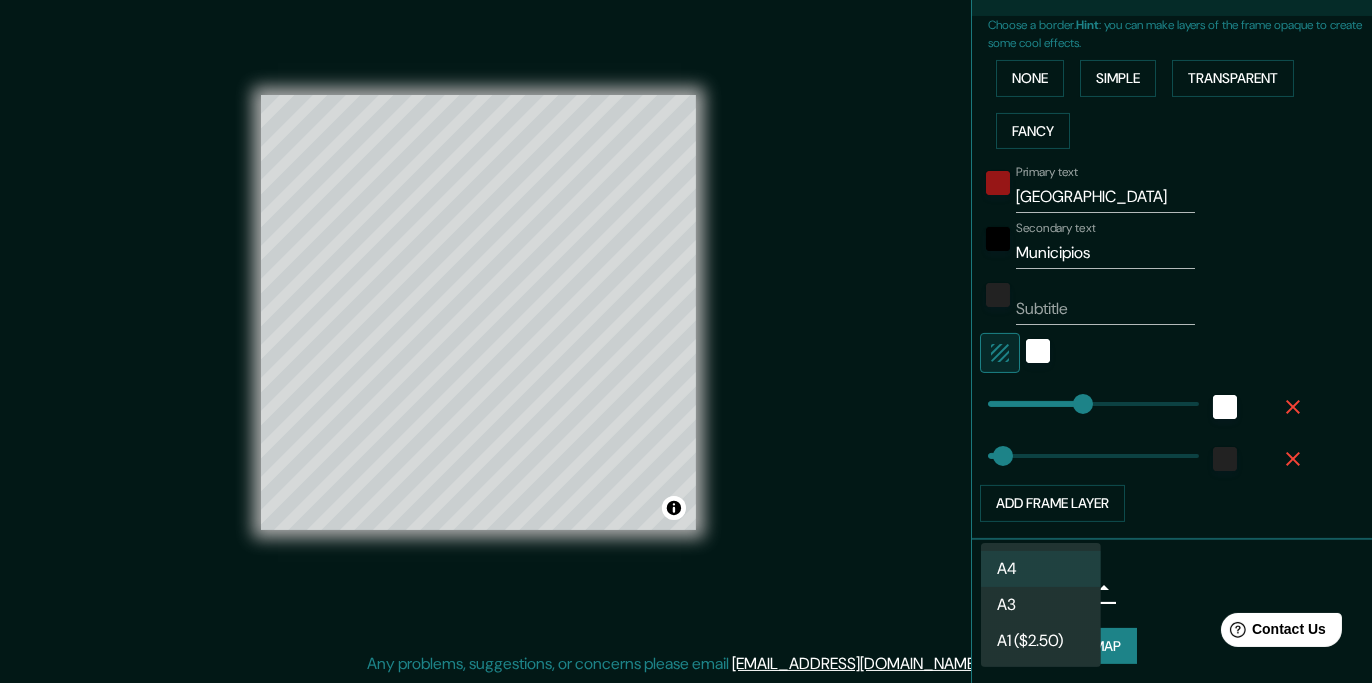 click on "Mappin Location [GEOGRAPHIC_DATA], [GEOGRAPHIC_DATA][PERSON_NAME], [GEOGRAPHIC_DATA] Pins Style Layout Border Choose a border.  Hint : you can make layers of the frame opaque to create some cool effects. None Simple Transparent Fancy Primary text Monterrey Secondary text Municipios Subtitle Add frame layer Size A4 single Create your map © Mapbox   © OpenStreetMap   Improve this map Any problems, suggestions, or concerns please email    [EMAIL_ADDRESS][DOMAIN_NAME] . . . A4 A3 A1 ($2.50)" at bounding box center [686, 314] 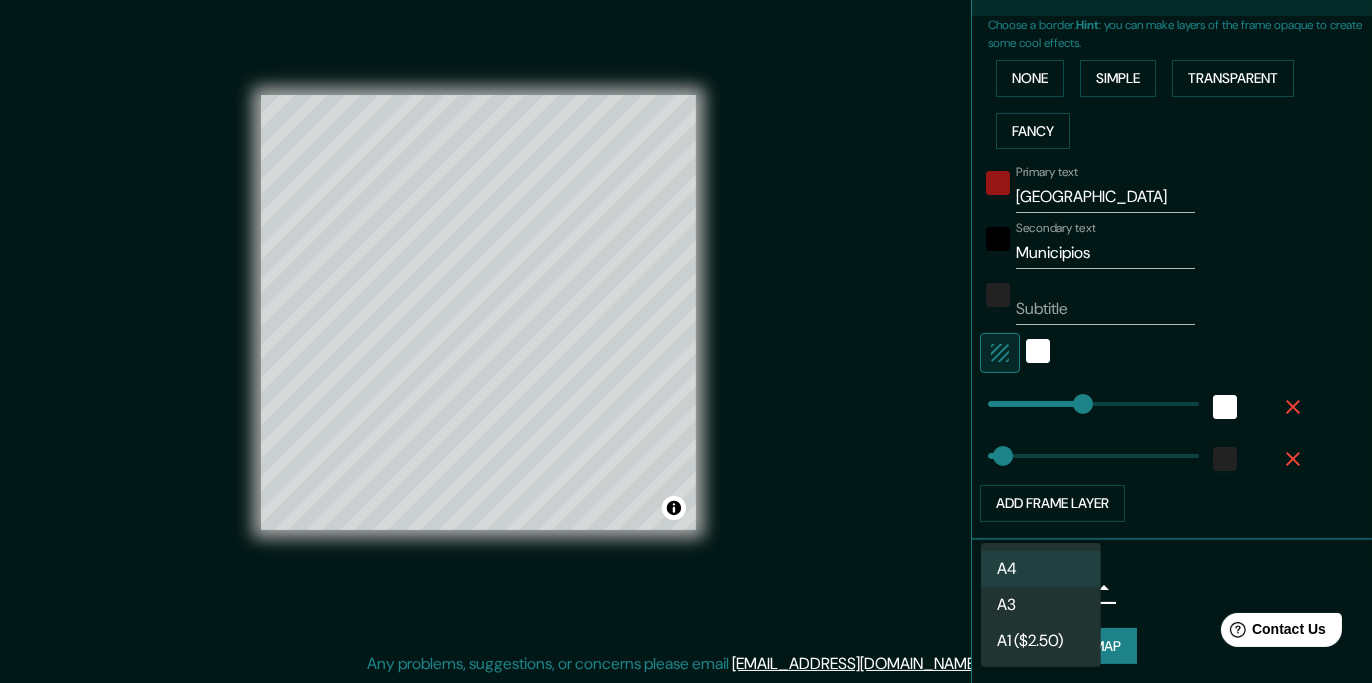 click on "A3" at bounding box center [1041, 605] 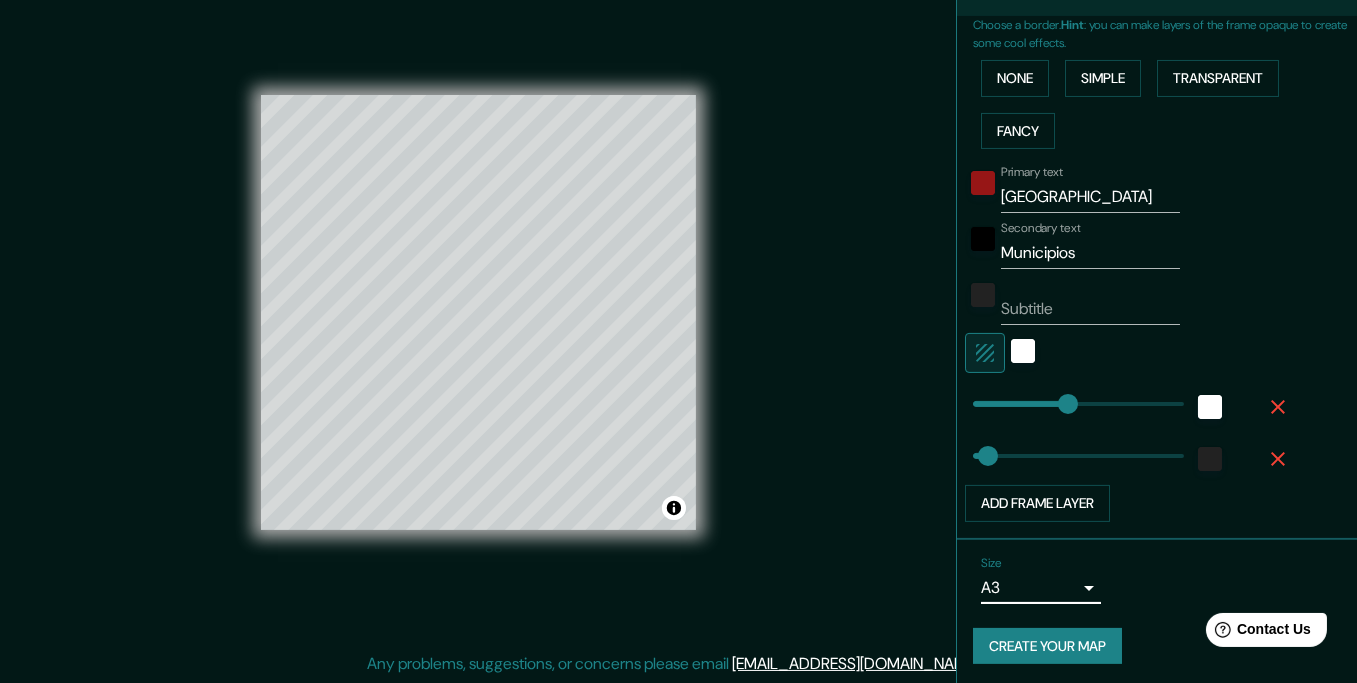 click on "Create your map" at bounding box center (1047, 646) 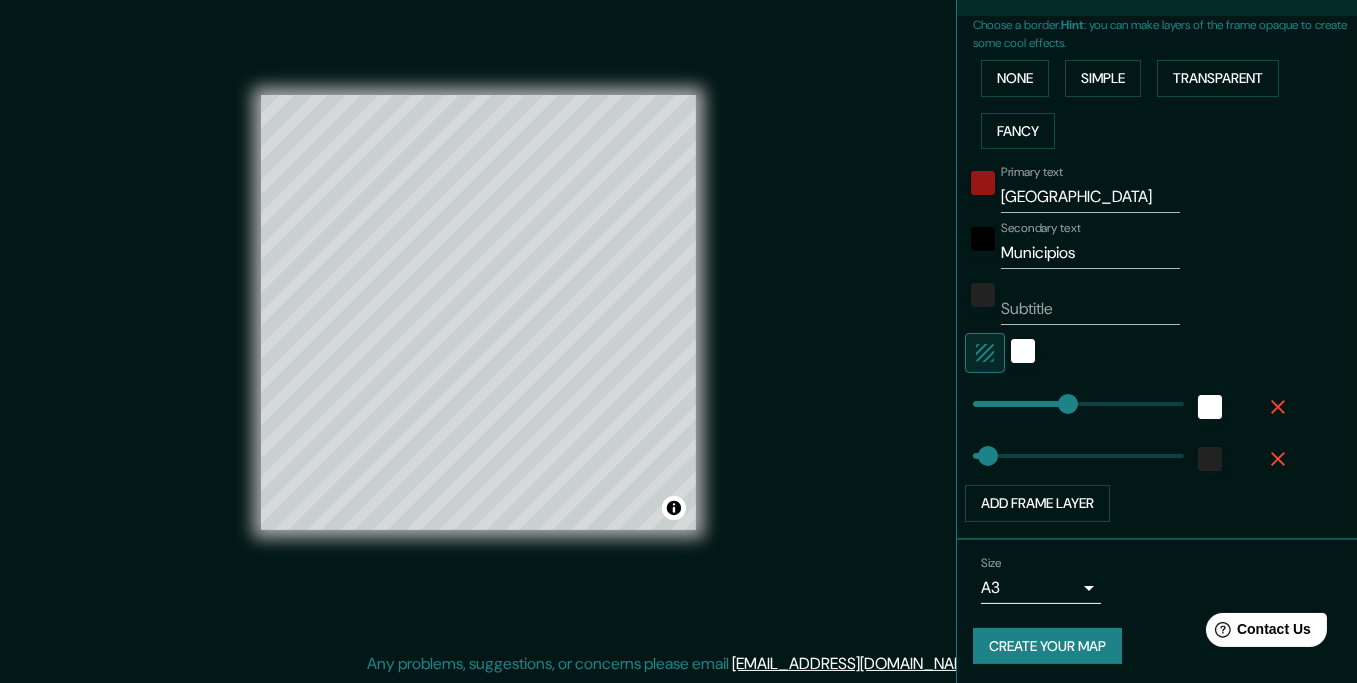 click on "Create your map" at bounding box center (1047, 646) 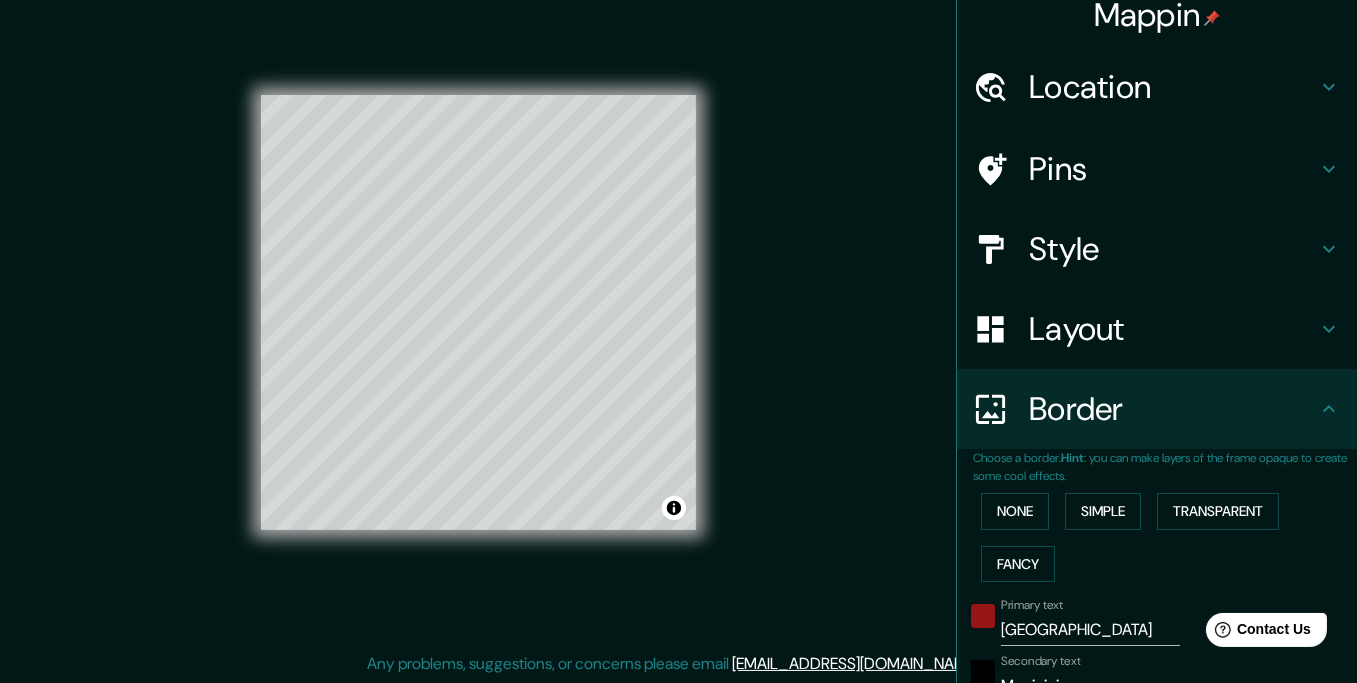 scroll, scrollTop: 0, scrollLeft: 0, axis: both 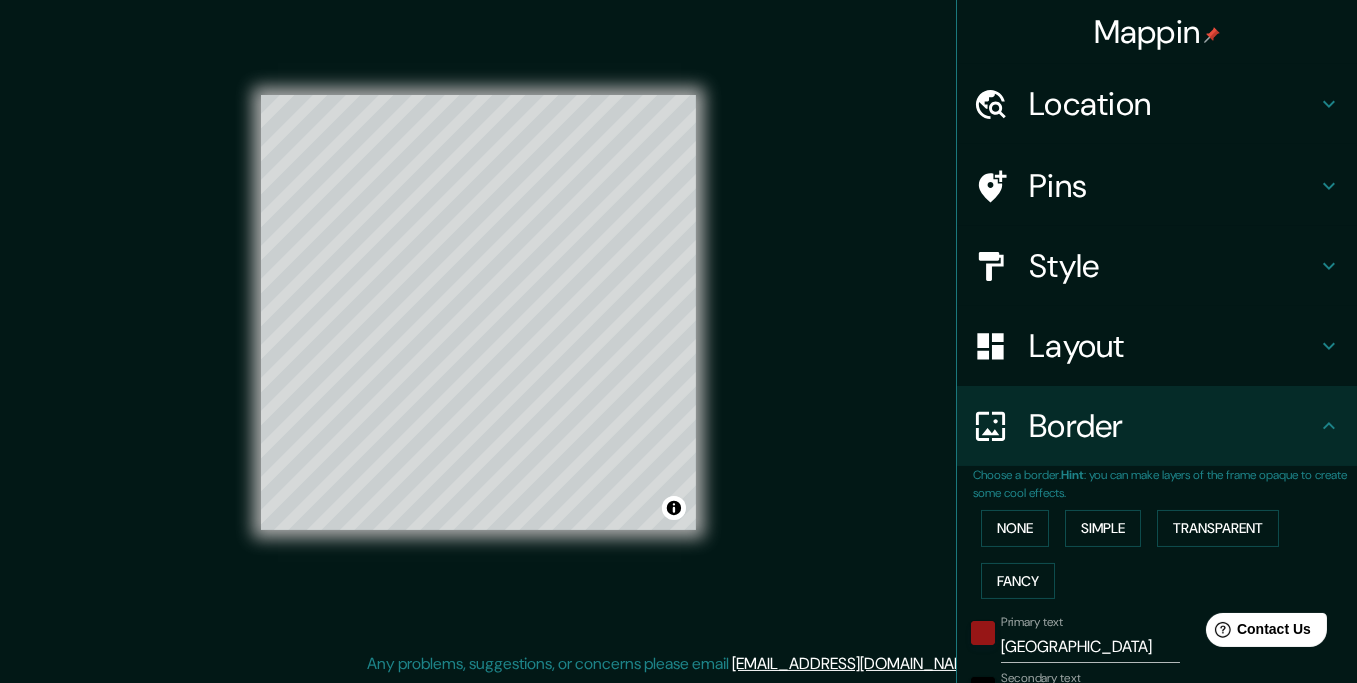 click on "Border" at bounding box center [1173, 426] 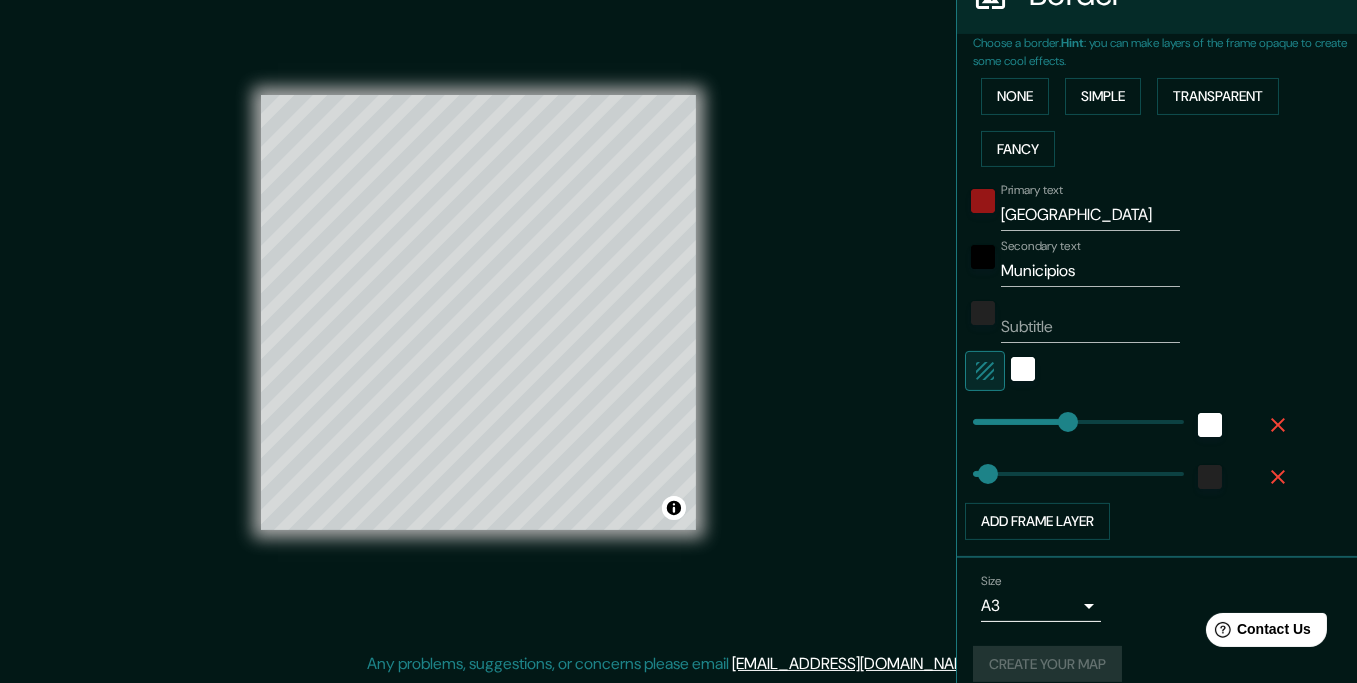scroll, scrollTop: 450, scrollLeft: 0, axis: vertical 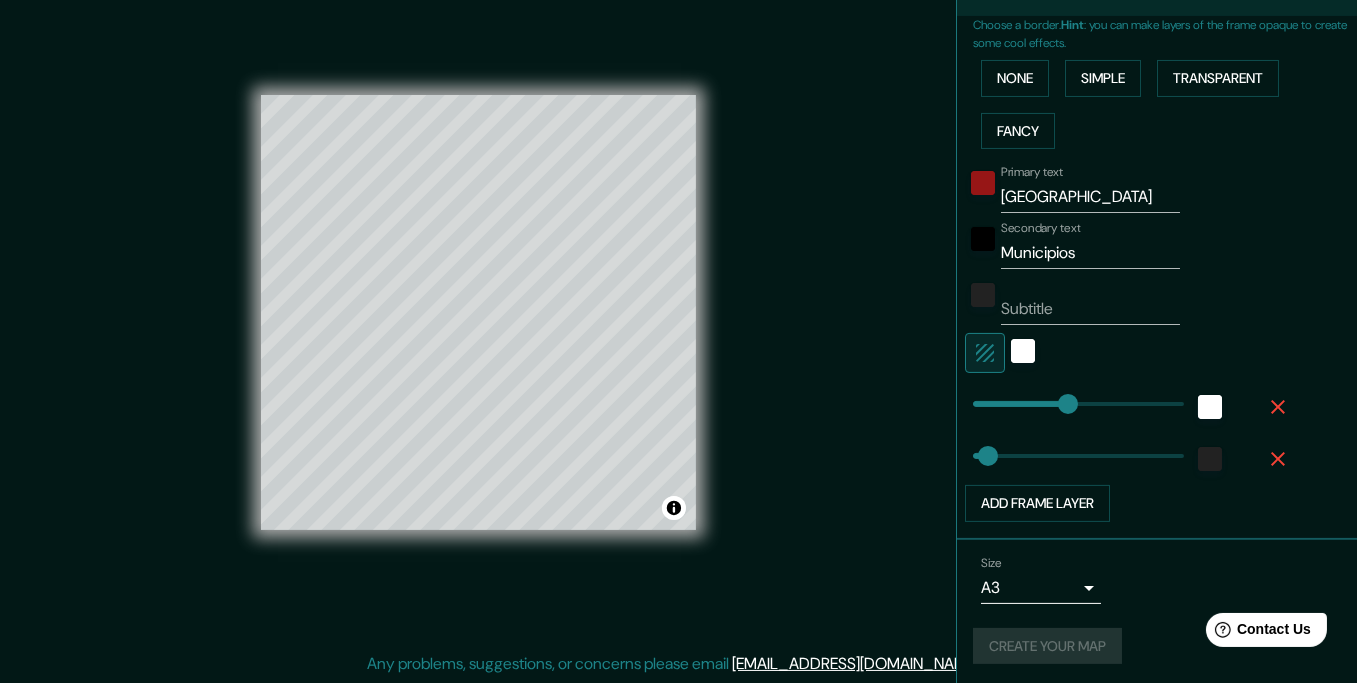 click on "Create your map" at bounding box center (1157, 646) 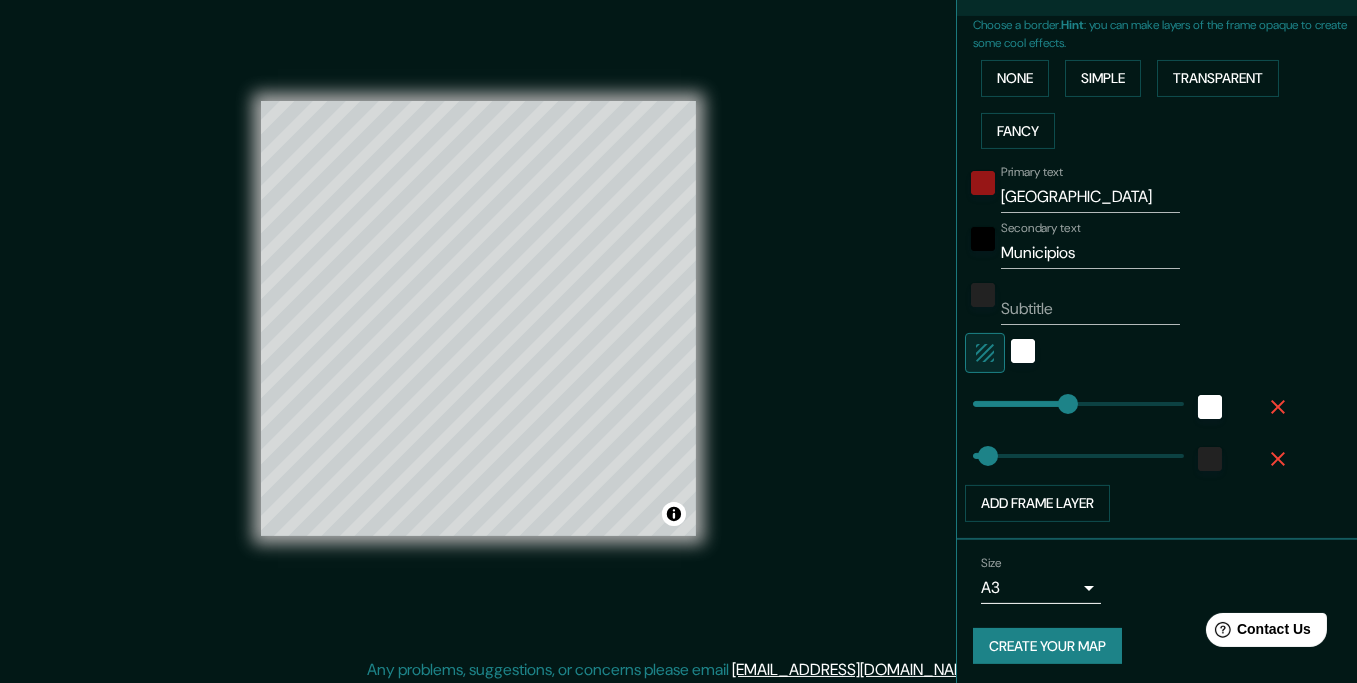scroll, scrollTop: 27, scrollLeft: 0, axis: vertical 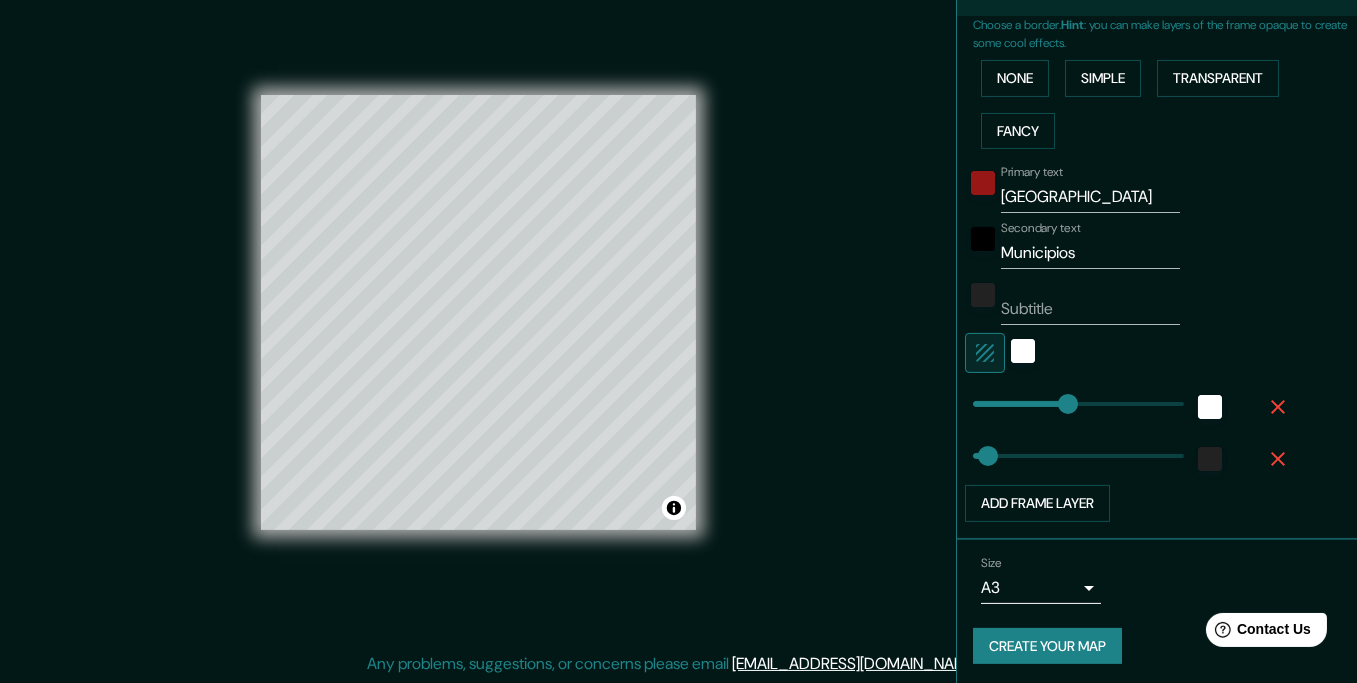 click on "Create your map" at bounding box center [1047, 646] 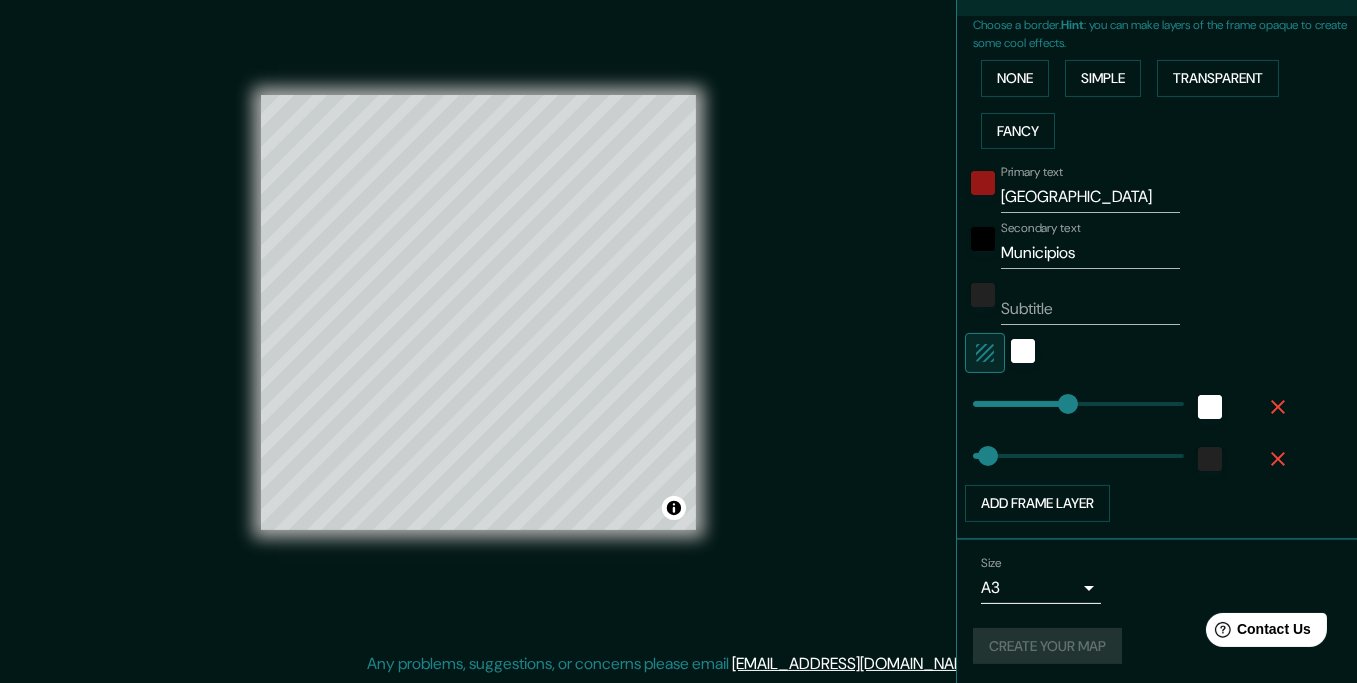drag, startPoint x: 705, startPoint y: 419, endPoint x: 764, endPoint y: 525, distance: 121.313644 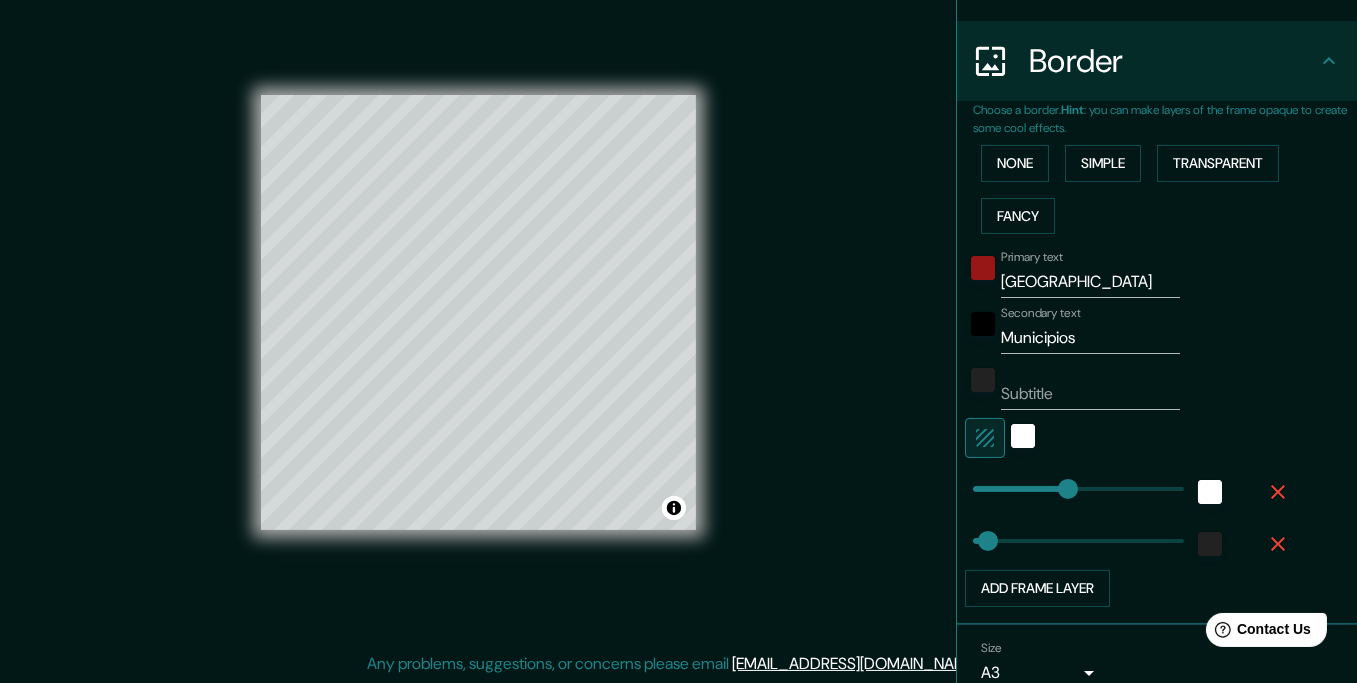 scroll, scrollTop: 250, scrollLeft: 0, axis: vertical 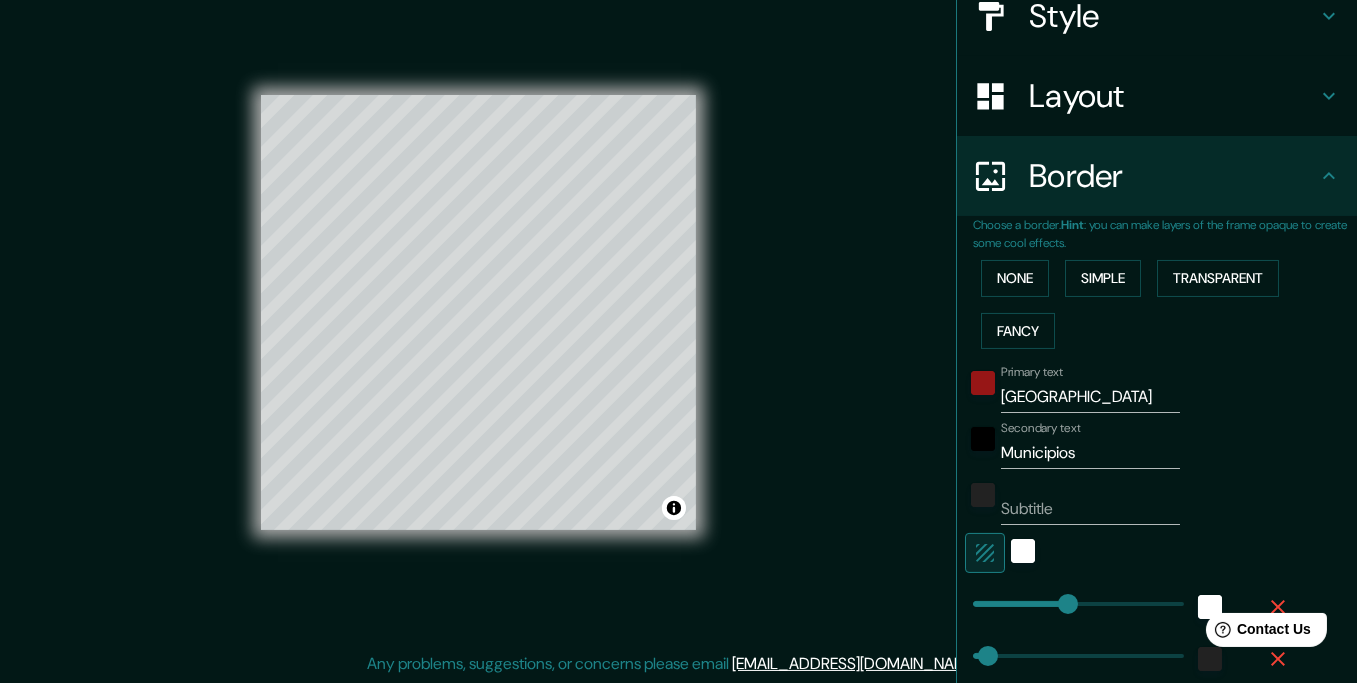 click on "Layout" at bounding box center (1173, 96) 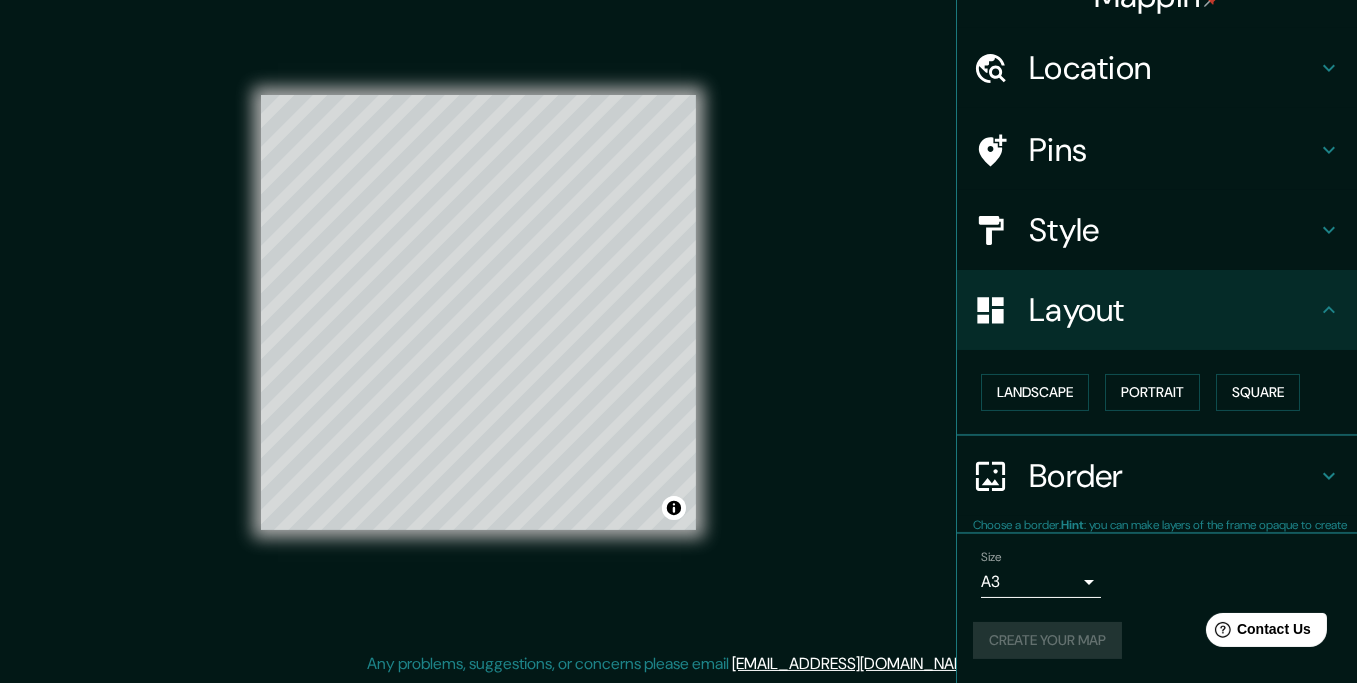 scroll, scrollTop: 32, scrollLeft: 0, axis: vertical 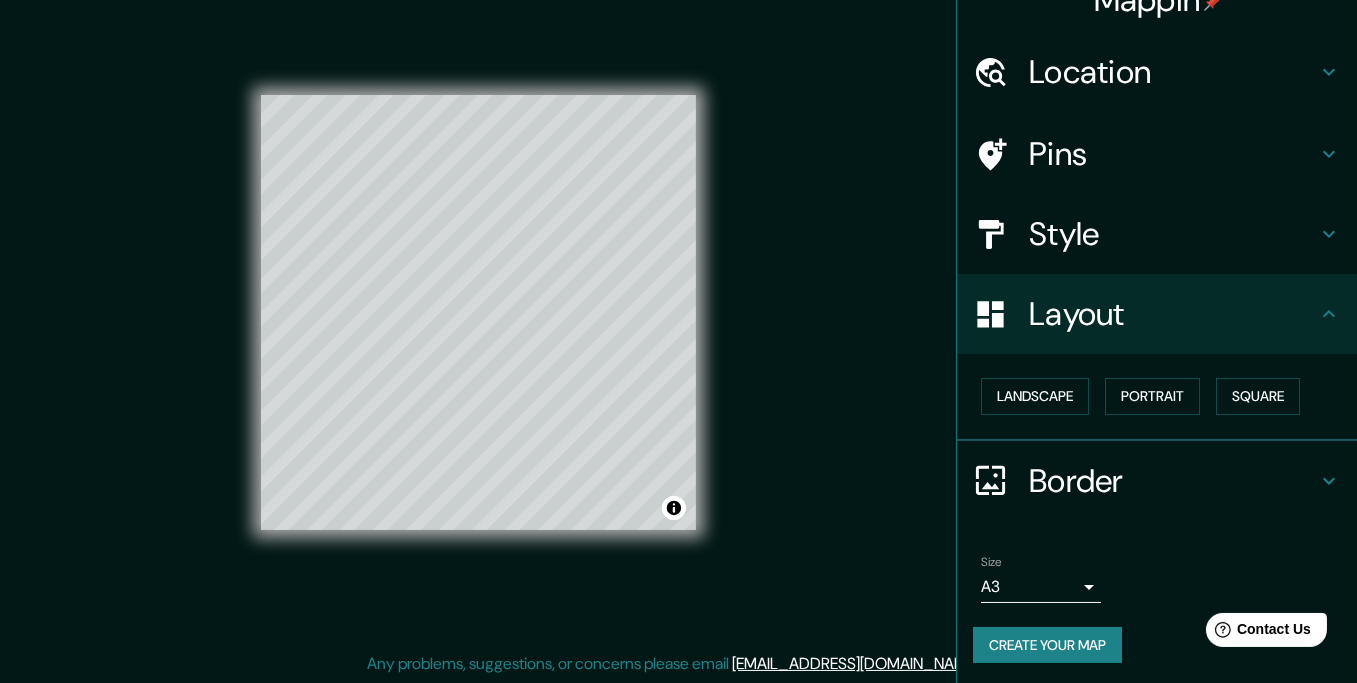 click on "Layout" at bounding box center [1173, 314] 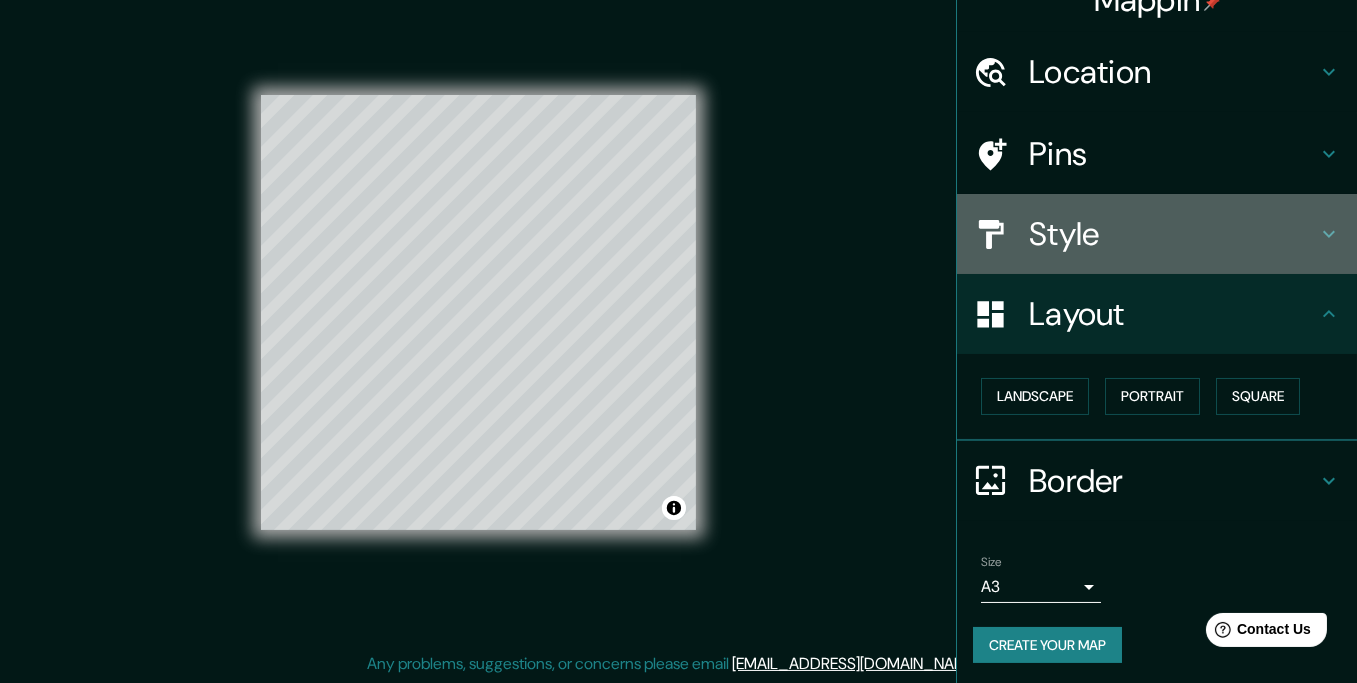 click on "Style" at bounding box center (1173, 234) 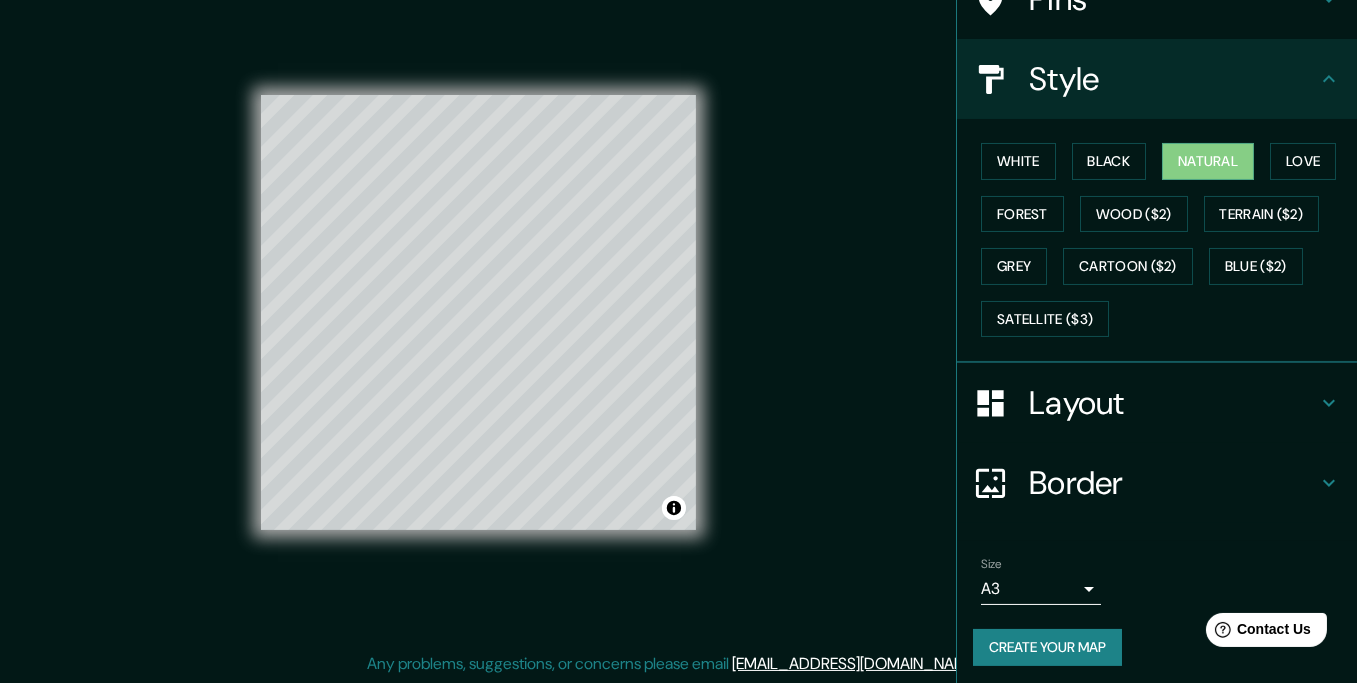 scroll, scrollTop: 188, scrollLeft: 0, axis: vertical 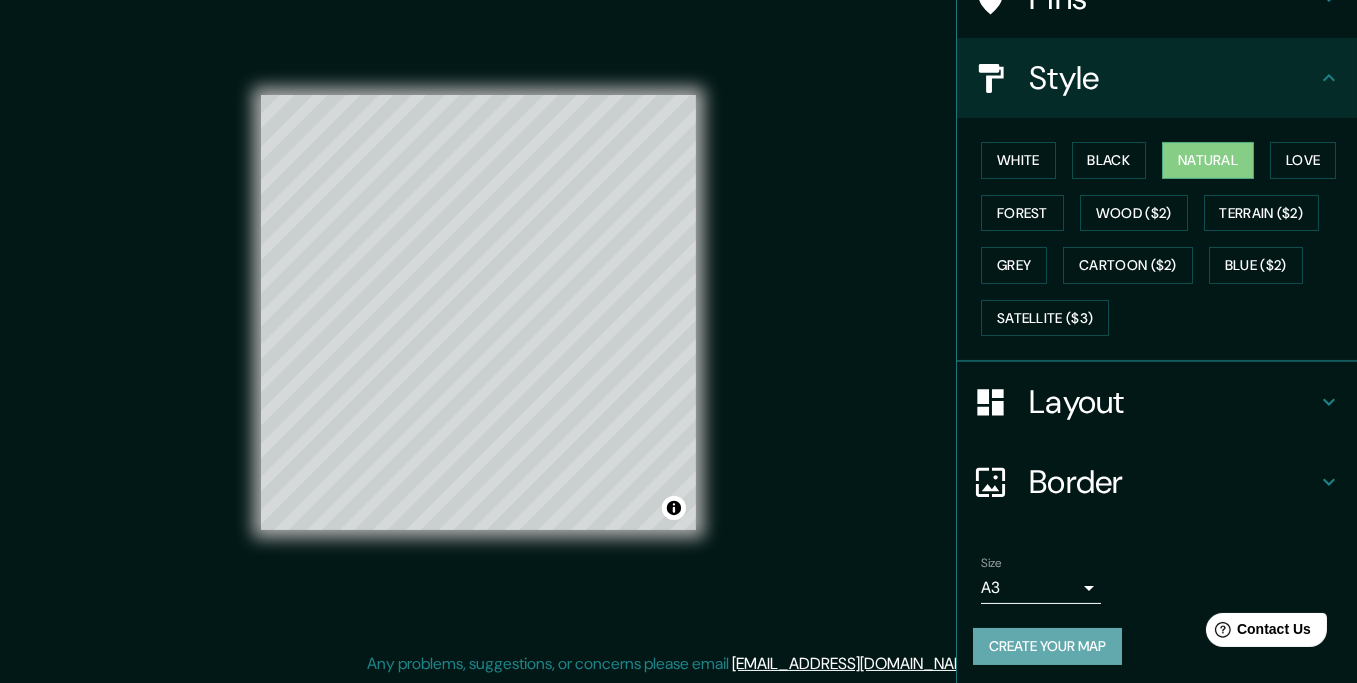 click on "Create your map" at bounding box center (1047, 646) 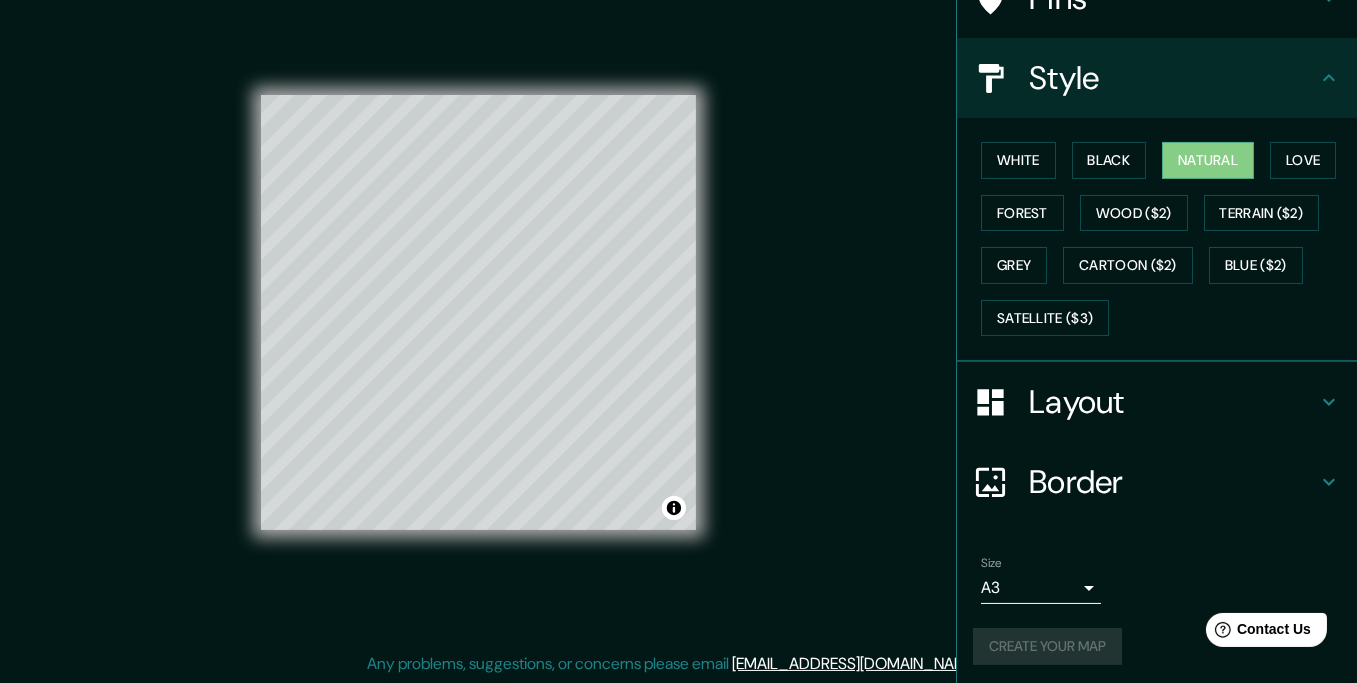 click on "Create your map" at bounding box center [1157, 646] 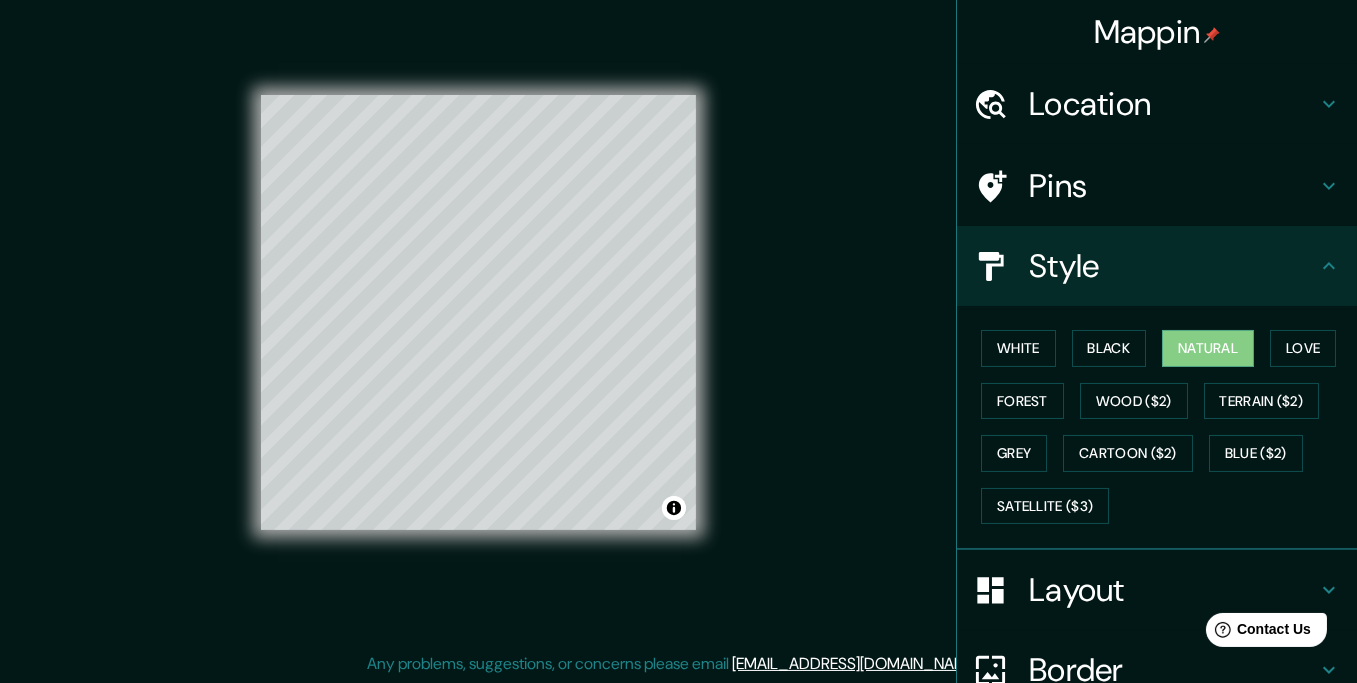 scroll, scrollTop: 188, scrollLeft: 0, axis: vertical 